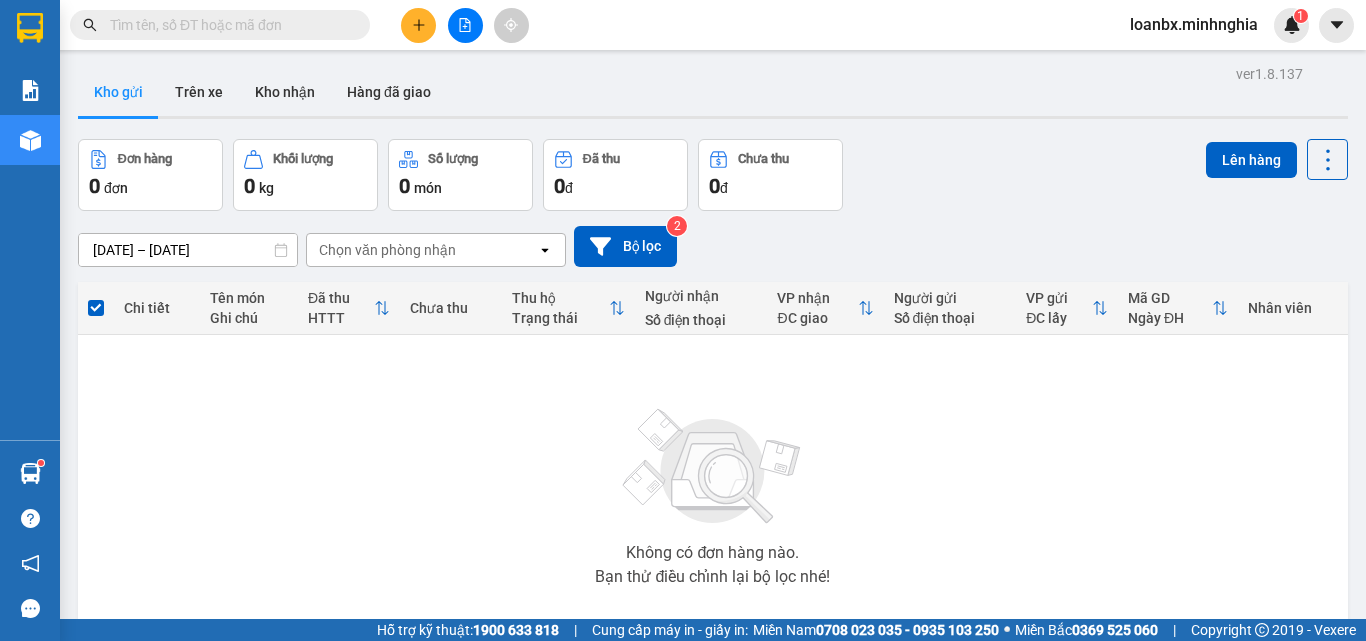 scroll, scrollTop: 0, scrollLeft: 0, axis: both 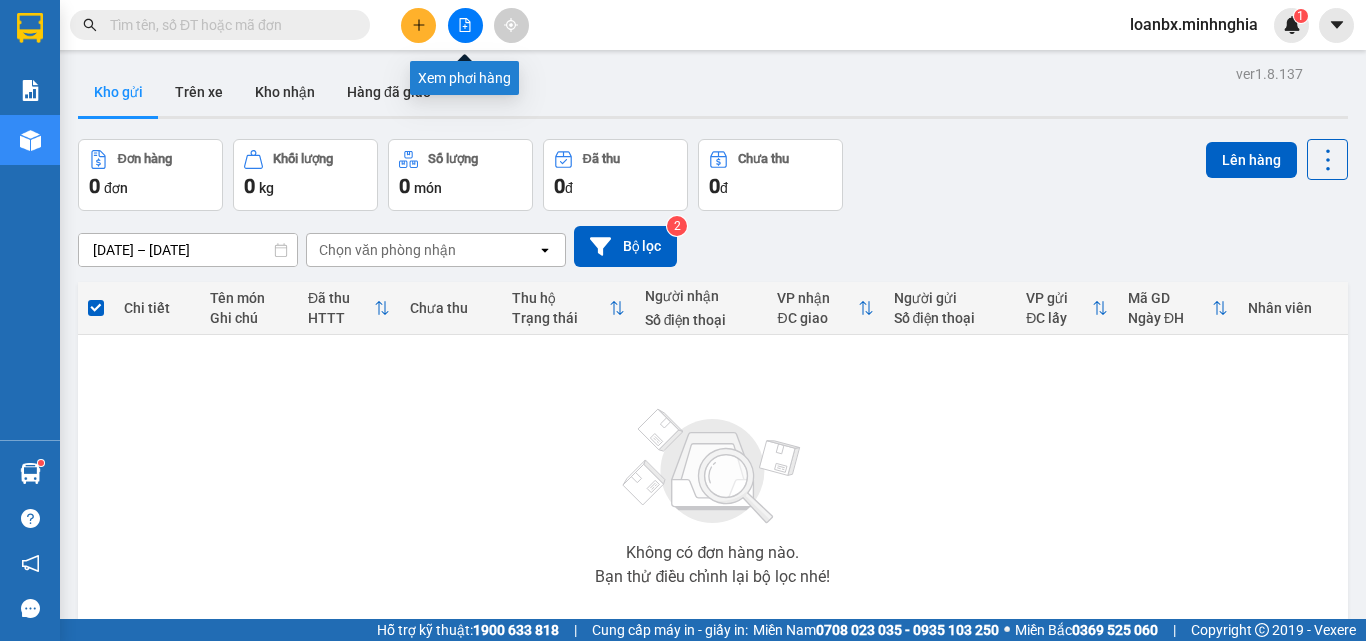 click 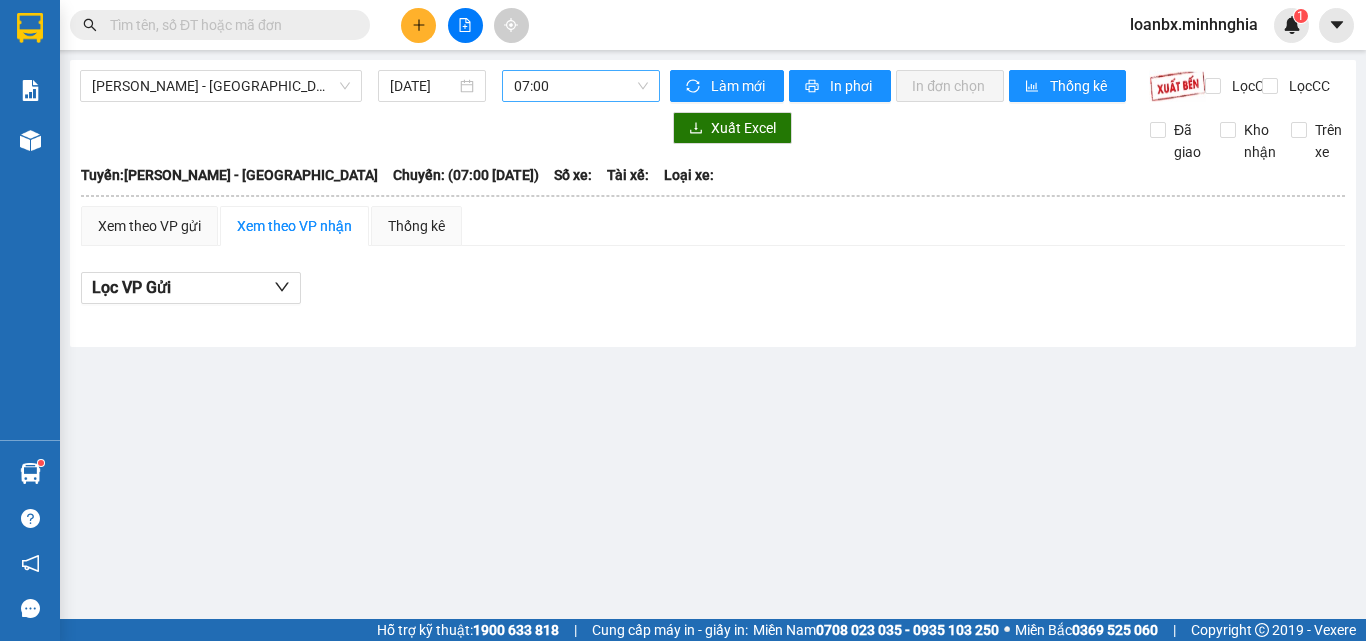click on "07:00" at bounding box center [581, 86] 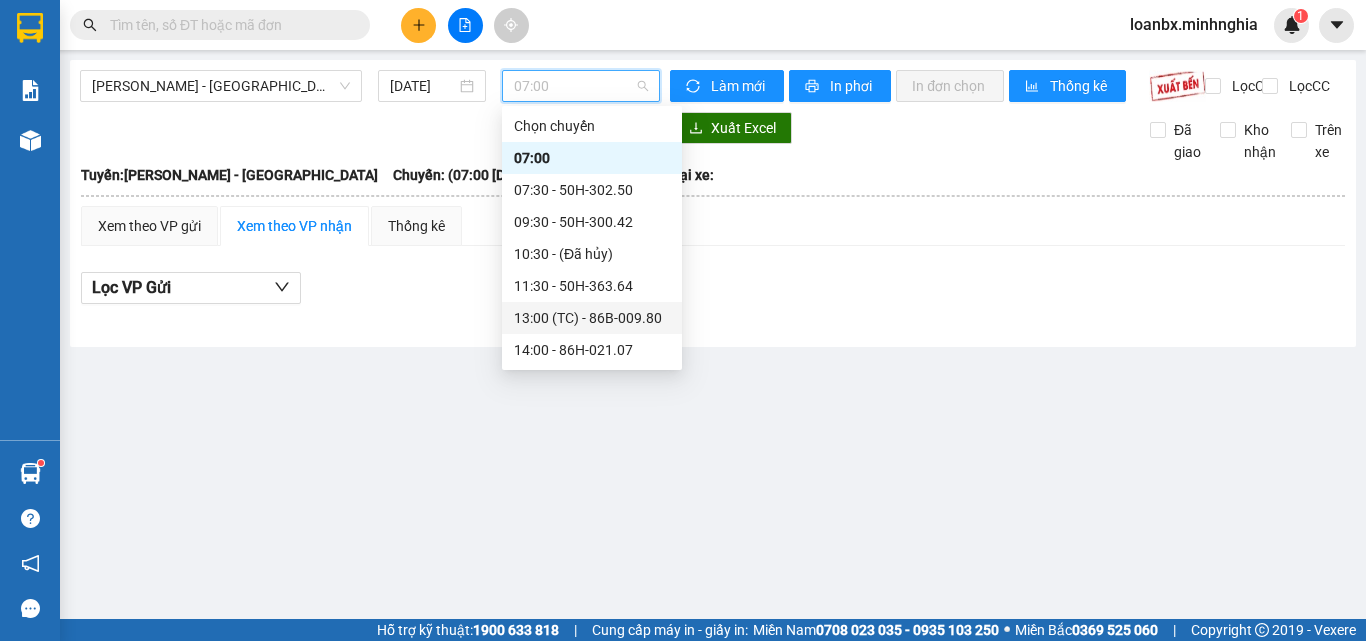 click on "13:00   (TC)   - 86B-009.80" at bounding box center (592, 318) 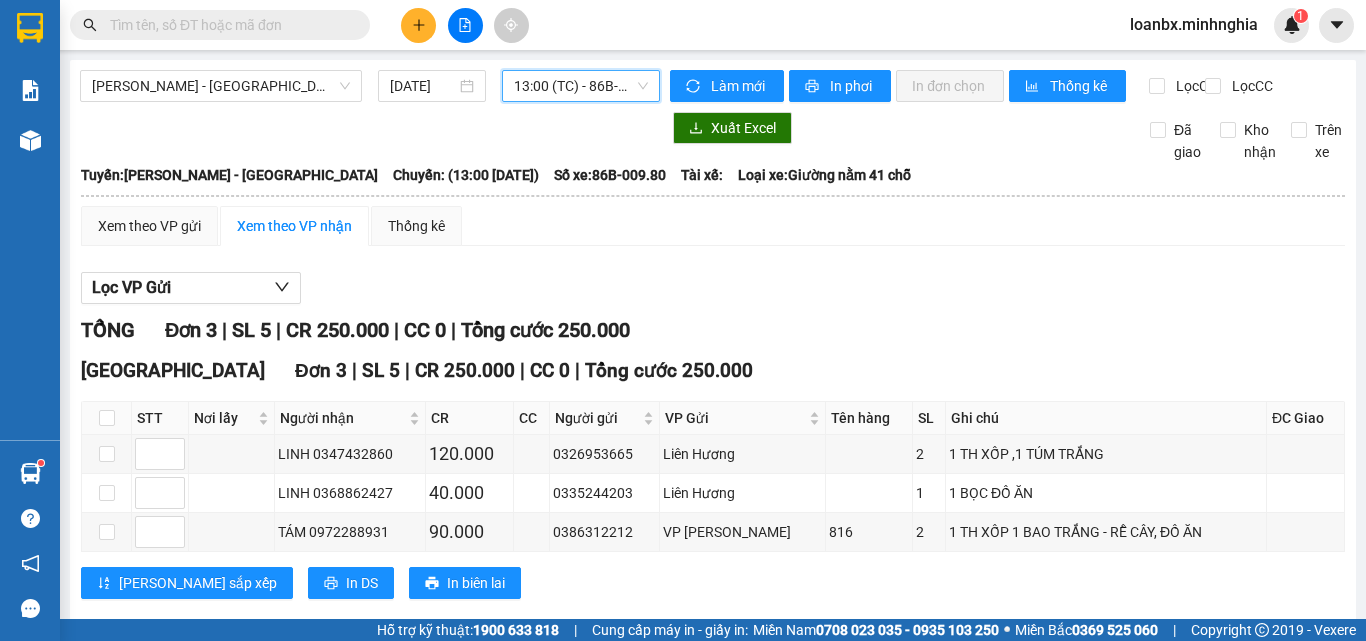 click on "[PERSON_NAME]   02523854854   01 Đinh Tiên Hoàng PHƠI HÀNG 13:46 [DATE] Tuyến:  [GEOGRAPHIC_DATA] - [GEOGRAPHIC_DATA] Chuyến:   (13:00 [DATE]) Số xe:  86B-009.80 Tài xế:  [GEOGRAPHIC_DATA] xe:  [GEOGRAPHIC_DATA] nằm 41 chỗ [GEOGRAPHIC_DATA]:  [GEOGRAPHIC_DATA] - [GEOGRAPHIC_DATA]:   (13:00 [DATE]) Số xe:  86B-009.80 Tài xế:  Loại xe:  Giường nằm 41 chỗ Xem theo VP gửi Xem theo VP nhận Thống kê Lọc VP Gửi TỔNG Đơn   3 | SL   5 | CR   250.000 | CC   0 | Tổng cước   250.000 [GEOGRAPHIC_DATA]   3 | SL   5 | CR   250.000 | CC   0 | Tổng cước   250.000 STT Nơi lấy Người nhận CR CC Người gửi VP Gửi Tên hàng SL Ghi chú ĐC Giao Ký nhận                           LINH 0347432860 120.000  0326953665 Liên Hương   2  1 TH XỐP ,1 TÚM TRẮNG LINH 0368862427 40.000  0335244203 Liên Hương   1 1 BỌC ĐỒ ĂN TÁM 0972288931 90.000  0386312212 VP Phan Rí 816 2 1 TH XỐP 1 BAO TRẮNG - RỄ CÂY, ĐỒ ĂN Lưu sắp xếp In DS In biên lai [PERSON_NAME]      -" at bounding box center [713, 394] 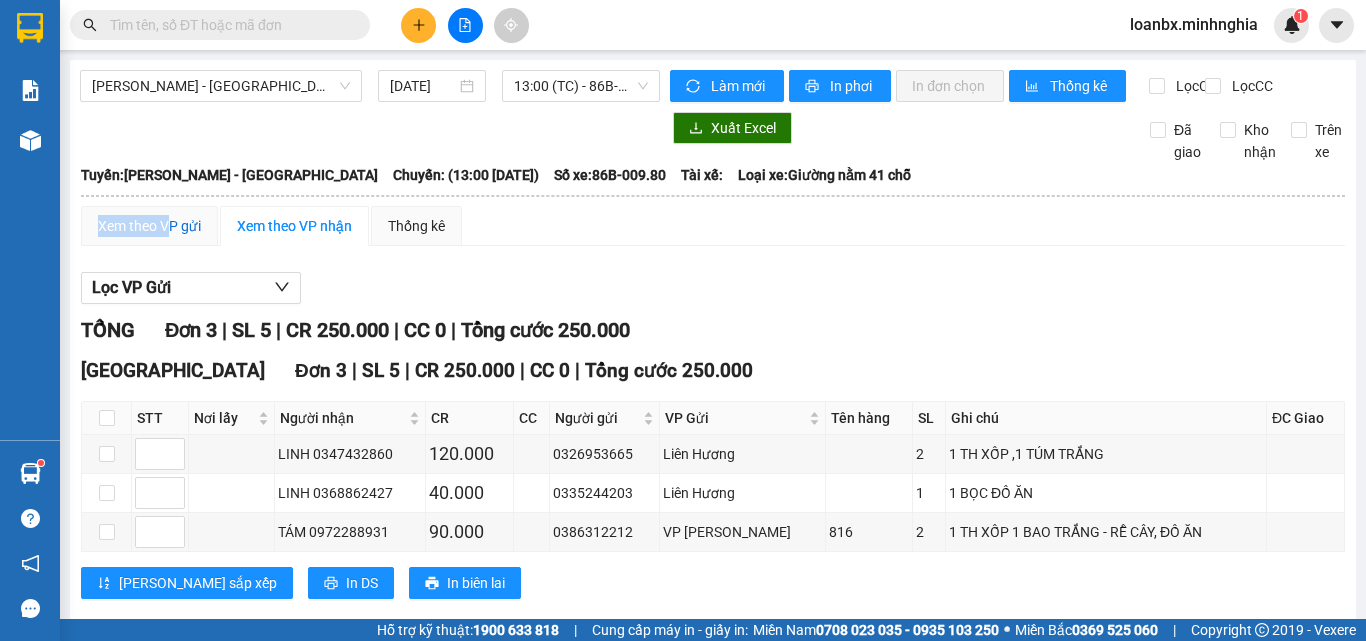 click on "Xem theo VP gửi" at bounding box center [149, 226] 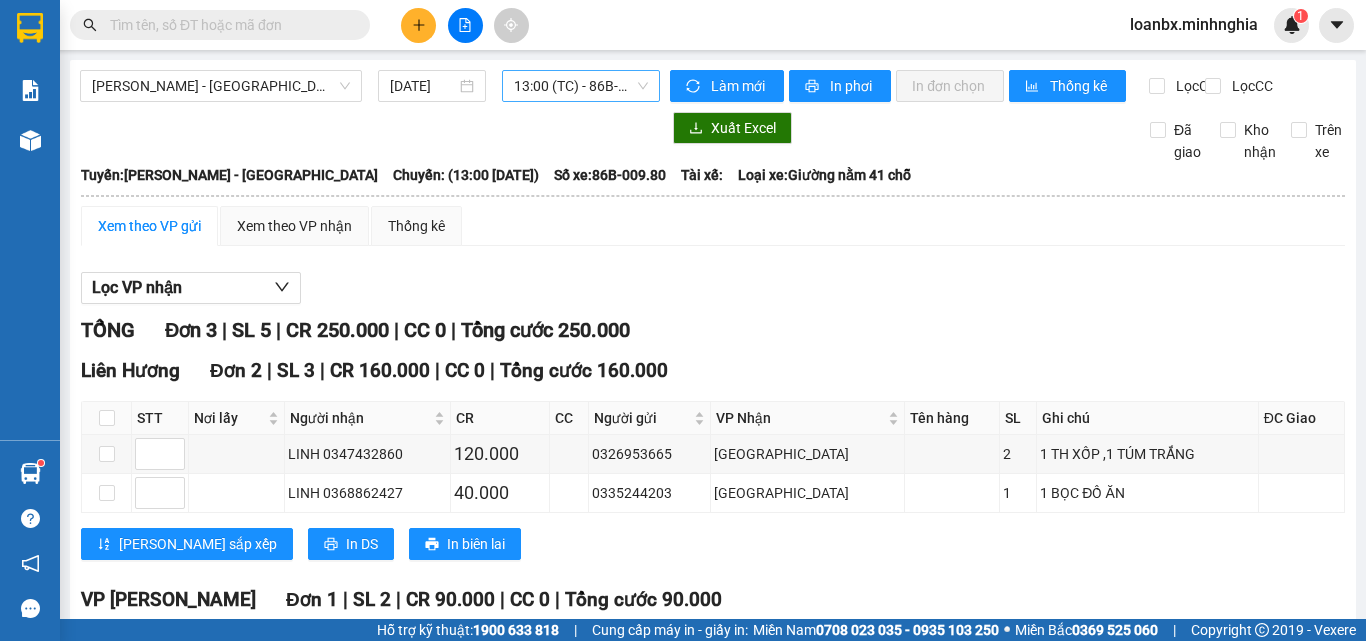 click on "13:00   (TC)   - 86B-009.80" at bounding box center (581, 86) 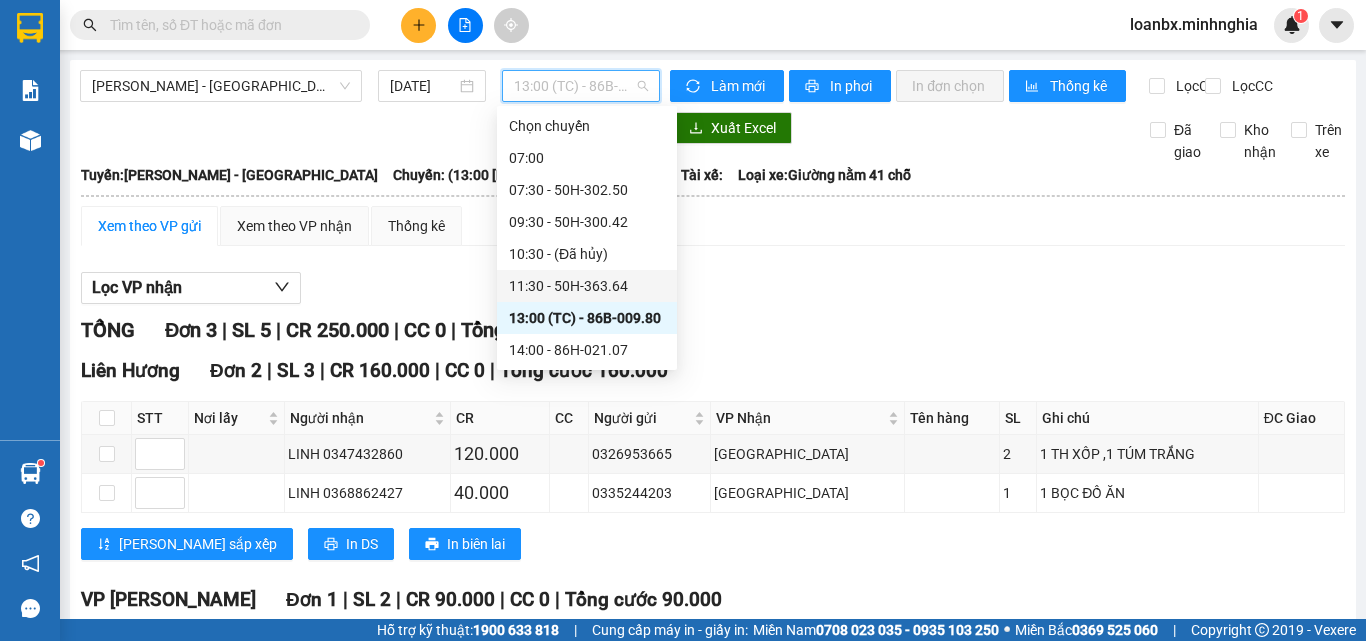 click on "11:30     - 50H-363.64" at bounding box center (587, 286) 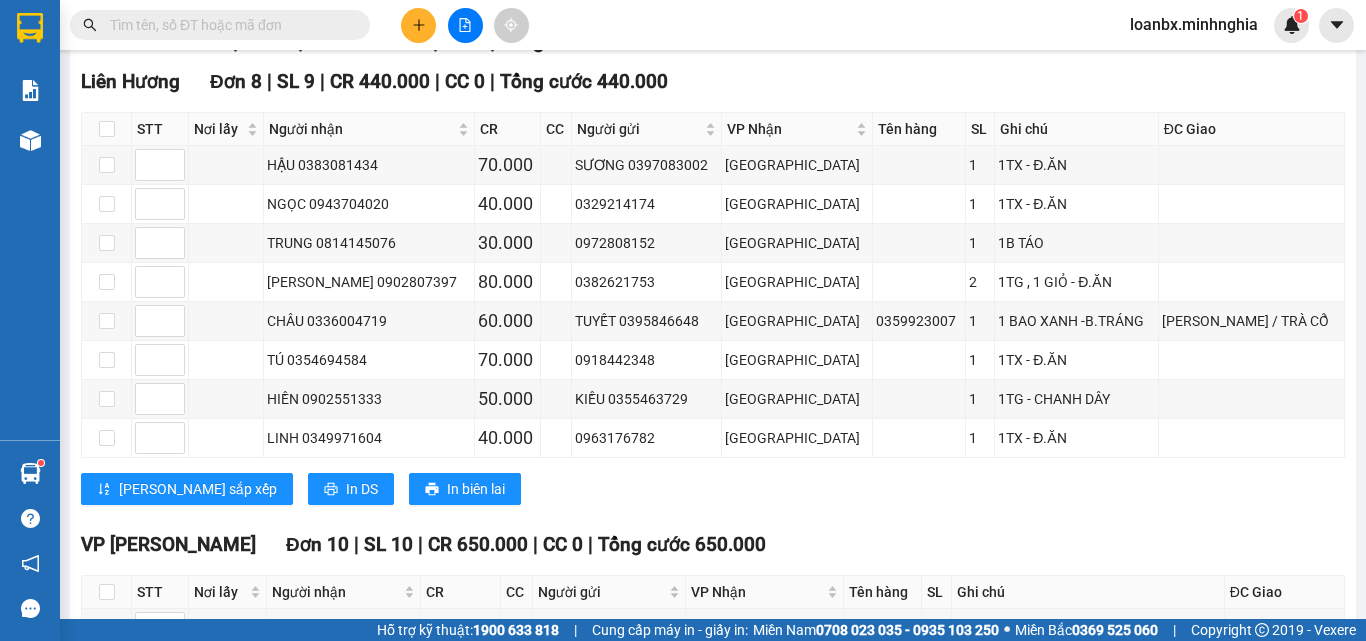 scroll, scrollTop: 0, scrollLeft: 0, axis: both 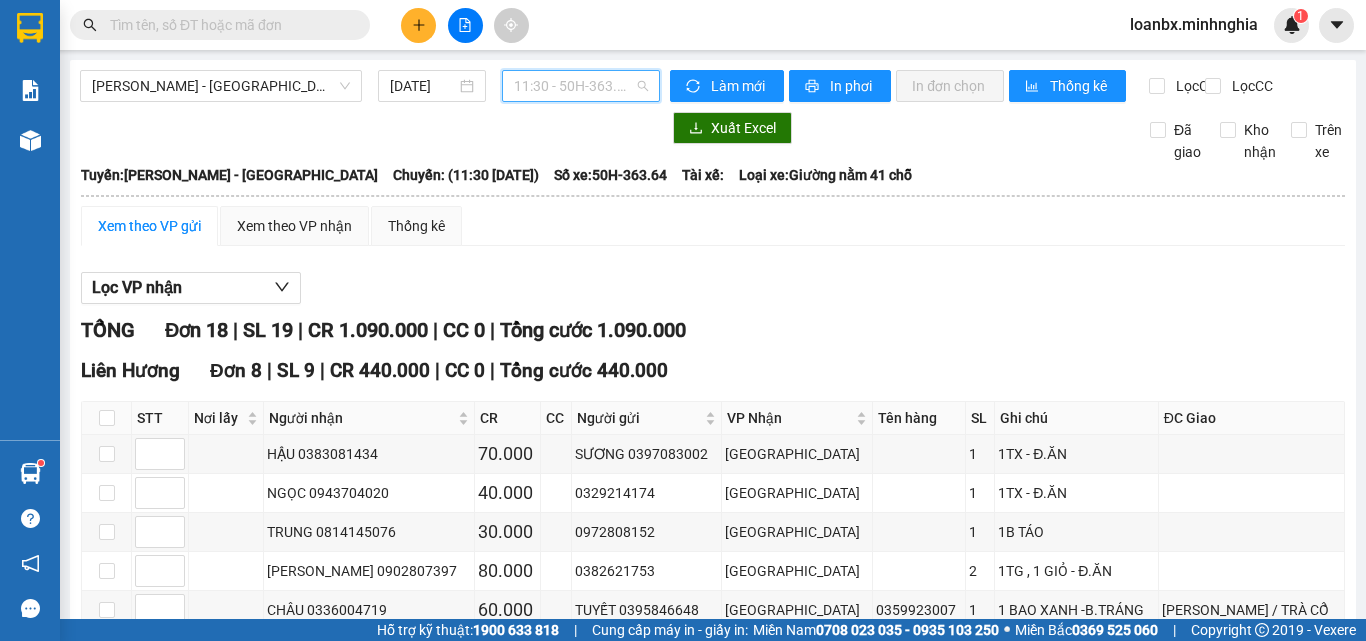 click on "11:30     - 50H-363.64" at bounding box center [581, 86] 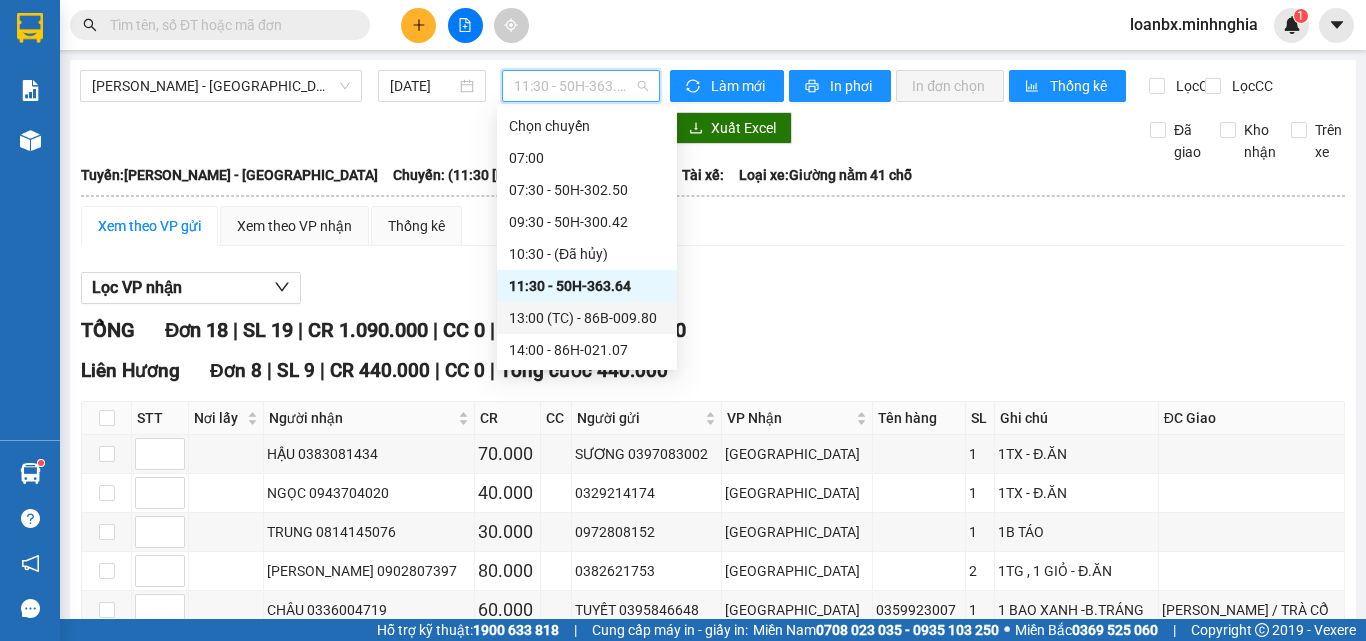 click on "13:00   (TC)   - 86B-009.80" at bounding box center (587, 318) 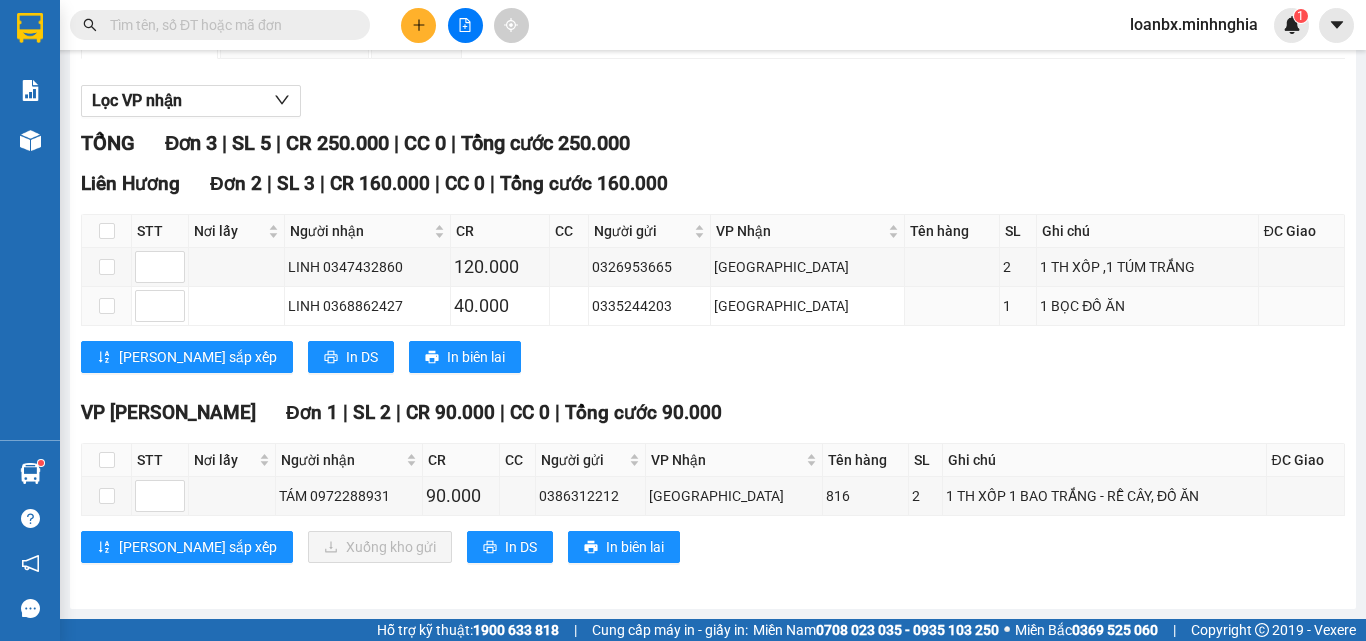 scroll, scrollTop: 0, scrollLeft: 0, axis: both 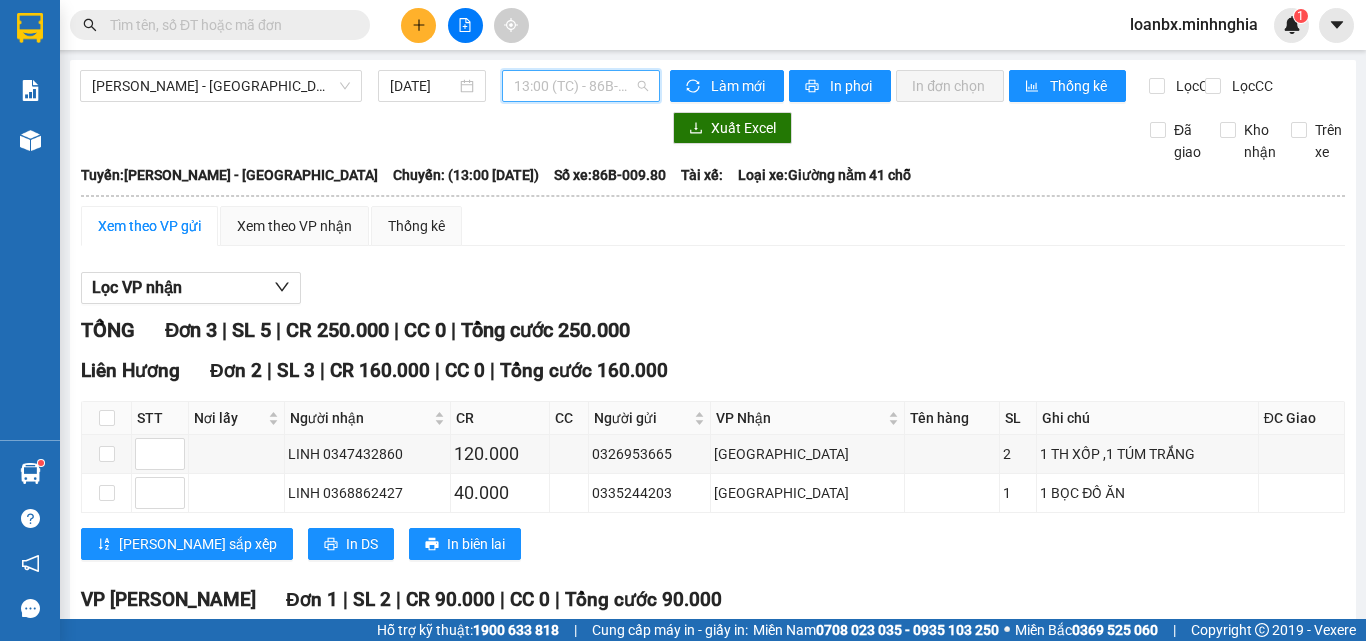 click on "13:00   (TC)   - 86B-009.80" at bounding box center (581, 86) 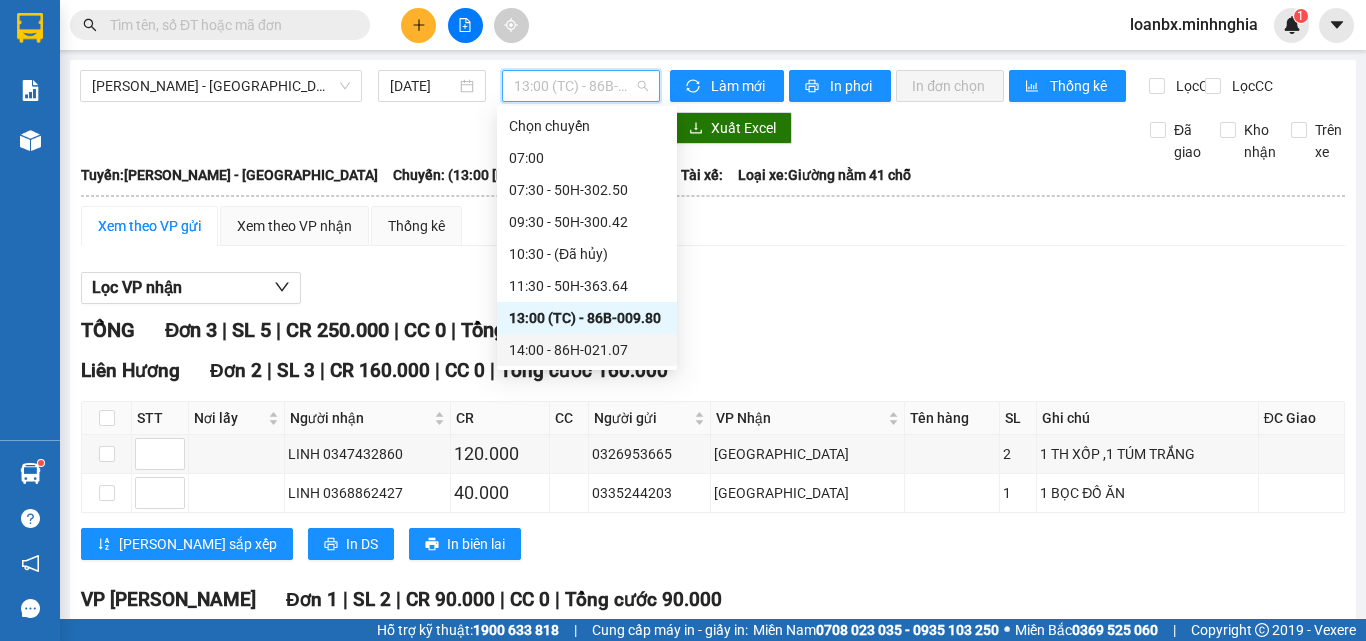 click on "14:00     - 86H-021.07" at bounding box center [587, 350] 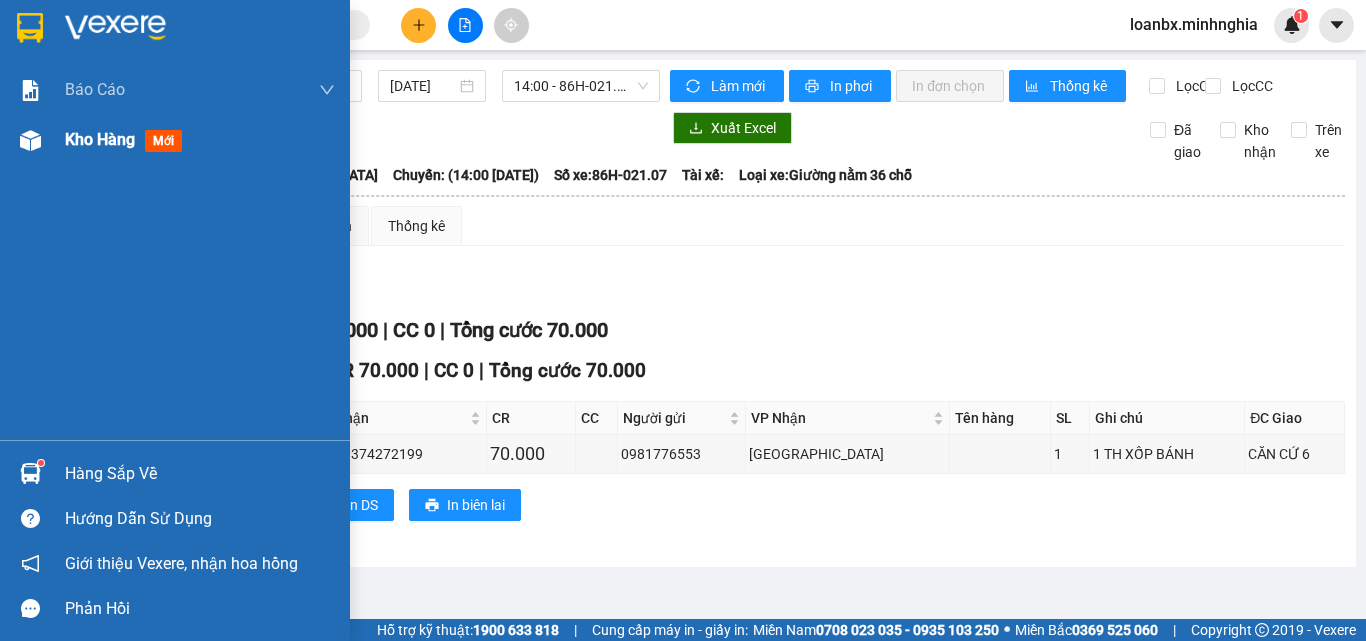 click at bounding box center (30, 140) 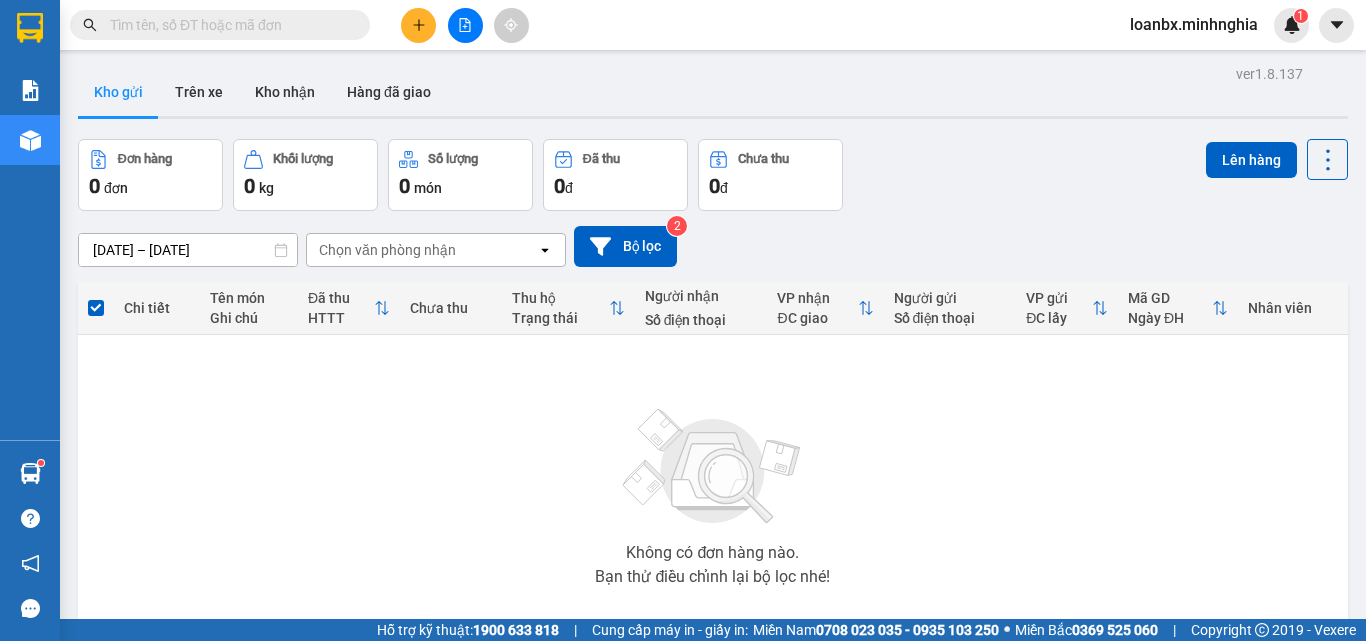 click at bounding box center (465, 25) 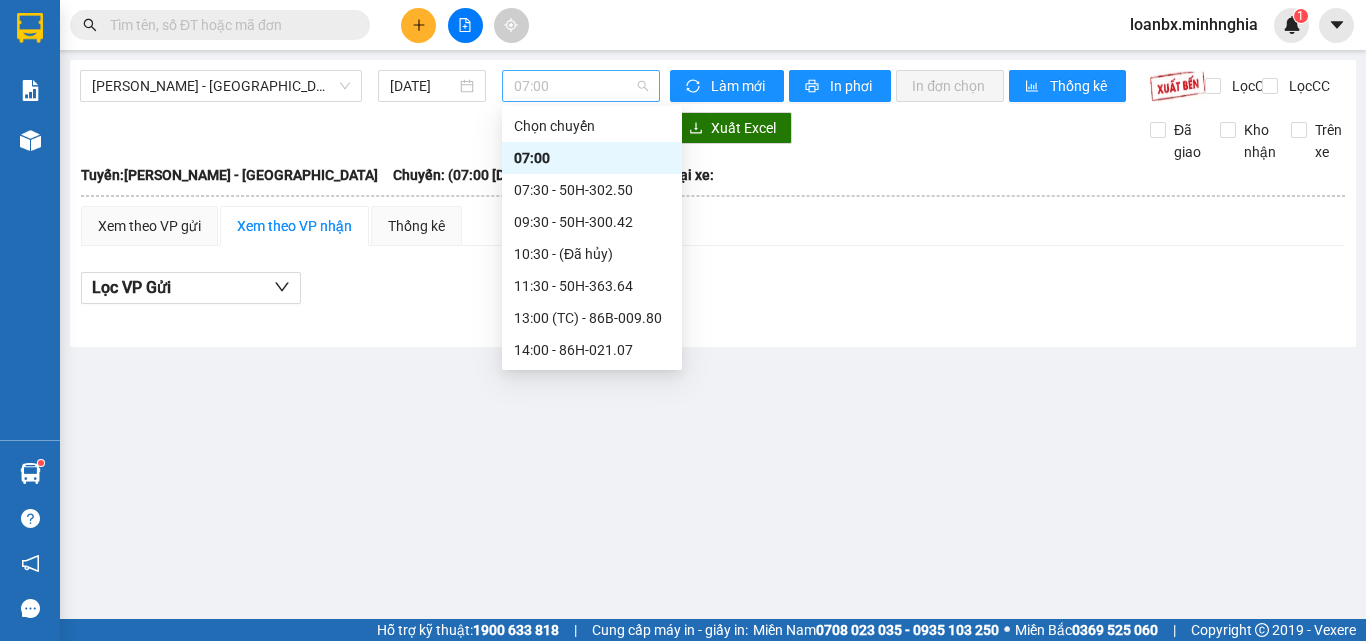click on "07:00" at bounding box center [581, 86] 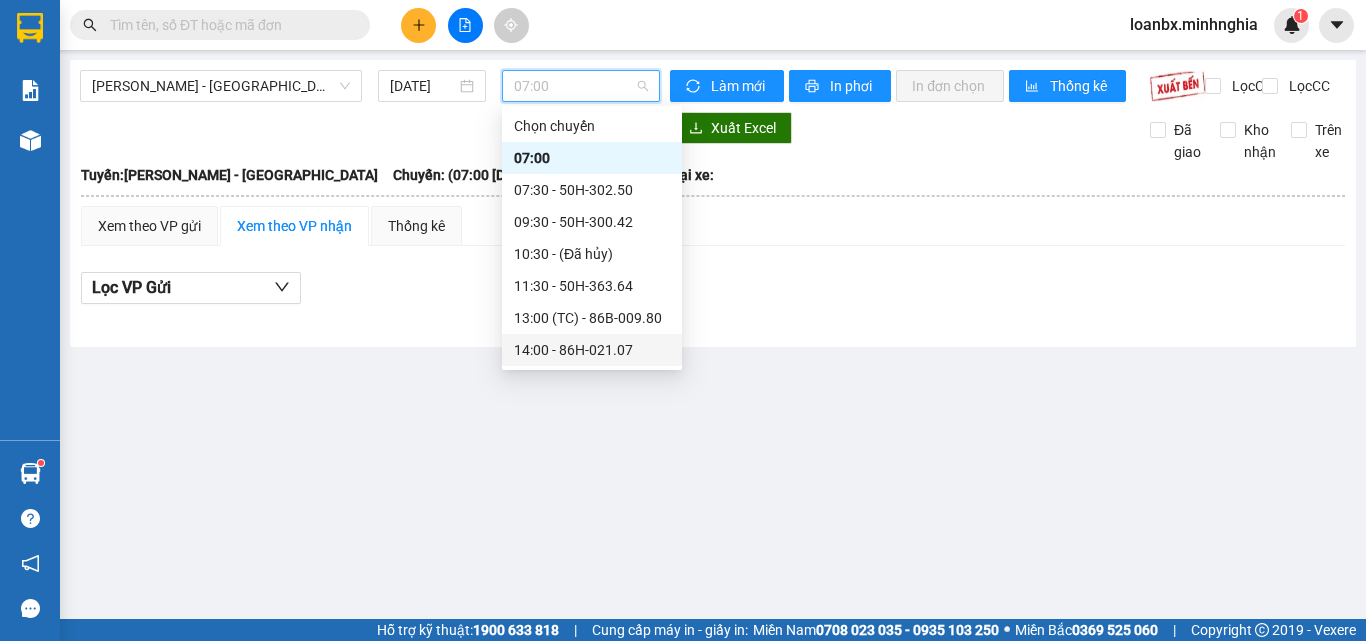 click on "14:00     - 86H-021.07" at bounding box center (592, 350) 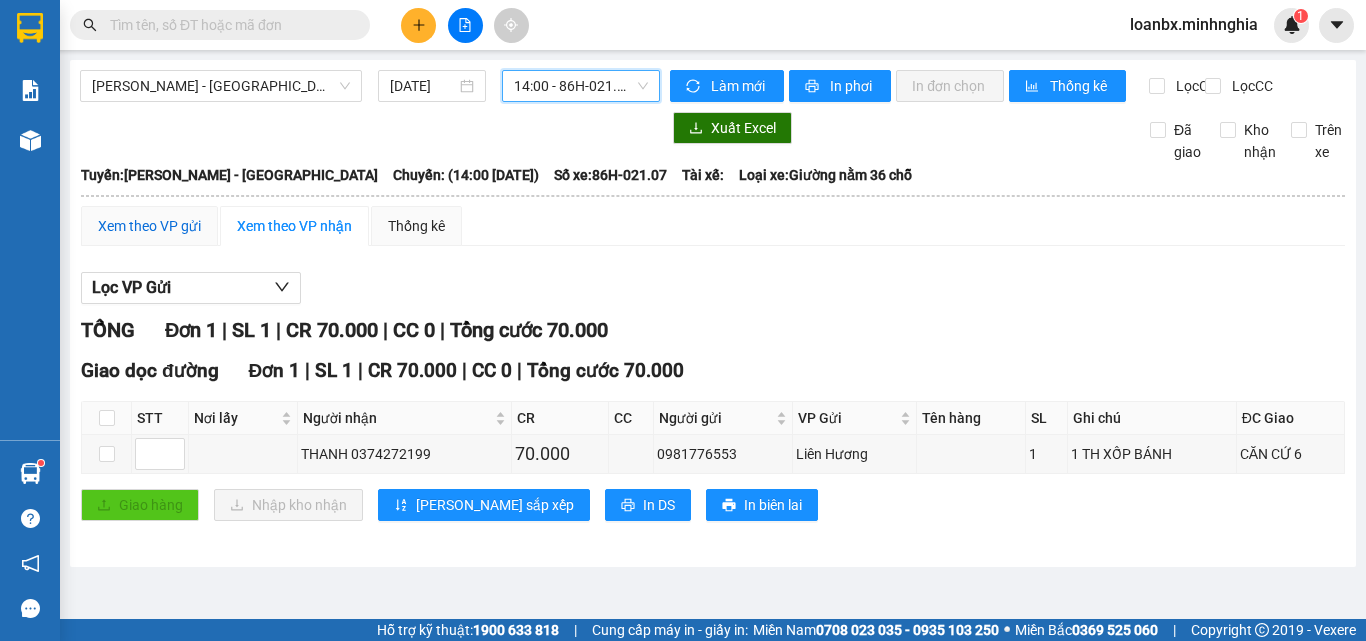 click on "Xem theo VP gửi" at bounding box center (149, 226) 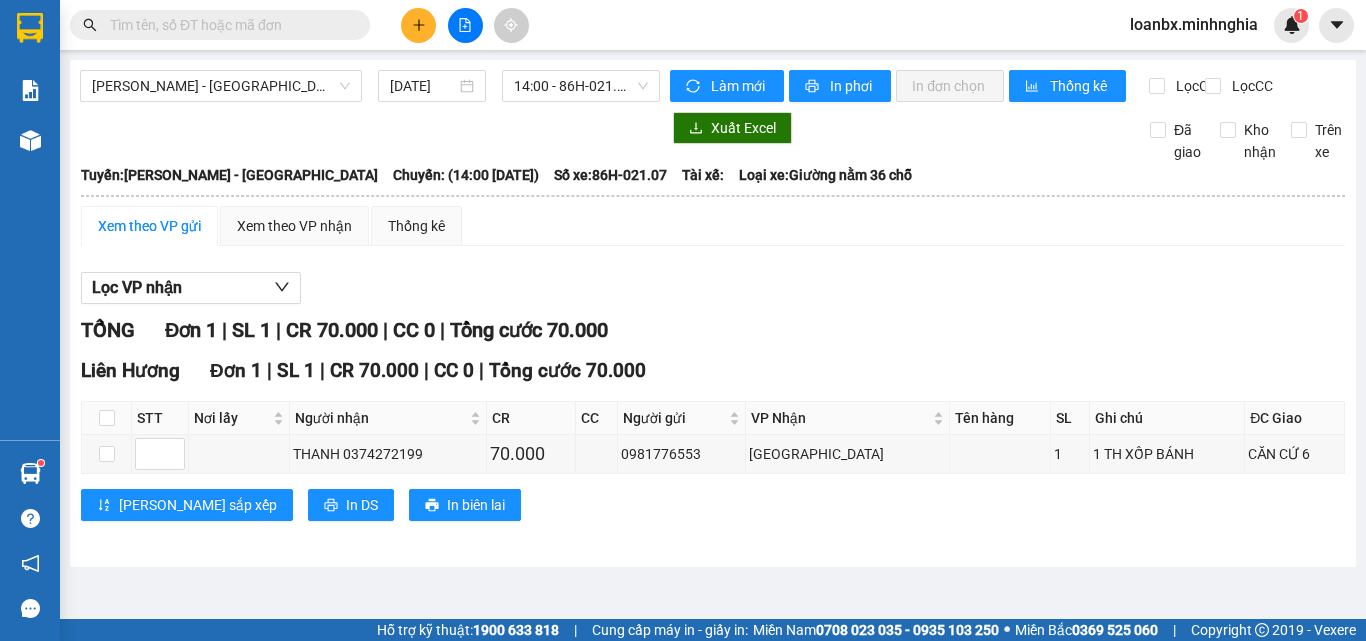click on "TỔNG Đơn   1 | SL   1 | CR   70.000 | CC   0 | Tổng cước   70.000 [GEOGRAPHIC_DATA]   1 | SL   1 | CR   70.000 | CC   0 | Tổng cước   70.000 STT Nơi lấy Người nhận CR CC Người gửi VP Nhận Tên hàng SL Ghi chú ĐC Giao Ký nhận                           THANH 0374272199 70.000  0981776553 [GEOGRAPHIC_DATA]   1 1 TH XỐP BÁNH CĂN CỨ 6 Lưu sắp xếp In DS In biên lai Minh Nghĩa   02523854854   01 Đinh Tiên Hoàng PHƠI HÀNG VP Phan Rí  -  13:51 [DATE] [GEOGRAPHIC_DATA]:  [GEOGRAPHIC_DATA] - [GEOGRAPHIC_DATA] Chuyến:   (14:00 [DATE]) Số xe:  86H-021.07 Tài xế:  Loại xe:  Giường nằm 36 chỗ STT Nơi lấy Người nhận CR CC Người gửi VP Nhận Tên hàng SL Ghi chú ĐC Giao Ký nhận Liên Hương Đơn   1 | SL   1 | CR   70.000 | CC   0 | Tổng cước   70.000 1 THANH 0374272199 70.000  0981776553 [GEOGRAPHIC_DATA]   1 1 TH XỐP BÁNH CĂN CỨ 6 Tổng 70.000 0 1 Cước rồi :   70.000  VNĐ Chưa cước :   0  VNĐ Thu hộ:  0  VNĐ VP Gửi" at bounding box center [713, 430] 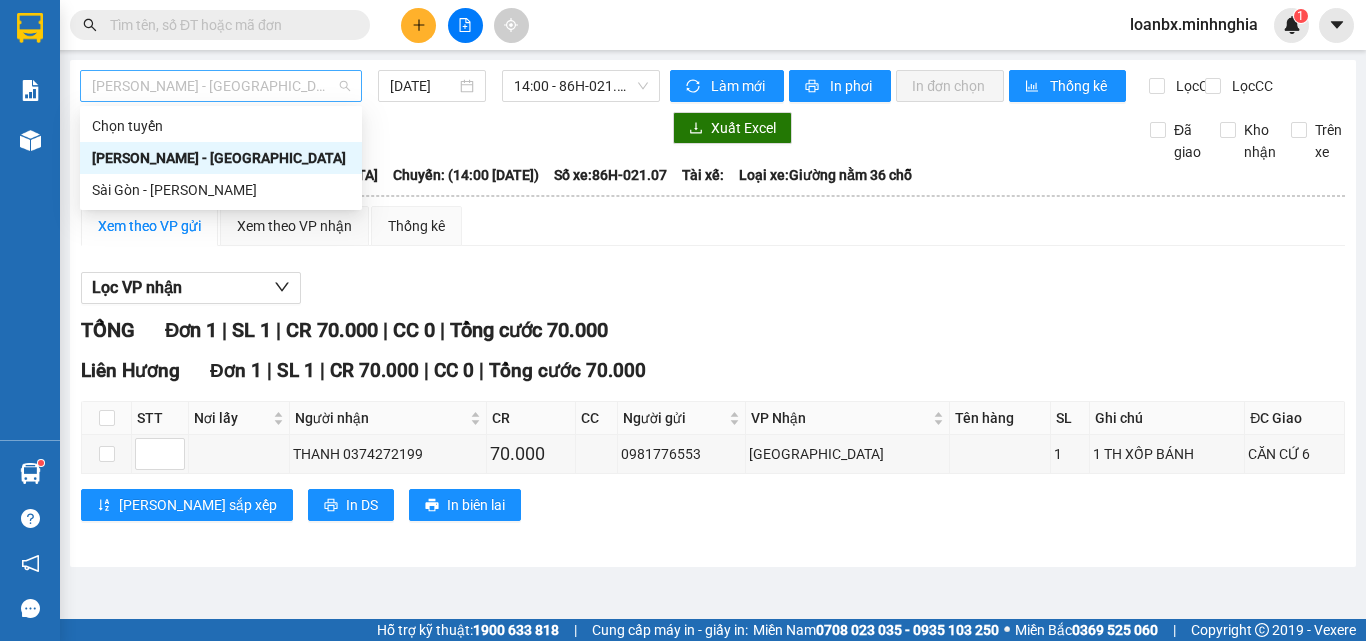 click on "[PERSON_NAME] - [GEOGRAPHIC_DATA]" at bounding box center [221, 86] 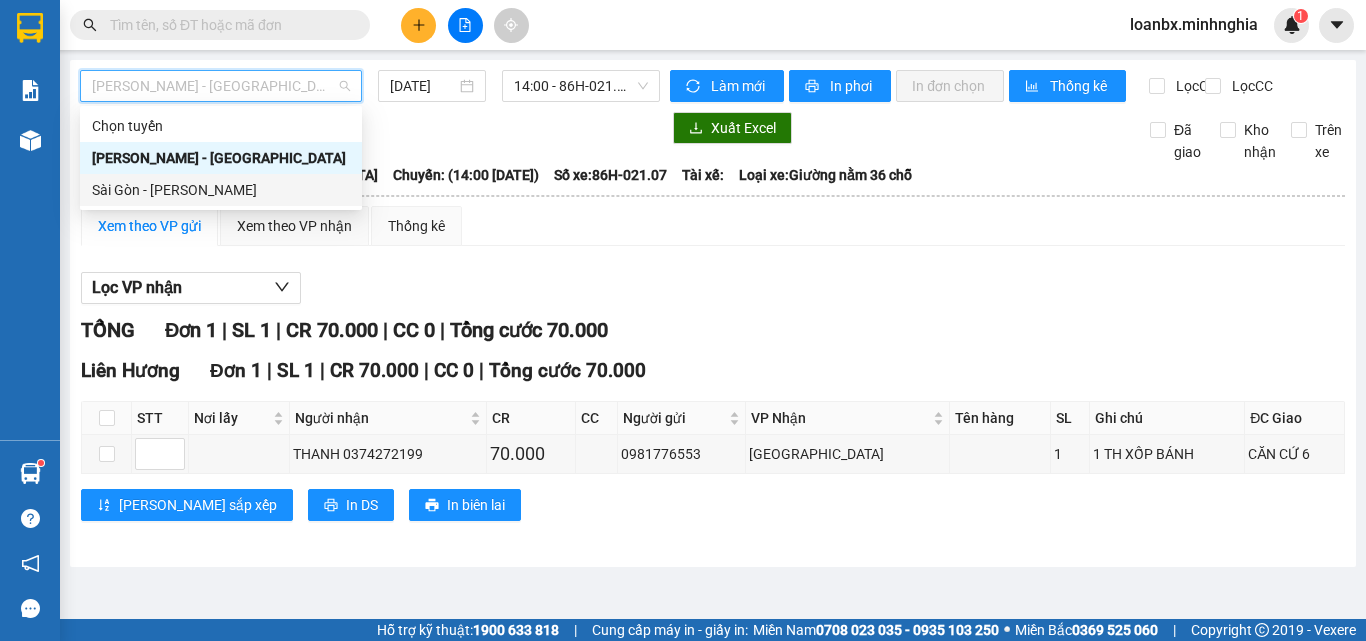 click on "Sài Gòn - [PERSON_NAME]" at bounding box center (221, 190) 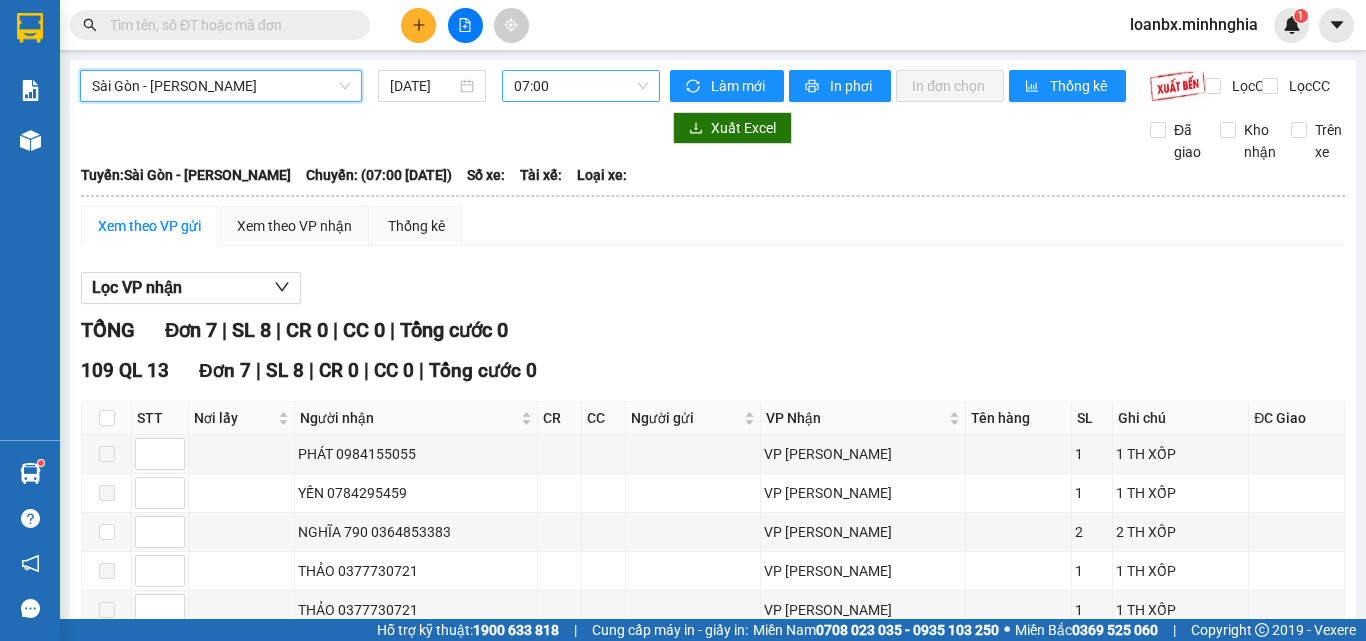 click on "07:00" at bounding box center [581, 86] 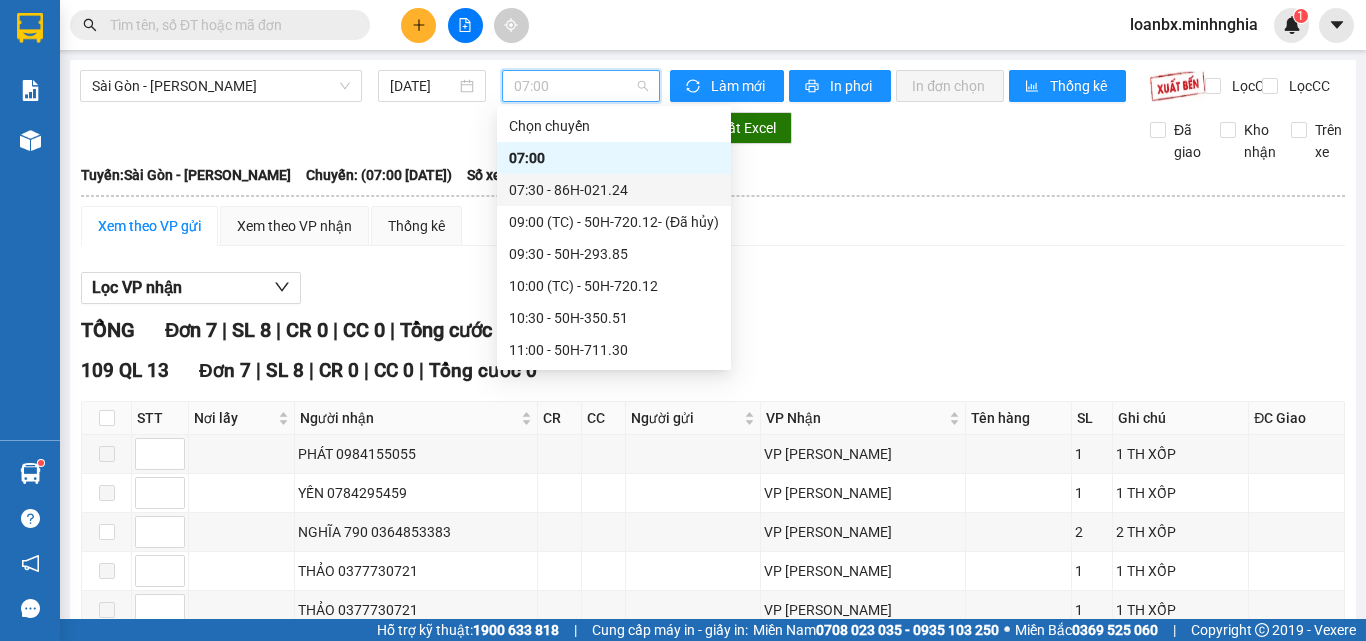 click on "07:30     - 86H-021.24" at bounding box center (614, 190) 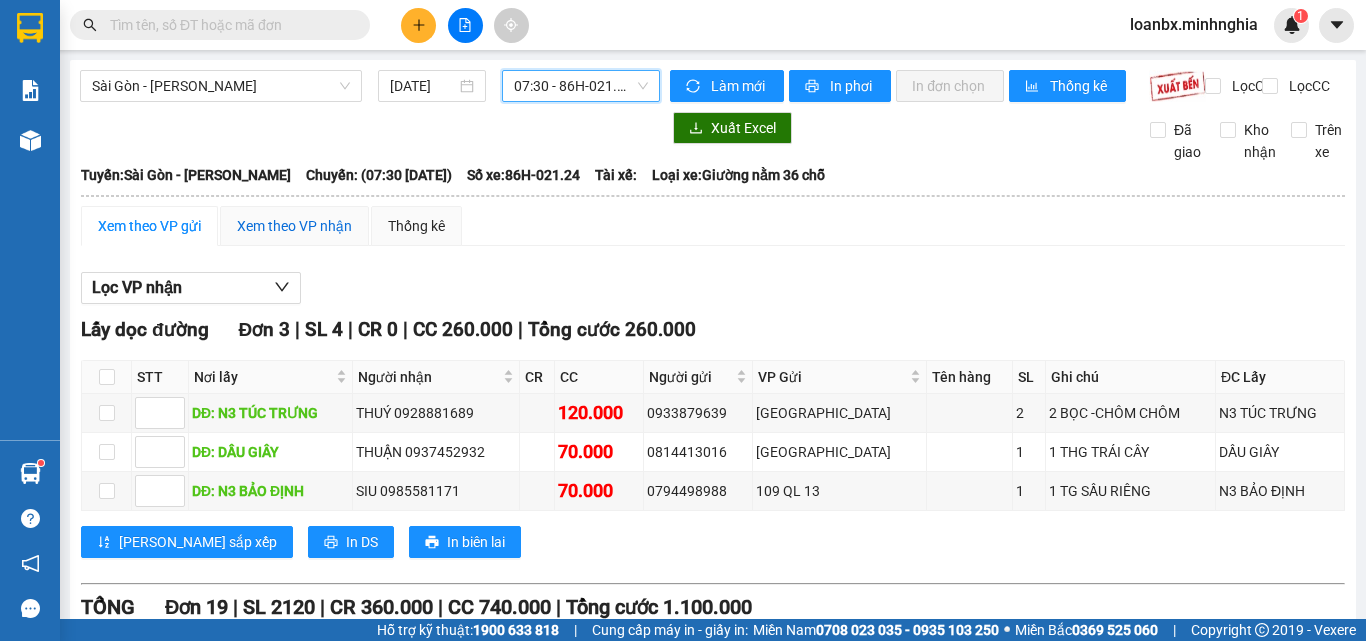 click on "Xem theo VP nhận" at bounding box center [294, 226] 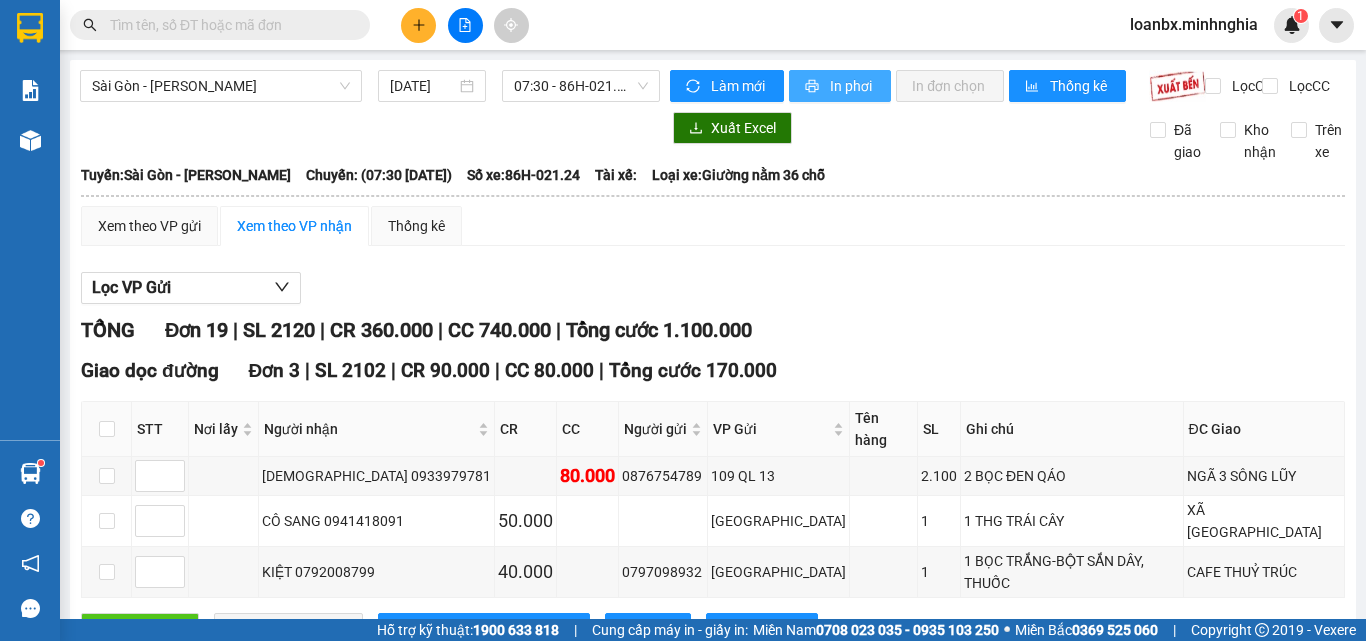 click on "In phơi" at bounding box center (852, 86) 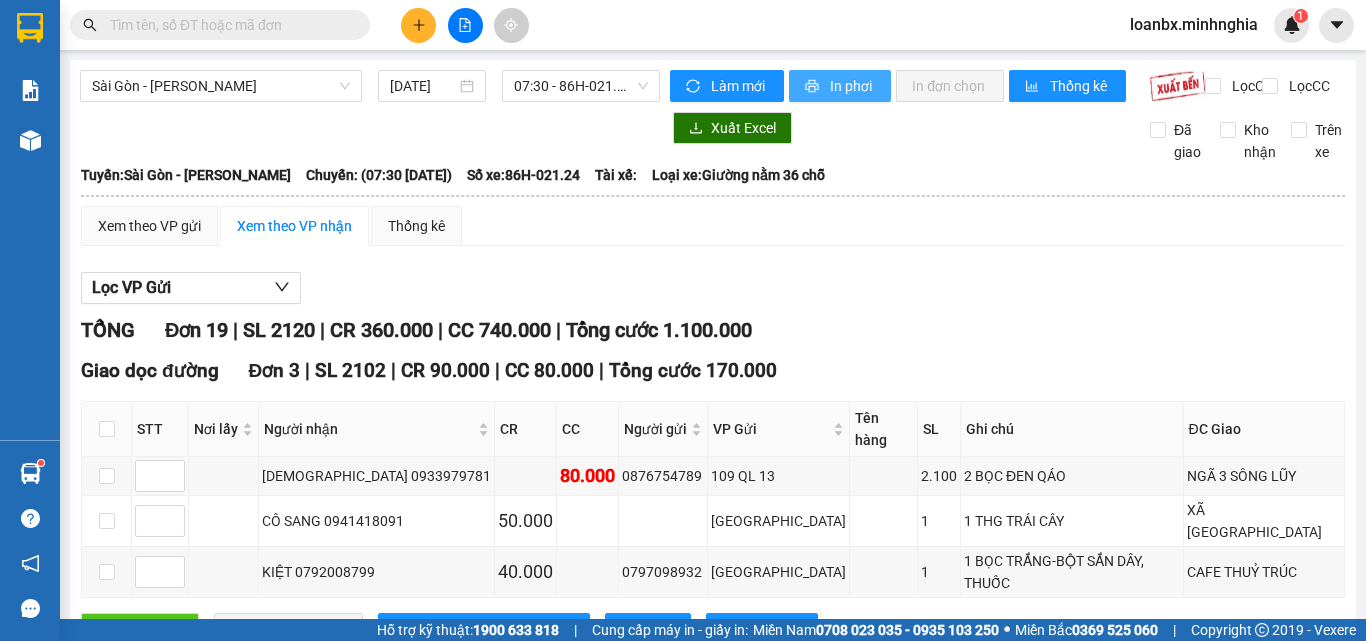 scroll, scrollTop: 0, scrollLeft: 0, axis: both 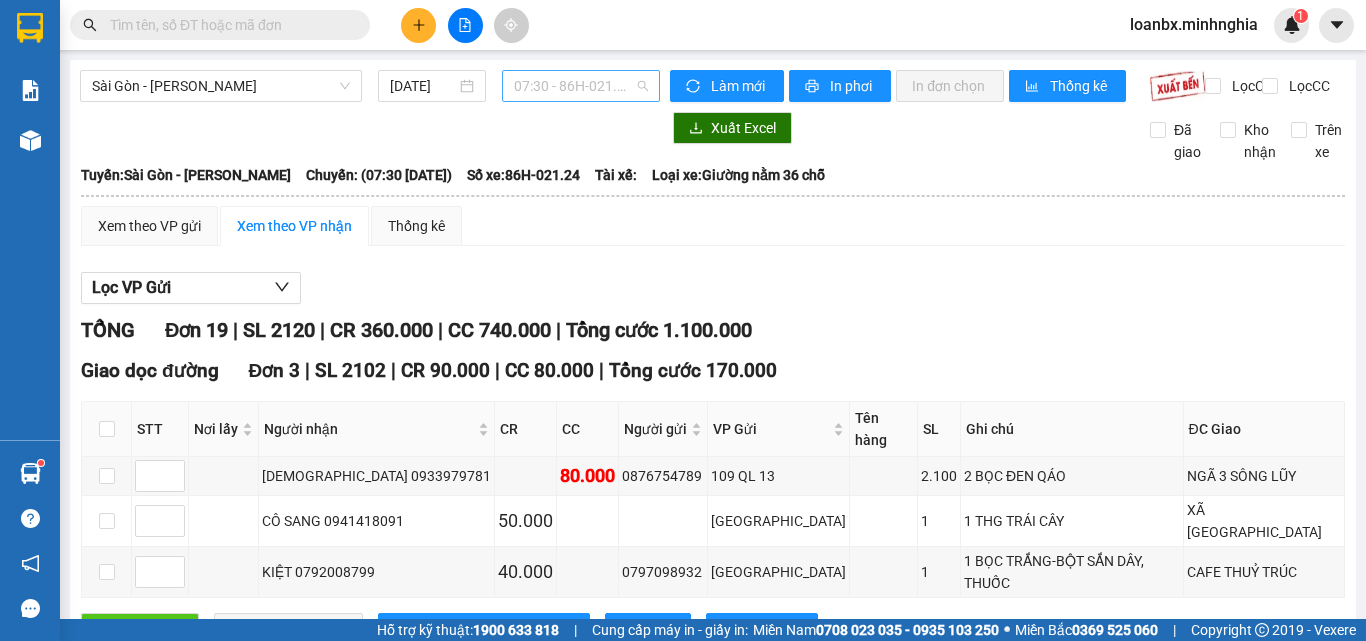 click on "07:30     - 86H-021.24" at bounding box center (581, 86) 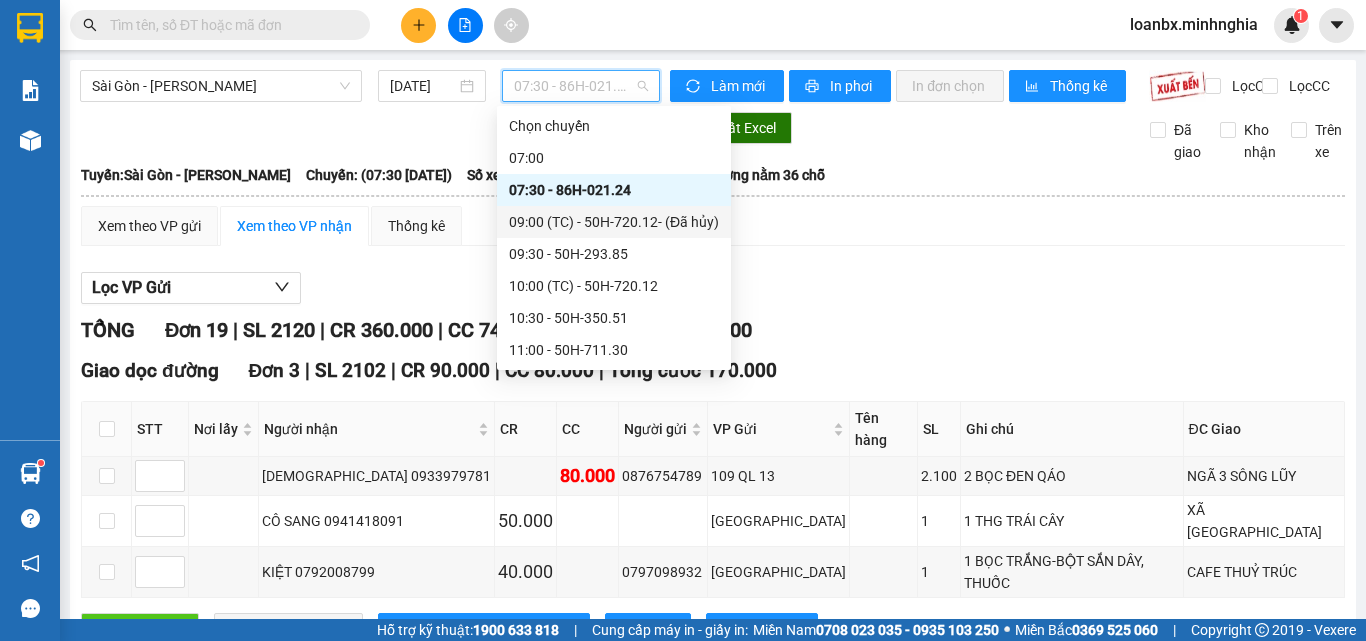 click on "09:00   (TC)   - 50H-720.12  - (Đã hủy)" at bounding box center [614, 222] 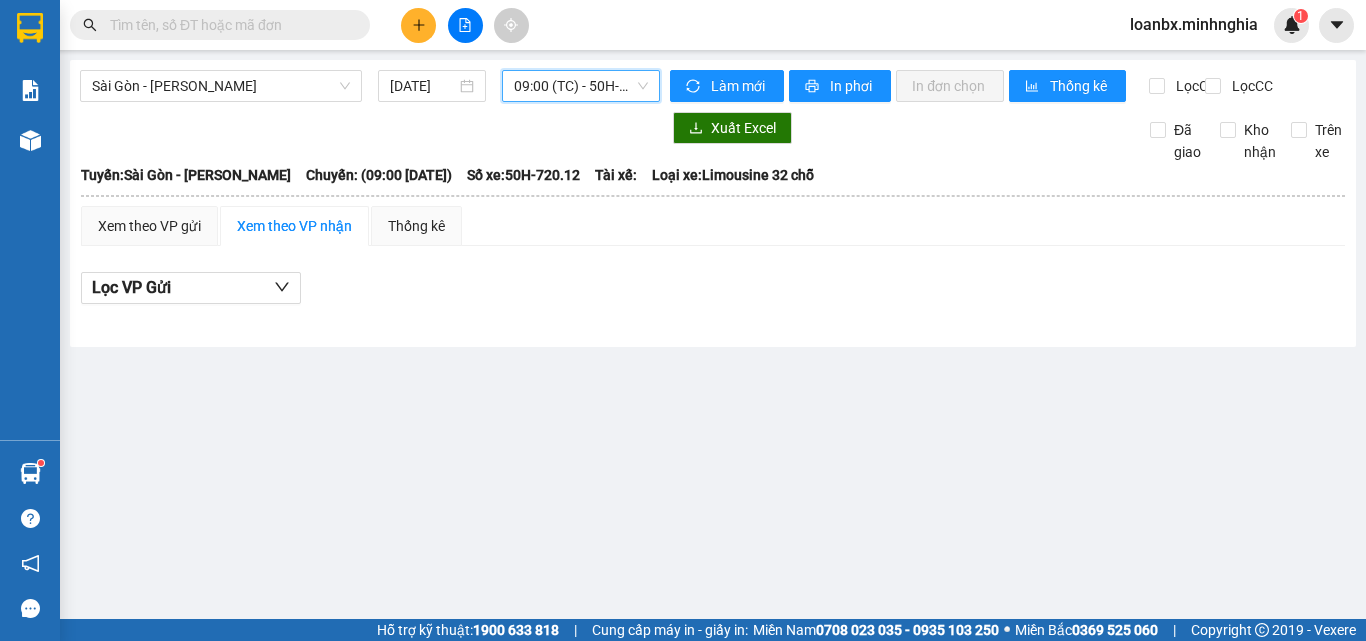 click on "09:00   (TC)   - 50H-720.12  - (Đã hủy)" at bounding box center [581, 86] 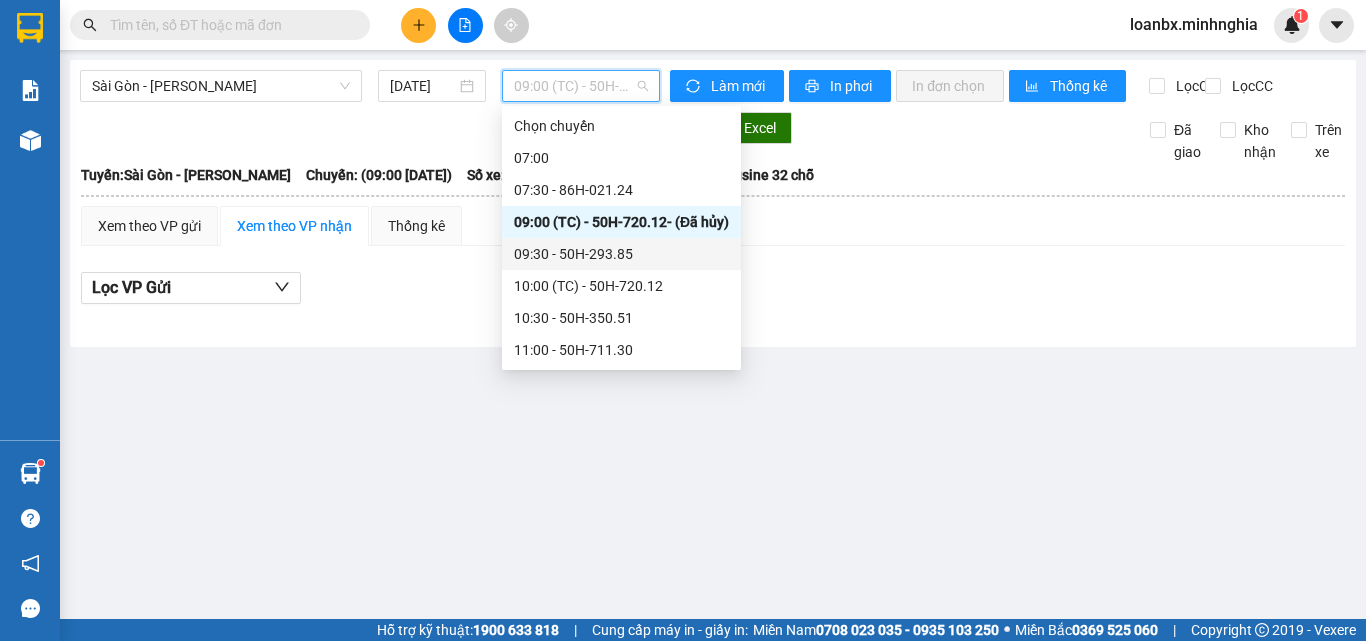 click on "09:30     - 50H-293.85" at bounding box center [621, 254] 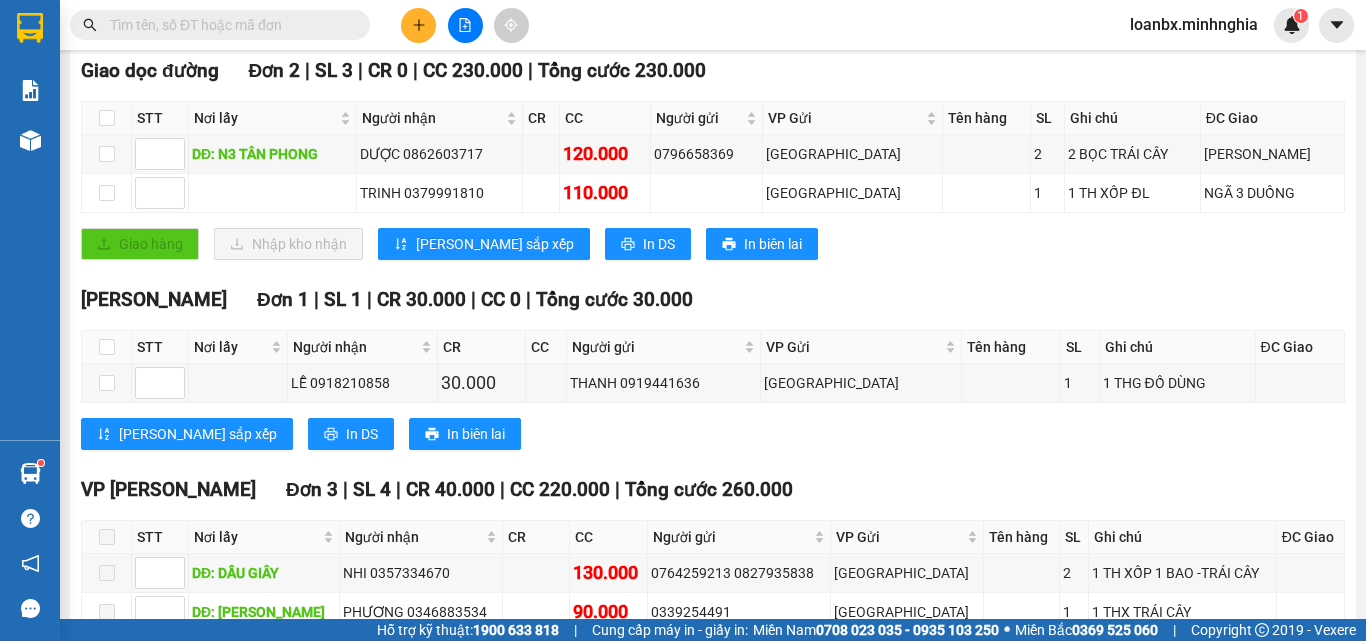 scroll, scrollTop: 0, scrollLeft: 0, axis: both 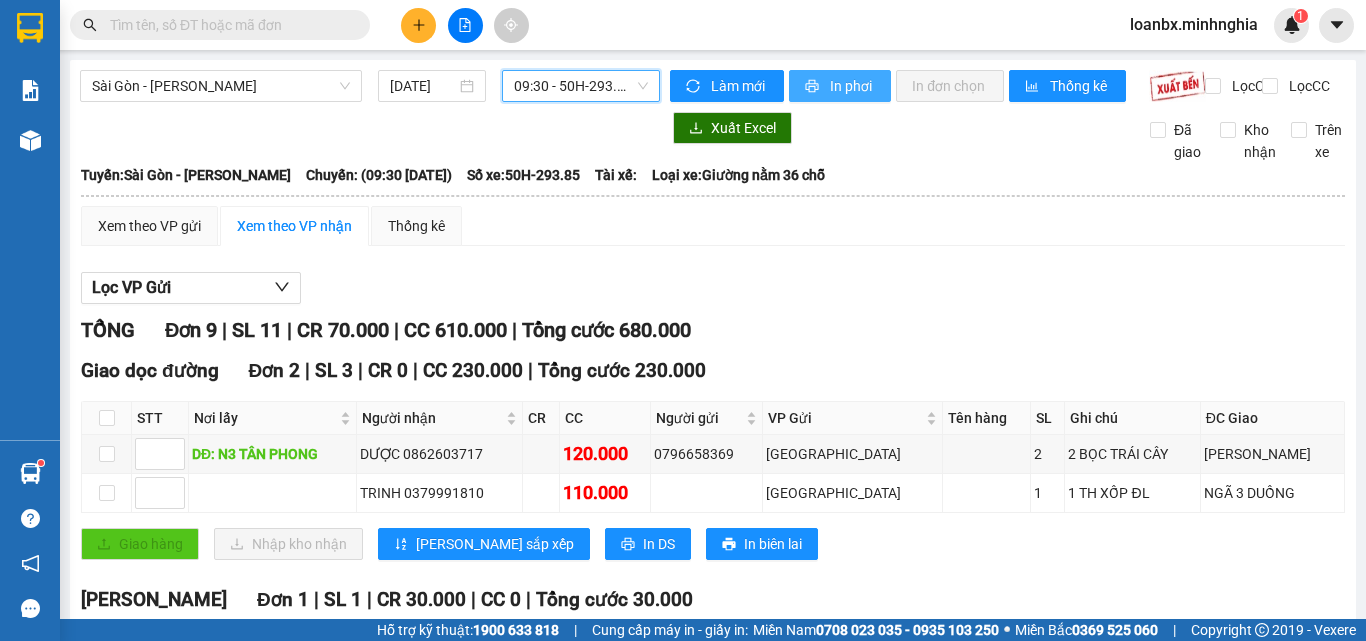 click on "In phơi" at bounding box center (840, 86) 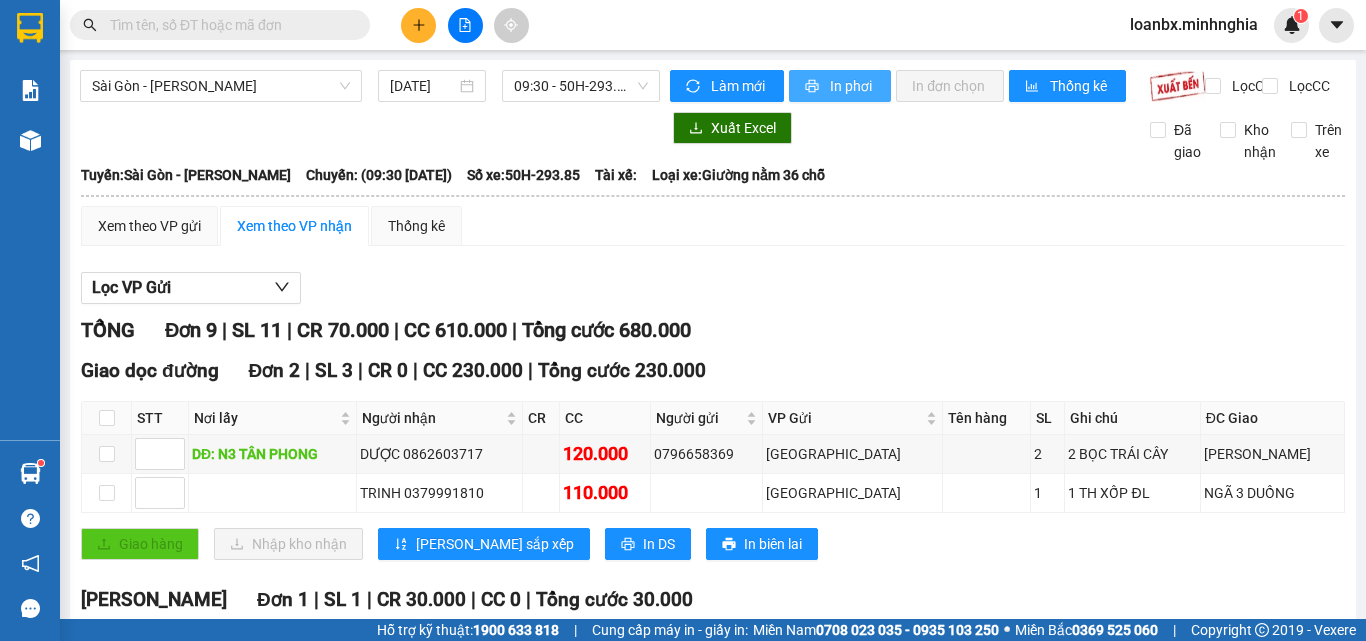 scroll, scrollTop: 0, scrollLeft: 0, axis: both 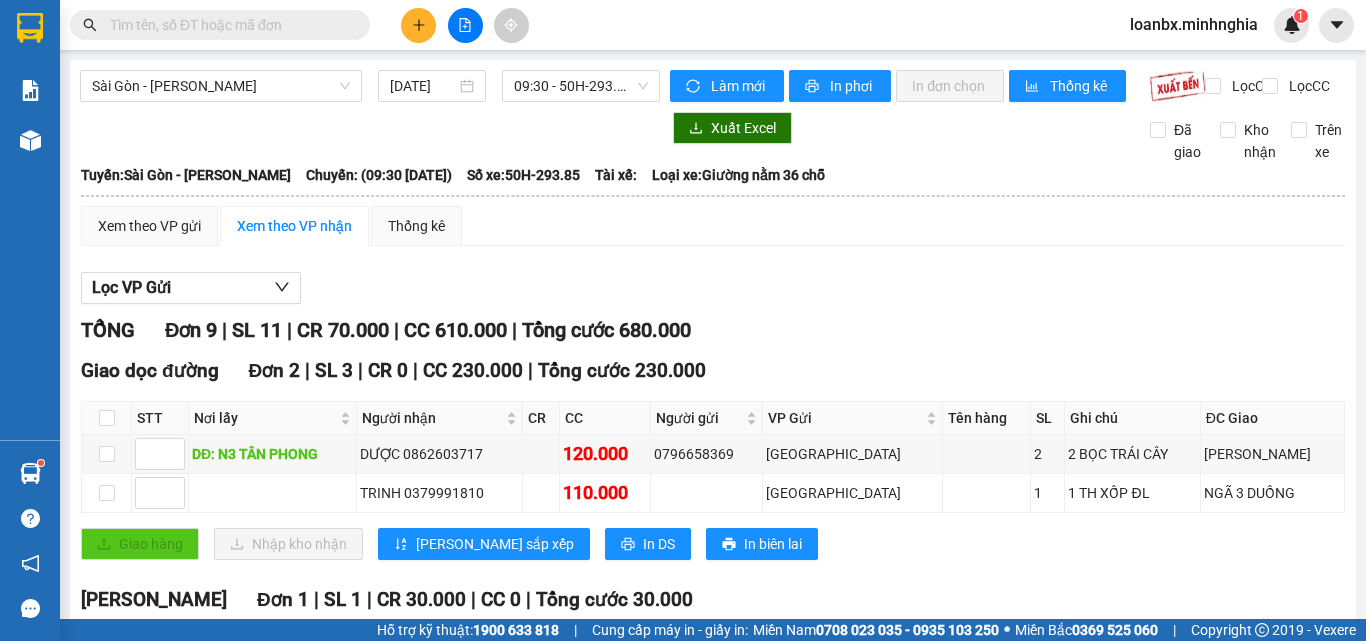 click on "[GEOGRAPHIC_DATA] - Phan Rí [DATE] 09:30     - 50H-293.85  Làm mới In phơi In đơn chọn Thống kê Lọc  CR Lọc  CC Xuất Excel Đã giao Kho nhận Trên xe Minh Nghĩa   02523854854   01 Đinh Tiên Hoàng PHƠI HÀNG 14:25 [DATE] [GEOGRAPHIC_DATA]:  [GEOGRAPHIC_DATA] - [GEOGRAPHIC_DATA]:   (09:30 [DATE]) Số xe:  50H-293.85 Tài xế:  Loại xe:  [GEOGRAPHIC_DATA] nằm 36 chỗ Tuyến:  [GEOGRAPHIC_DATA] - [GEOGRAPHIC_DATA]:   (09:30 [DATE]) Số xe:  50H-293.85 Tài xế:  Loại xe:  Giường nằm 36 chỗ Xem theo VP gửi Xem theo VP nhận Thống kê Lọc VP Gửi TỔNG Đơn   9 | SL   11 | CR   70.000 | CC   610.000 | Tổng cước   680.000 Giao dọc đường Đơn   2 | SL   3 | CR   0 | CC   230.000 | Tổng cước   230.000 STT Nơi lấy Người nhận CR CC Người gửi VP Gửi Tên hàng SL Ghi chú ĐC Giao Ký nhận                           DĐ: N3 [GEOGRAPHIC_DATA] 0862603717 120.000  0796658369 [GEOGRAPHIC_DATA]   2 2 BỌC TRÁI CÂY PHAN THANH TRINH  0379991810     1" at bounding box center (713, 771) 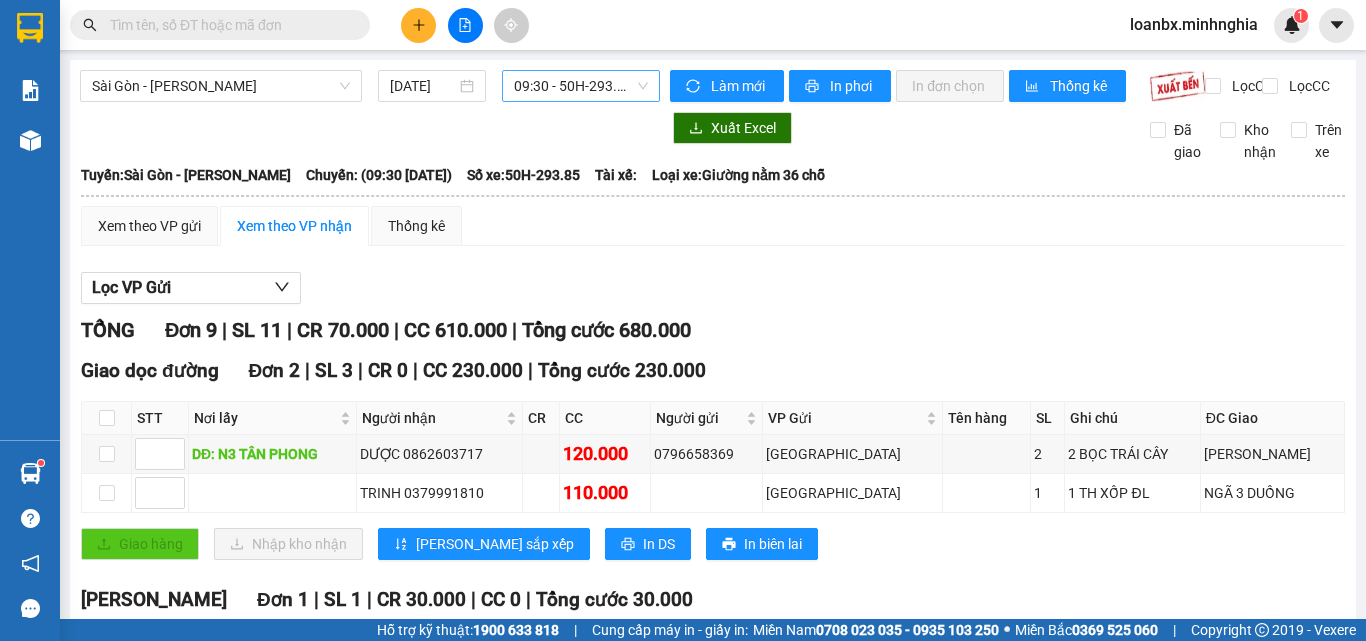 click on "09:30     - 50H-293.85" at bounding box center (581, 86) 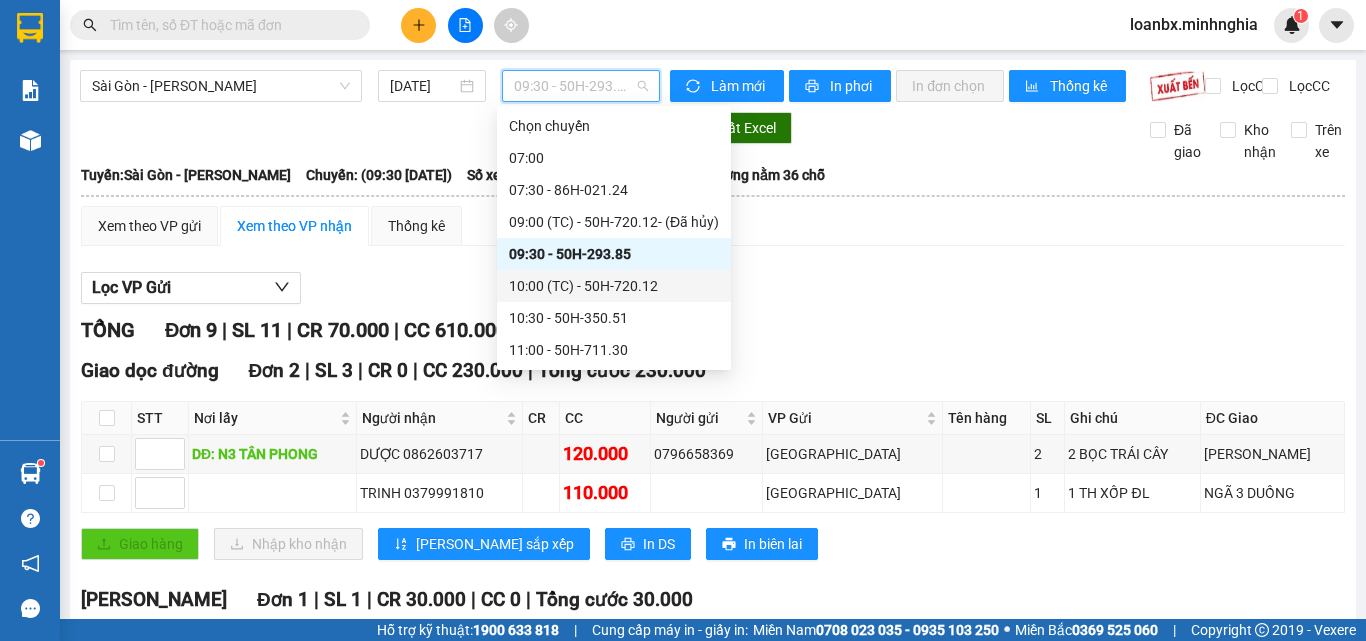 click on "10:00   (TC)   - 50H-720.12" at bounding box center (614, 286) 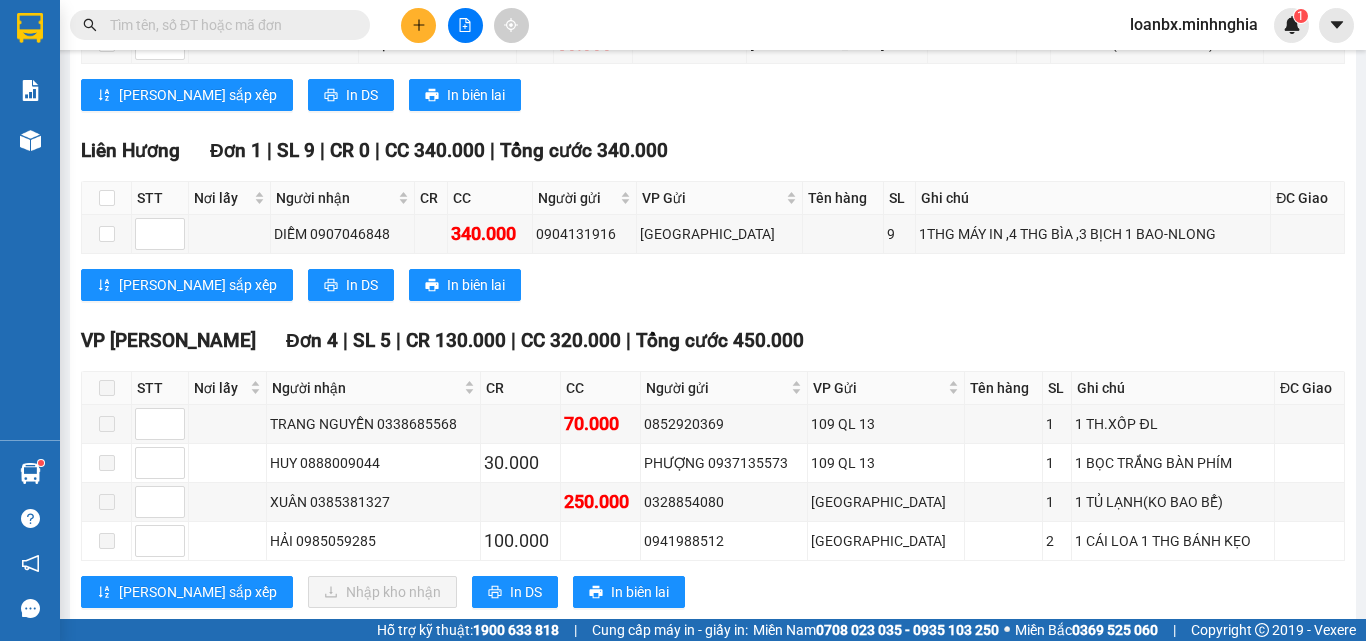 scroll, scrollTop: 700, scrollLeft: 0, axis: vertical 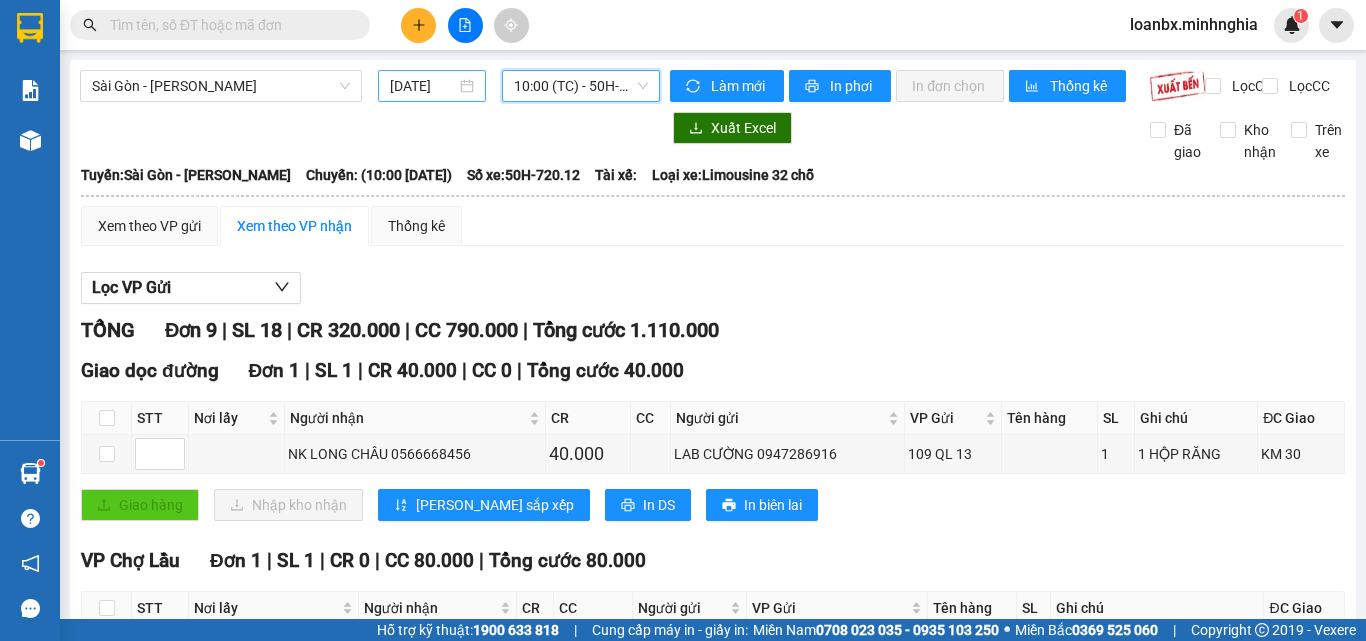 click on "[DATE]" at bounding box center [432, 86] 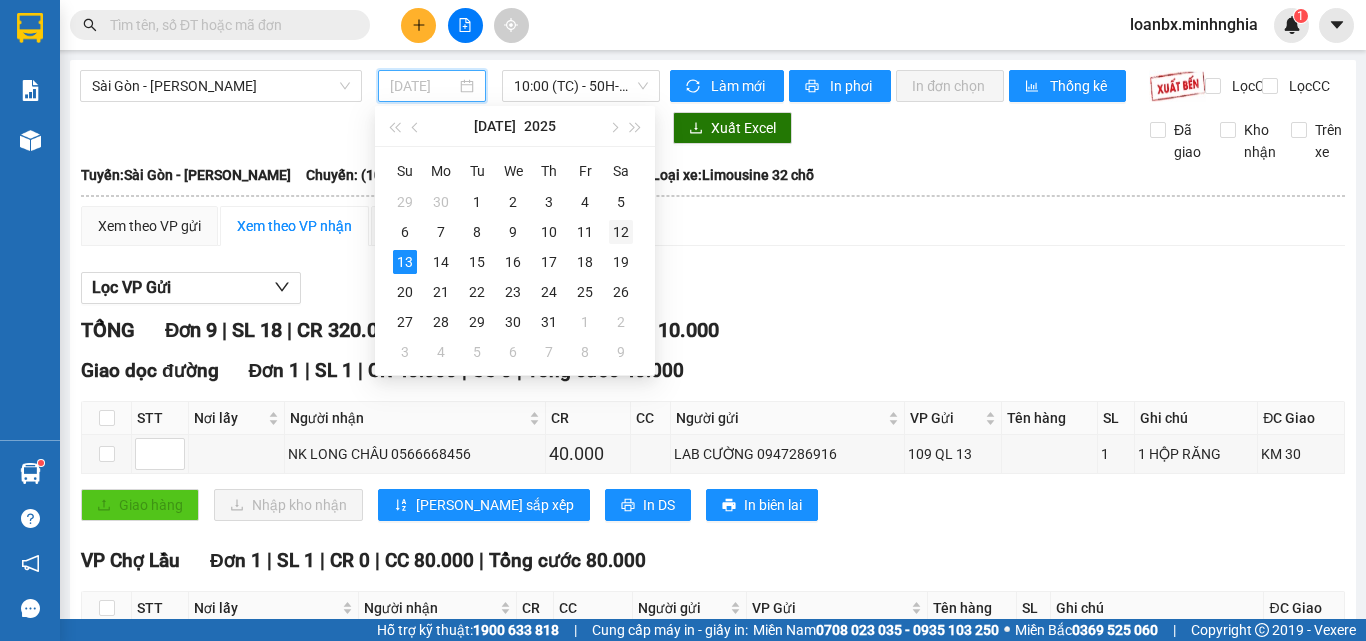 click on "12" at bounding box center [621, 232] 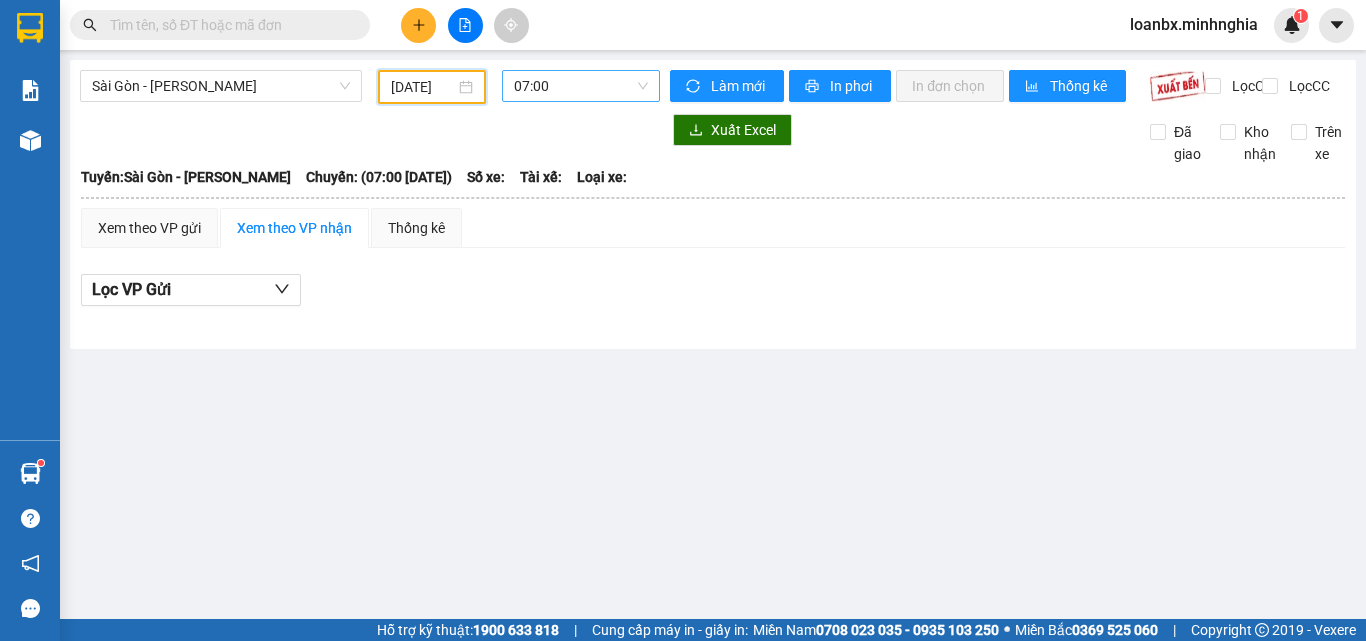 click on "07:00" at bounding box center (581, 86) 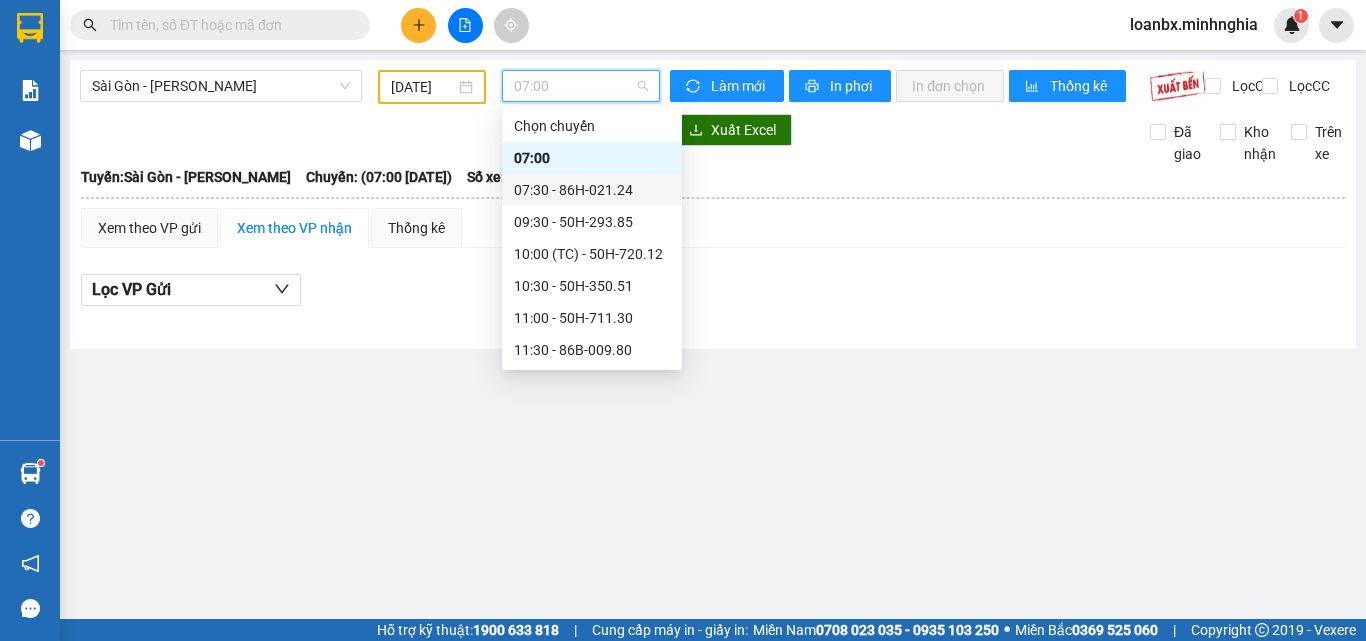 click on "07:30     - 86H-021.24" at bounding box center (592, 190) 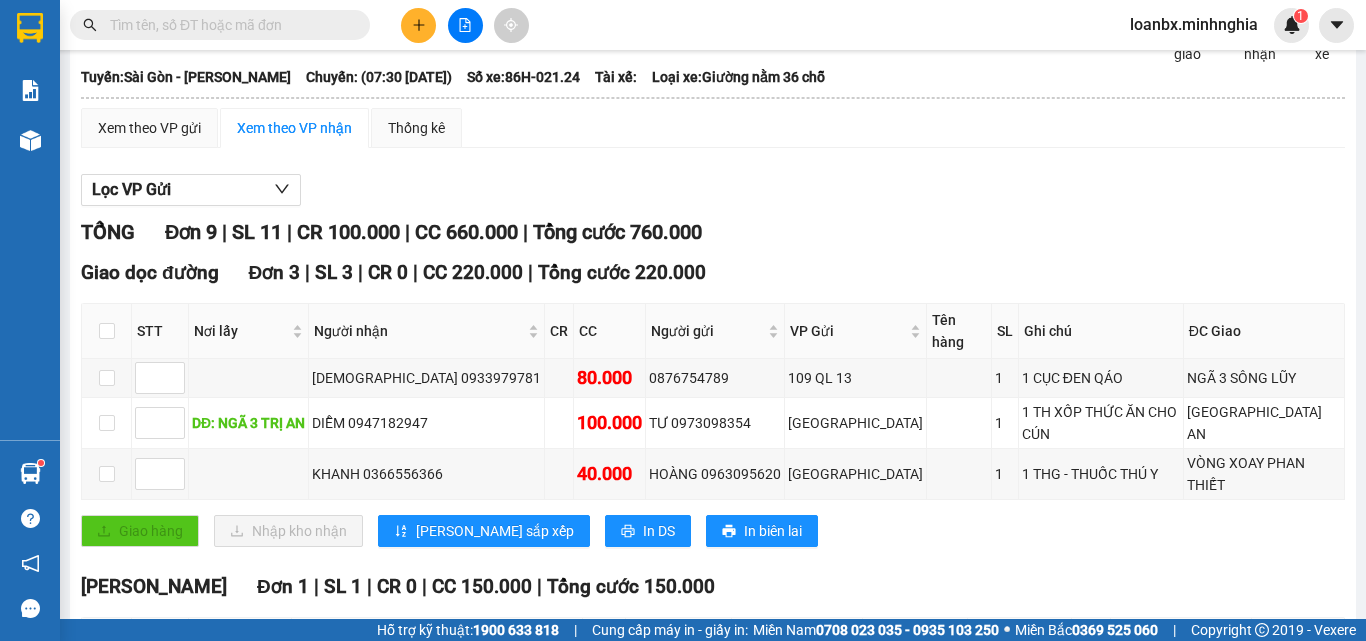 scroll, scrollTop: 0, scrollLeft: 0, axis: both 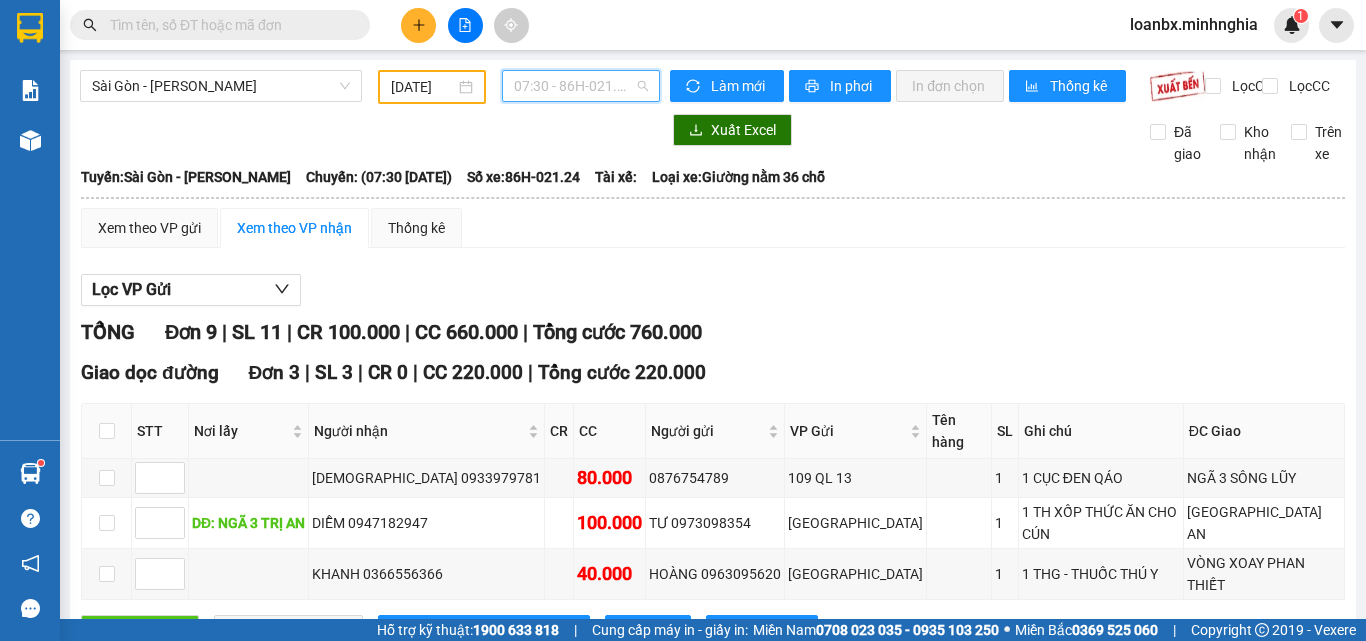 click on "07:30     - 86H-021.24" at bounding box center [581, 86] 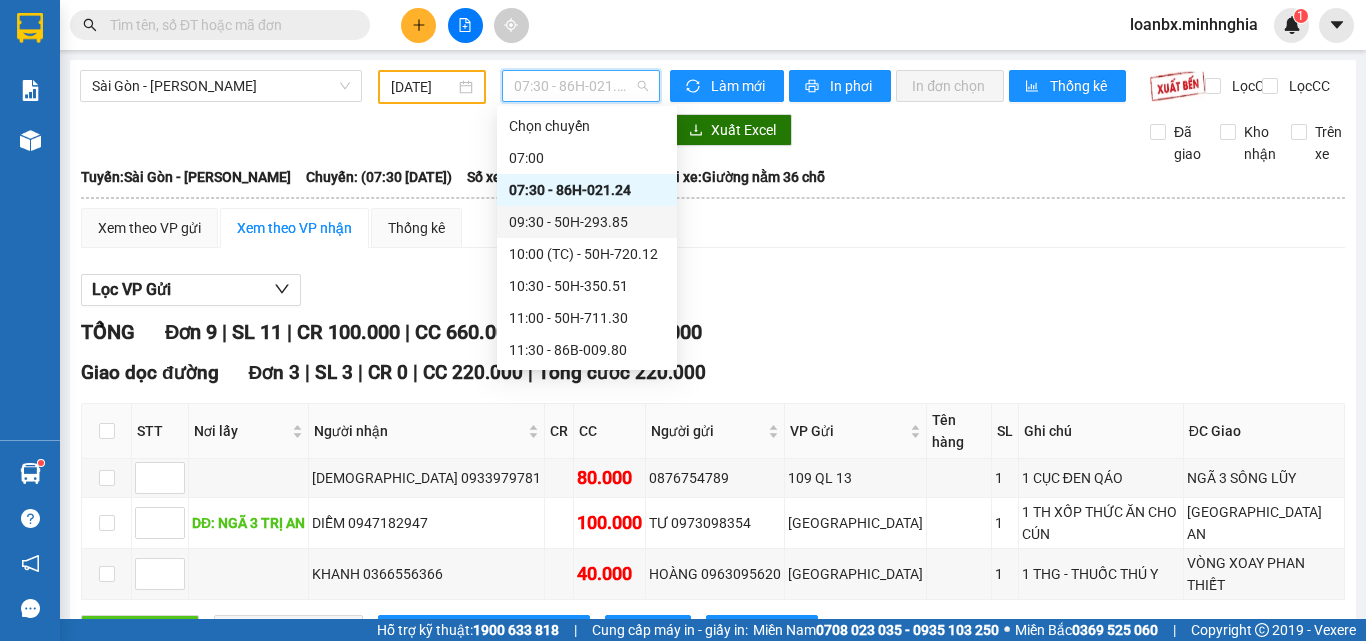 click on "09:30     - 50H-293.85" at bounding box center [587, 222] 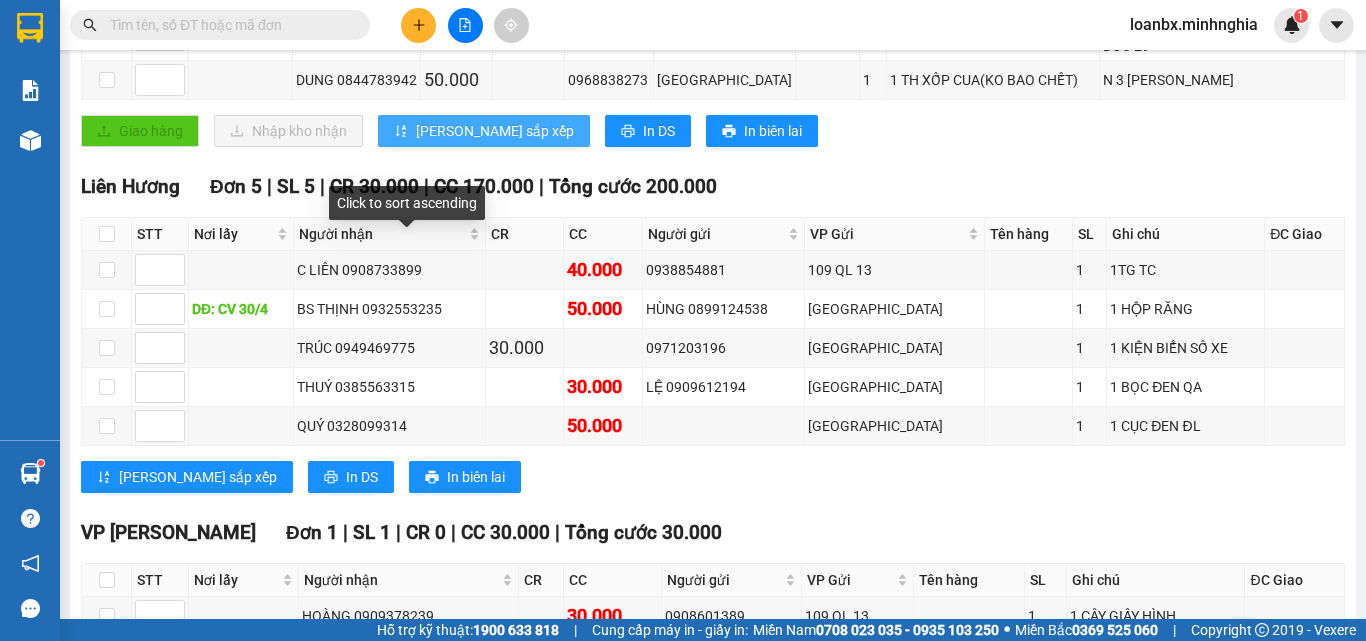 scroll, scrollTop: 0, scrollLeft: 0, axis: both 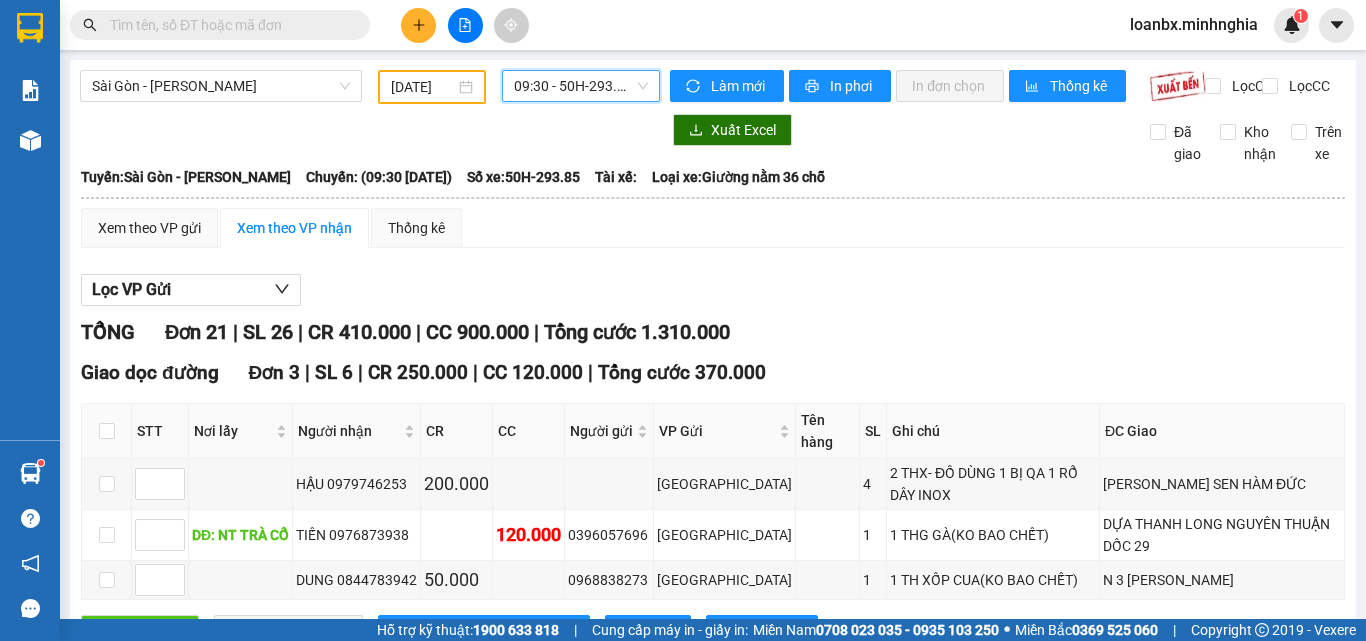 click on "09:30     - 50H-293.85" at bounding box center [581, 86] 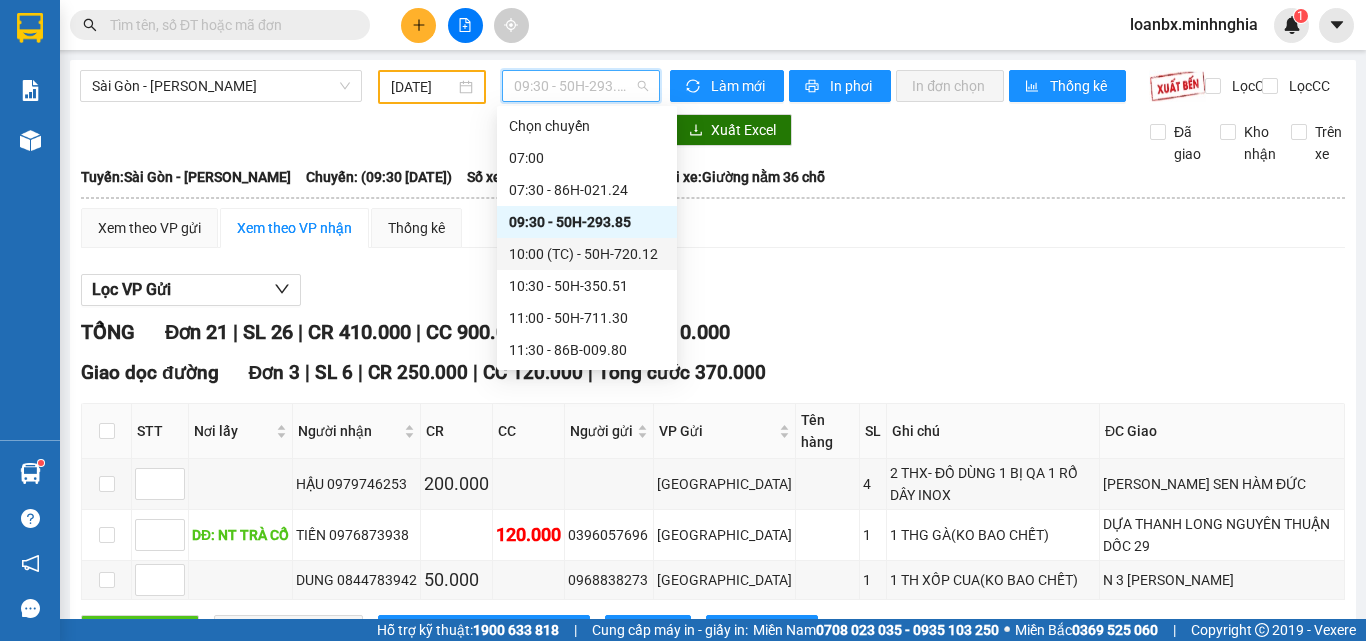 click on "10:00   (TC)   - 50H-720.12" at bounding box center [587, 254] 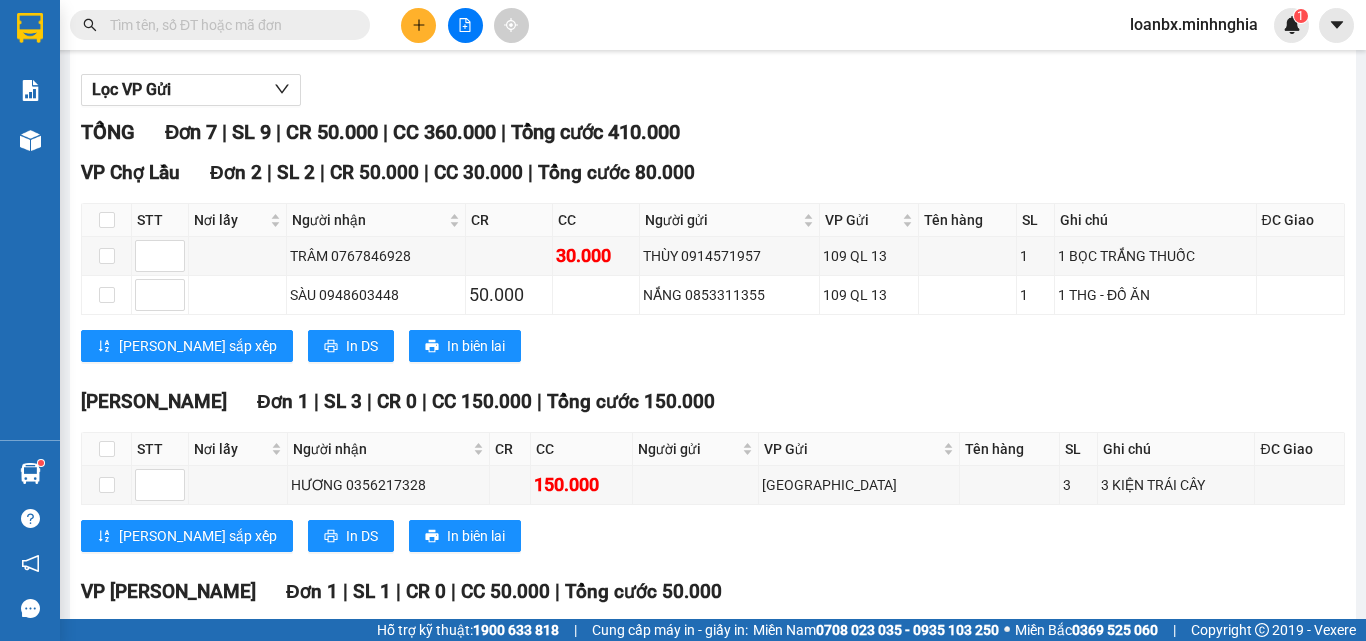 scroll, scrollTop: 0, scrollLeft: 0, axis: both 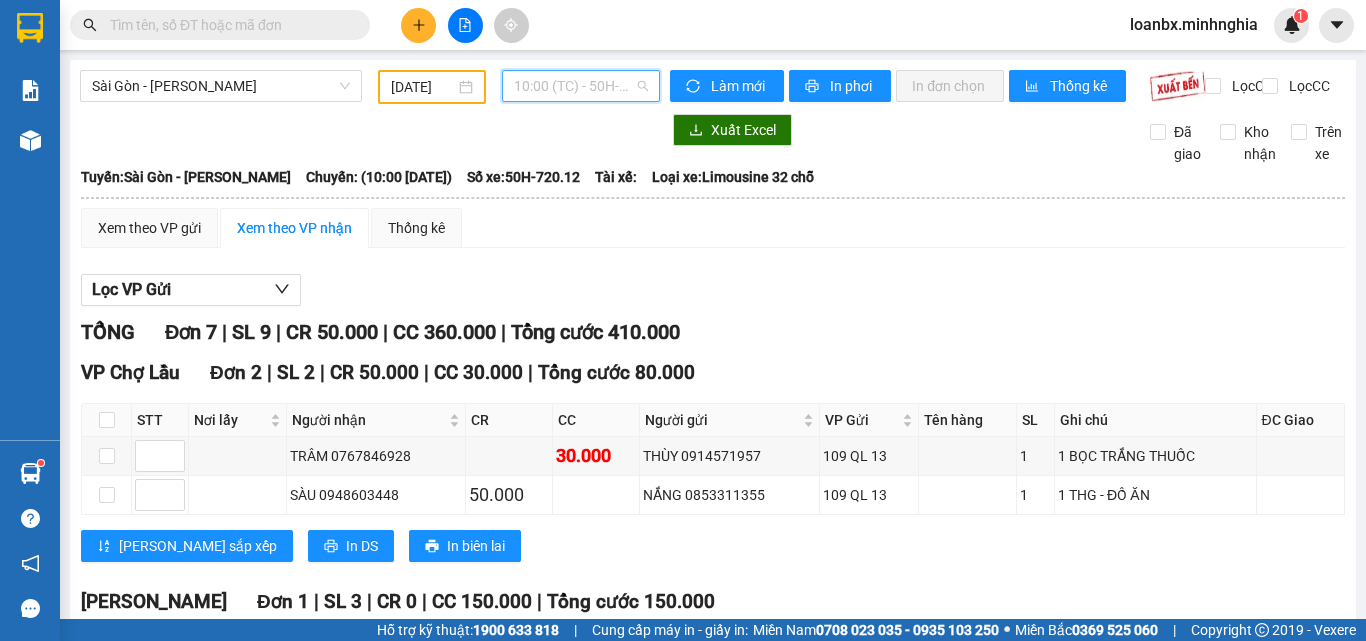 click on "10:00   (TC)   - 50H-720.12" at bounding box center [581, 86] 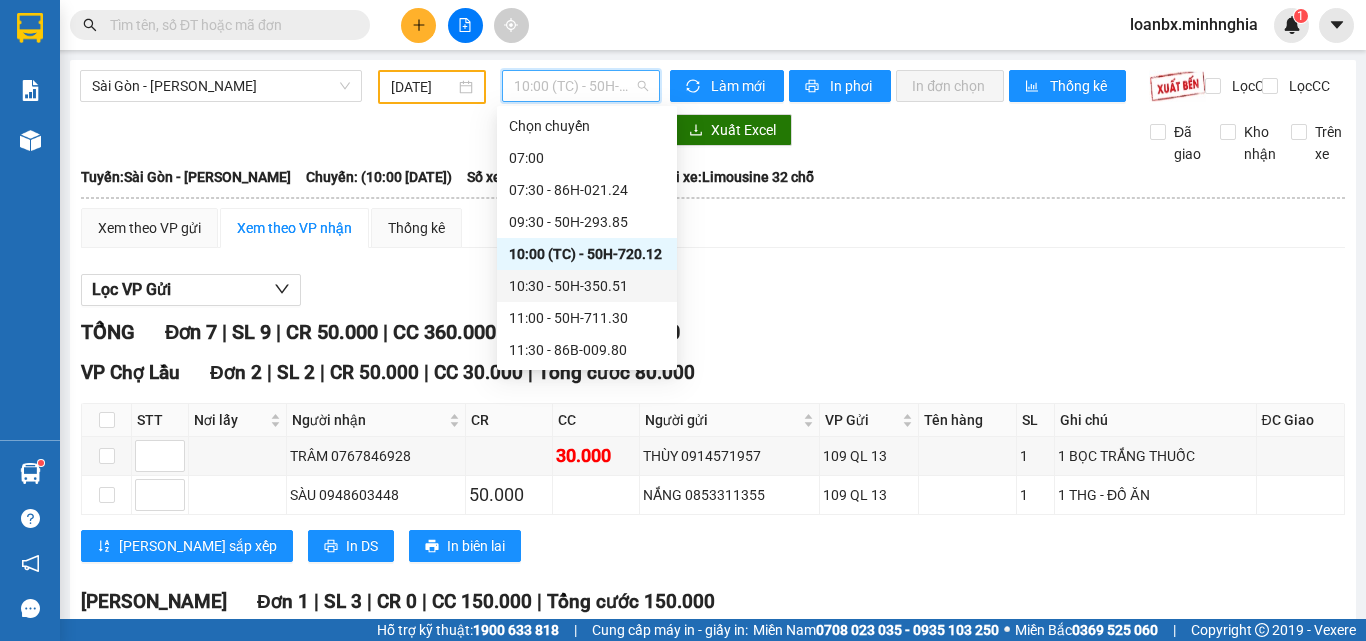 click on "10:30     - 50H-350.51" at bounding box center [587, 286] 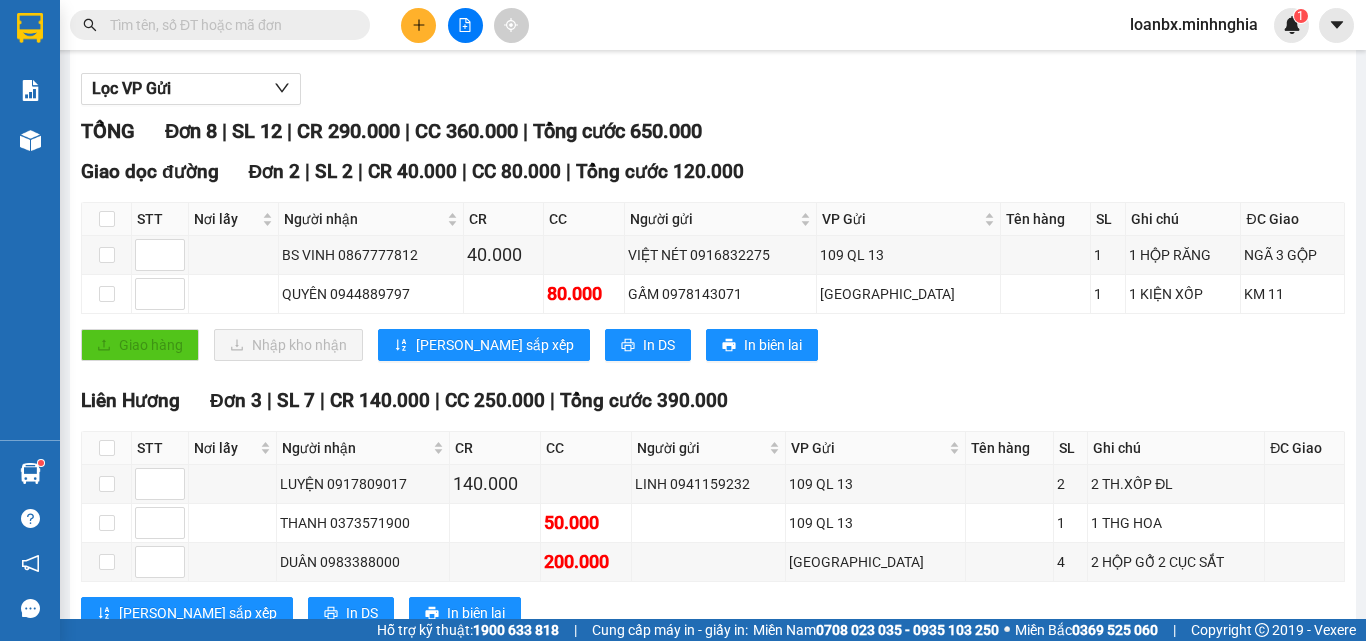 scroll, scrollTop: 0, scrollLeft: 0, axis: both 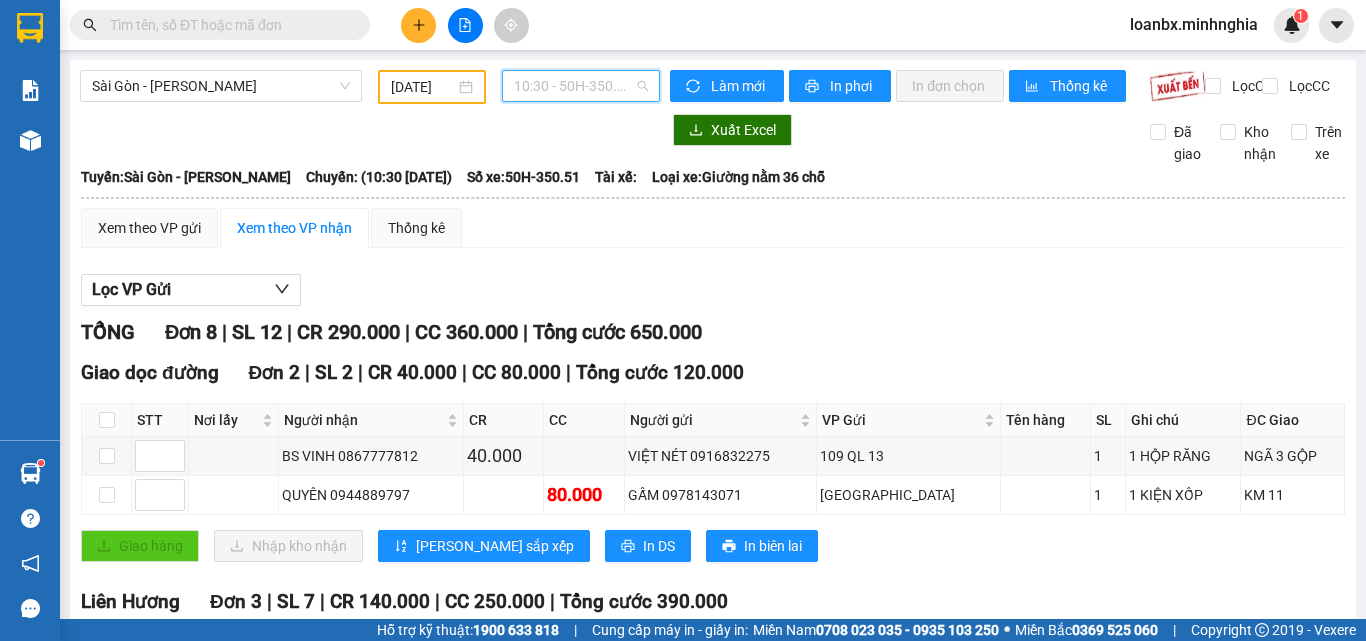 click on "10:30     - 50H-350.51" at bounding box center (581, 86) 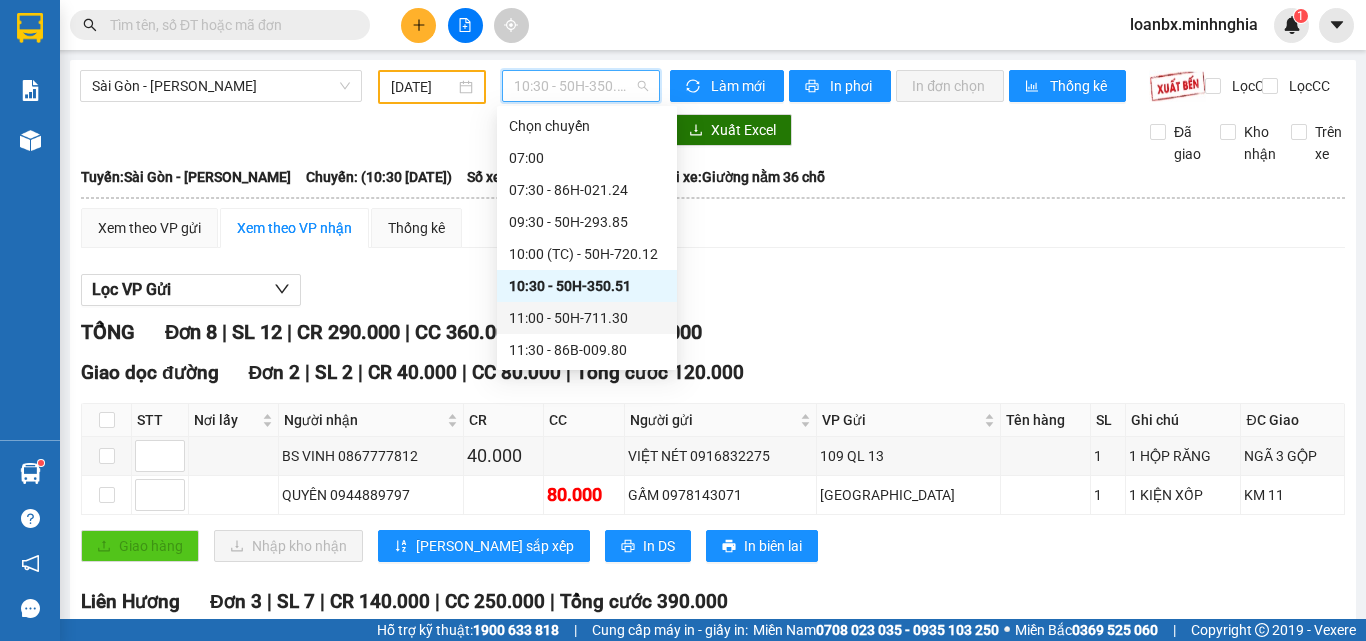 click on "11:00     - 50H-711.30" at bounding box center [587, 318] 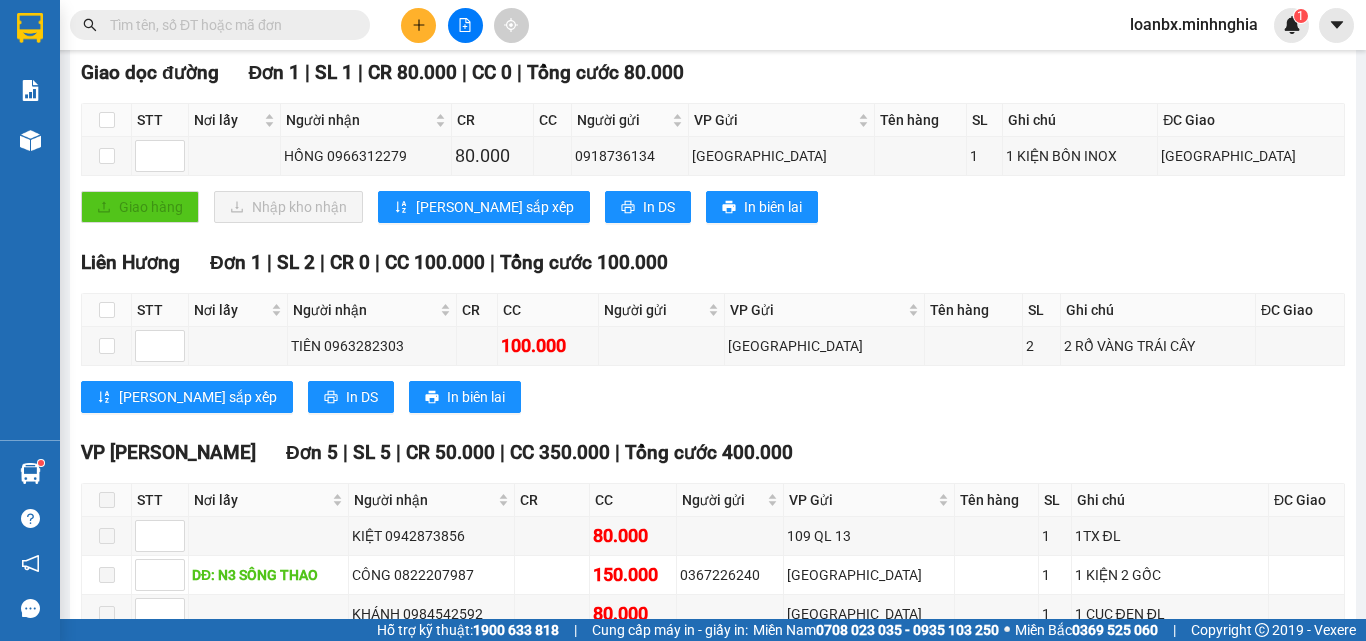 scroll, scrollTop: 0, scrollLeft: 0, axis: both 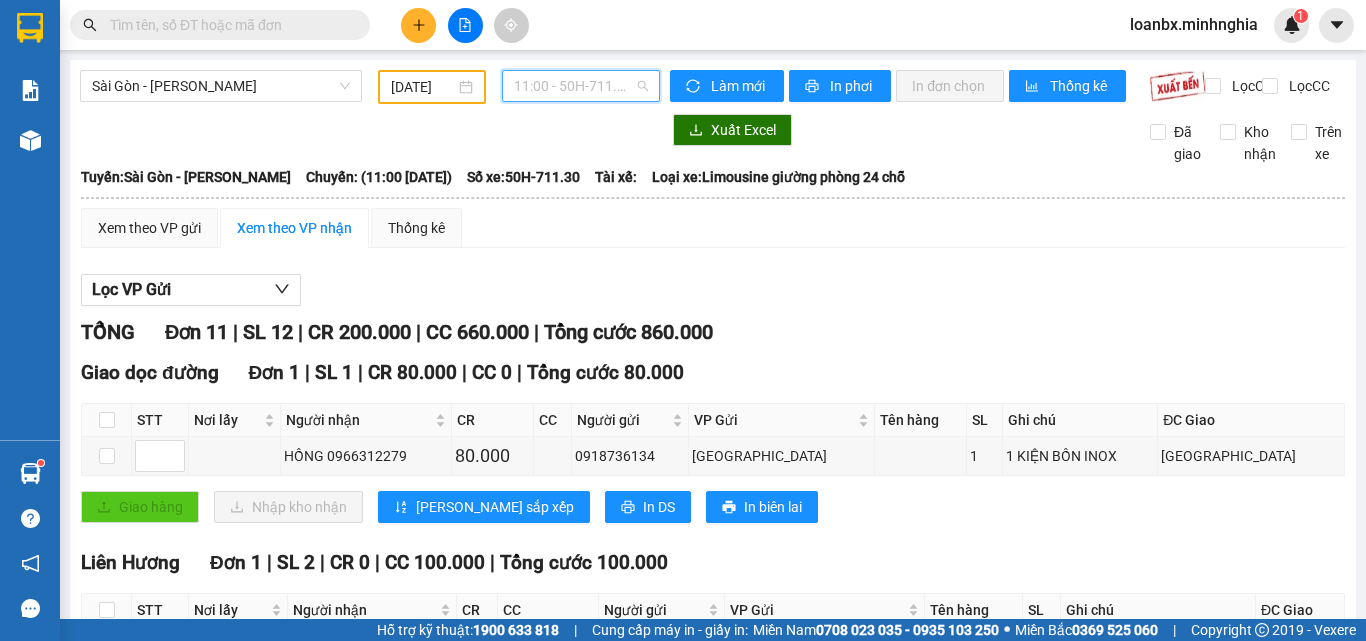 click on "11:00     - 50H-711.30" at bounding box center (581, 86) 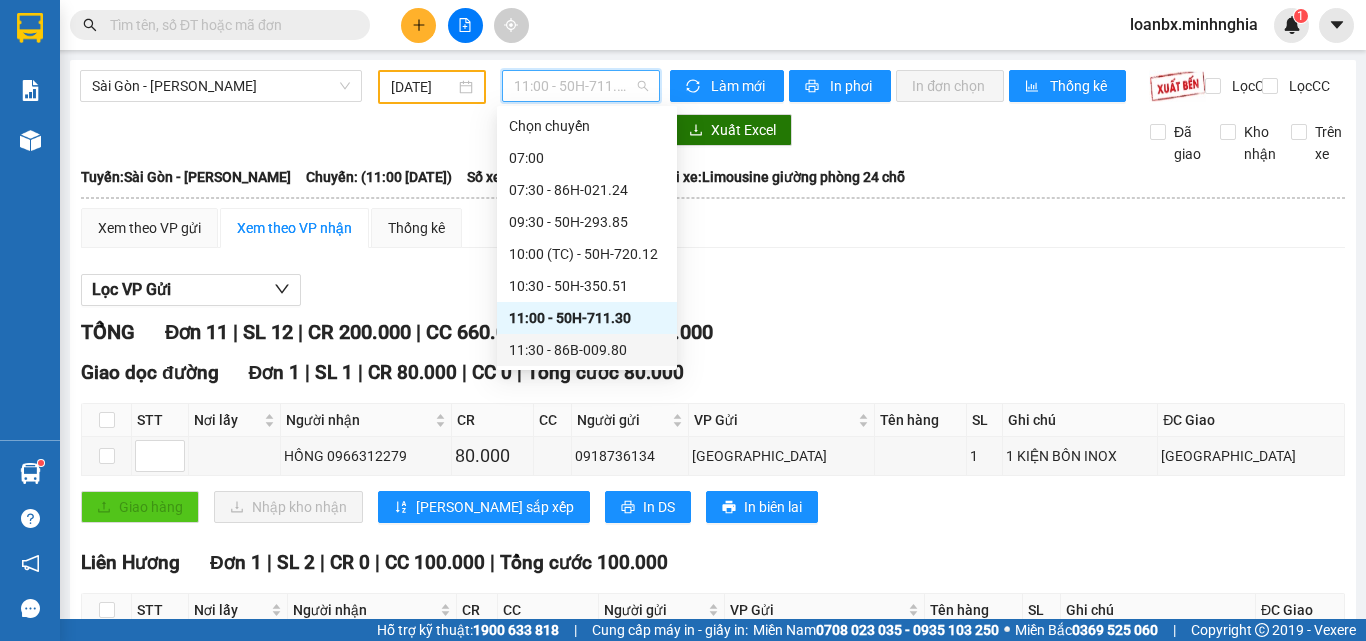 click on "11:30     - 86B-009.80" at bounding box center [587, 350] 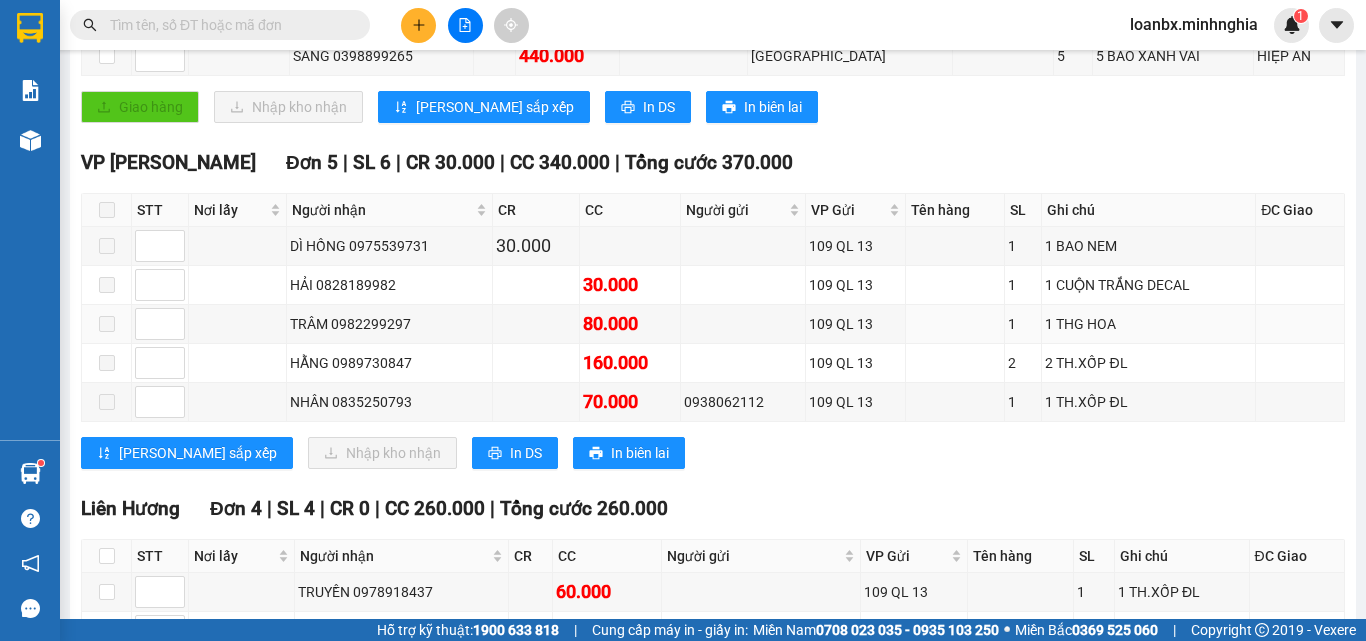 scroll, scrollTop: 0, scrollLeft: 0, axis: both 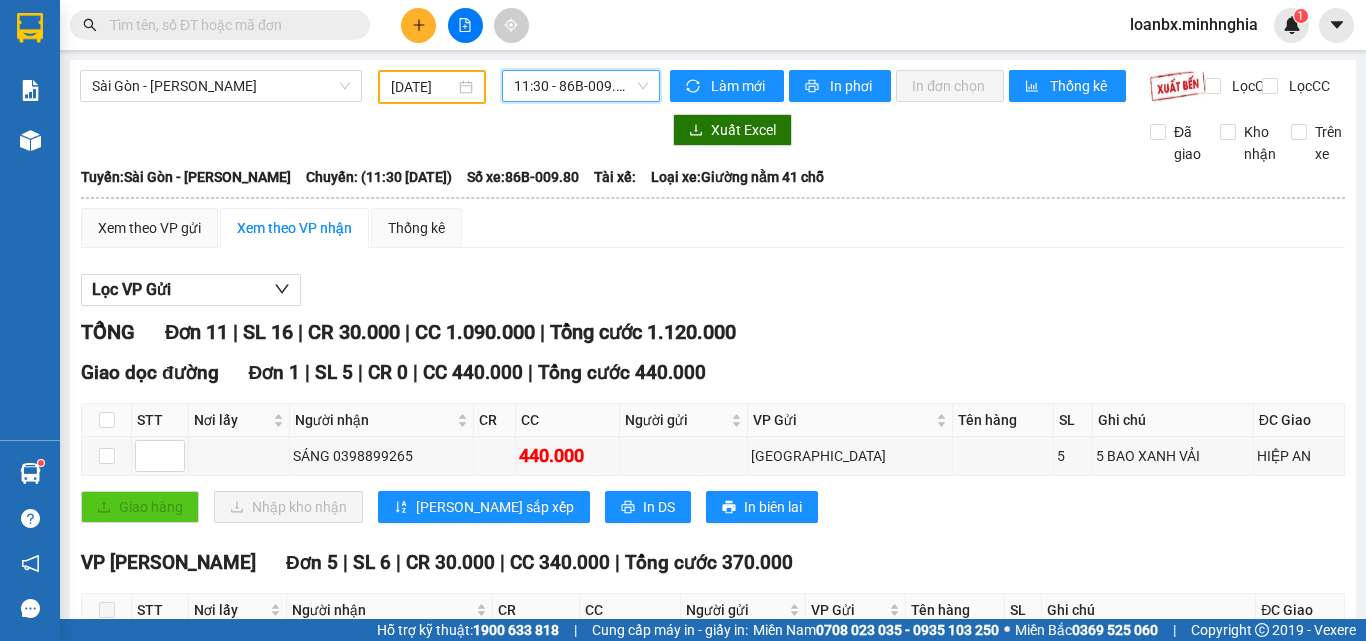 click on "11:30     - 86B-009.80" at bounding box center (581, 86) 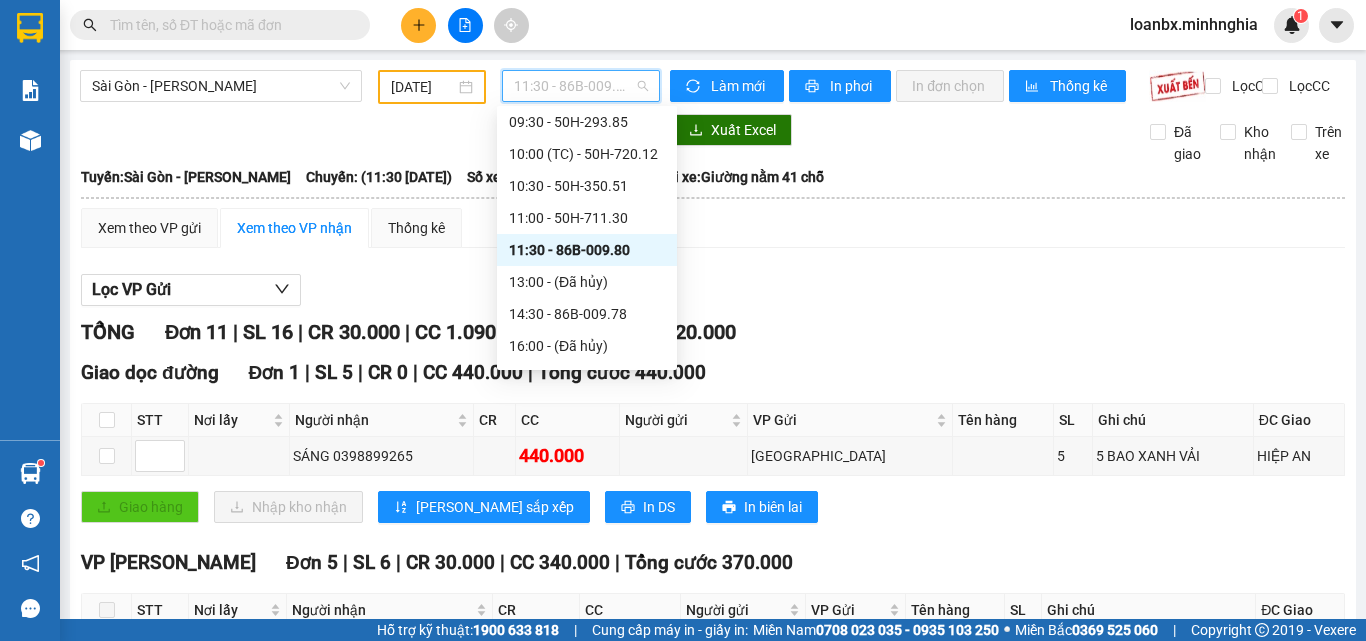 scroll, scrollTop: 200, scrollLeft: 0, axis: vertical 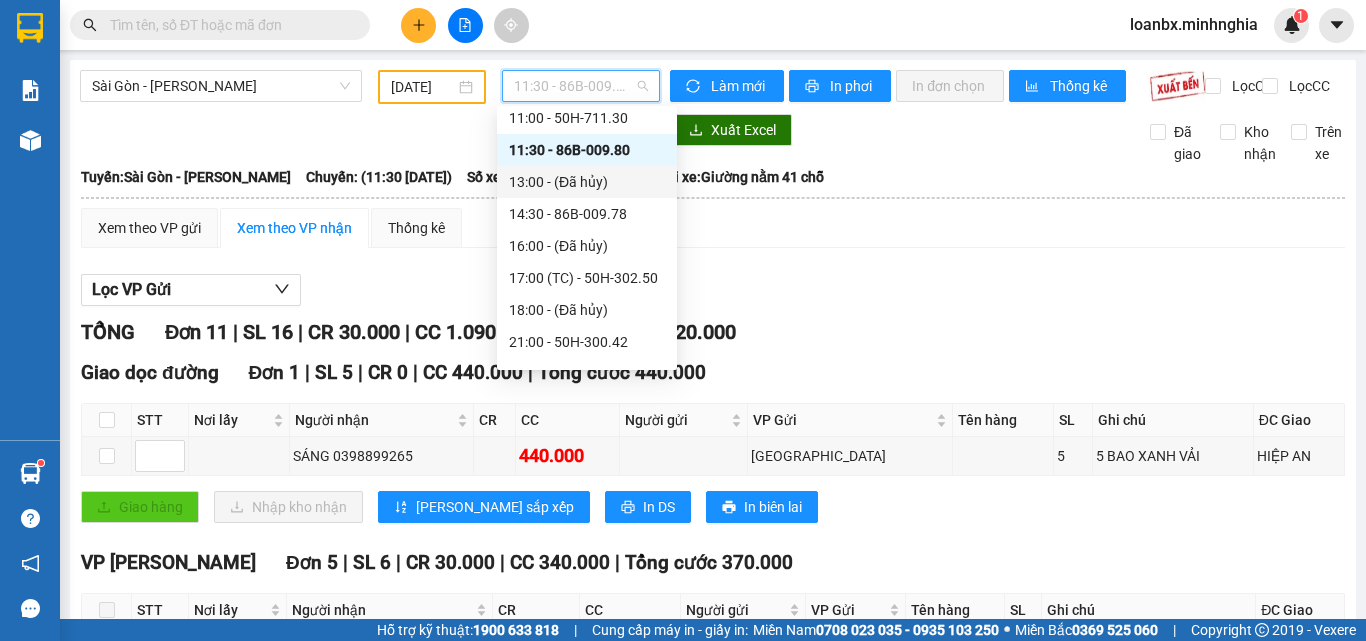 click on "13:00     - (Đã hủy)" at bounding box center [587, 182] 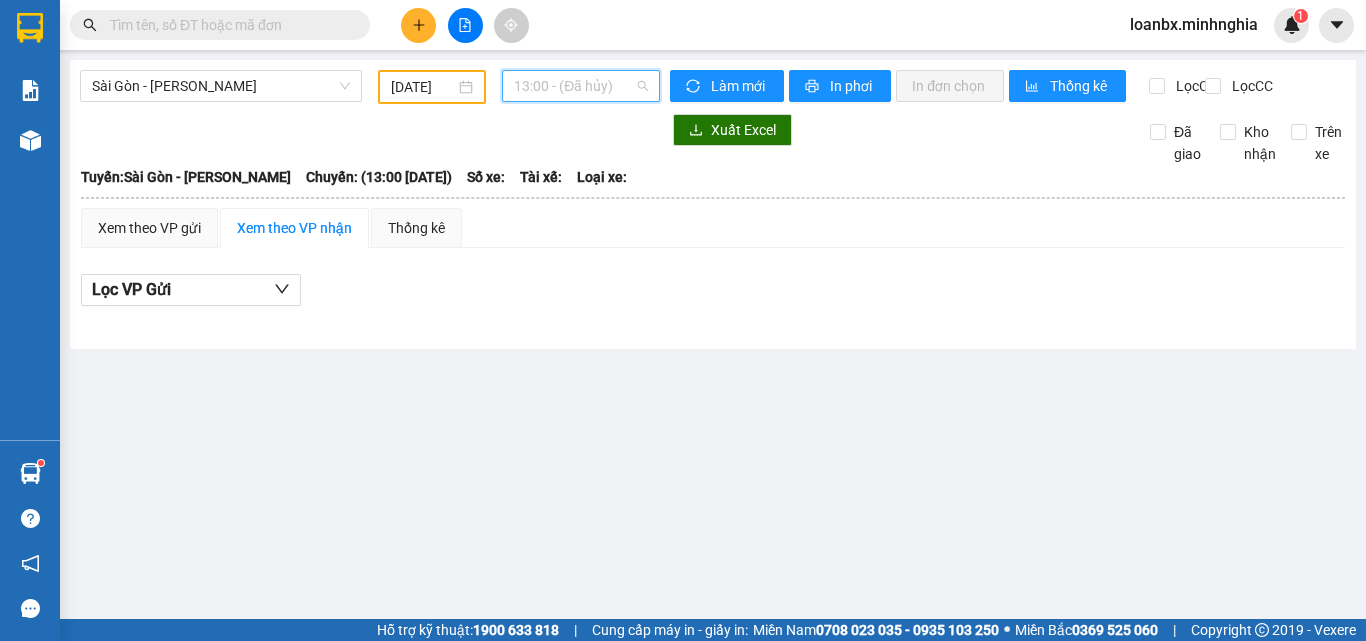click on "13:00     - (Đã hủy)" at bounding box center (581, 86) 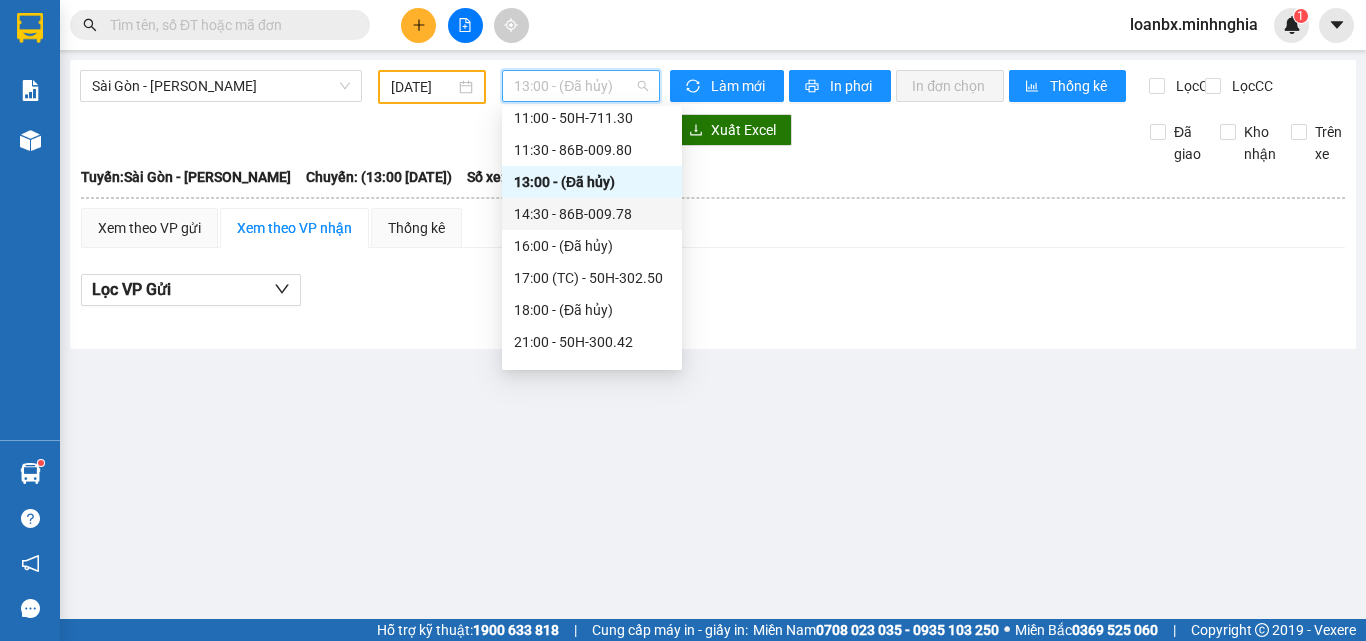 click on "14:30     - 86B-009.78" at bounding box center (592, 214) 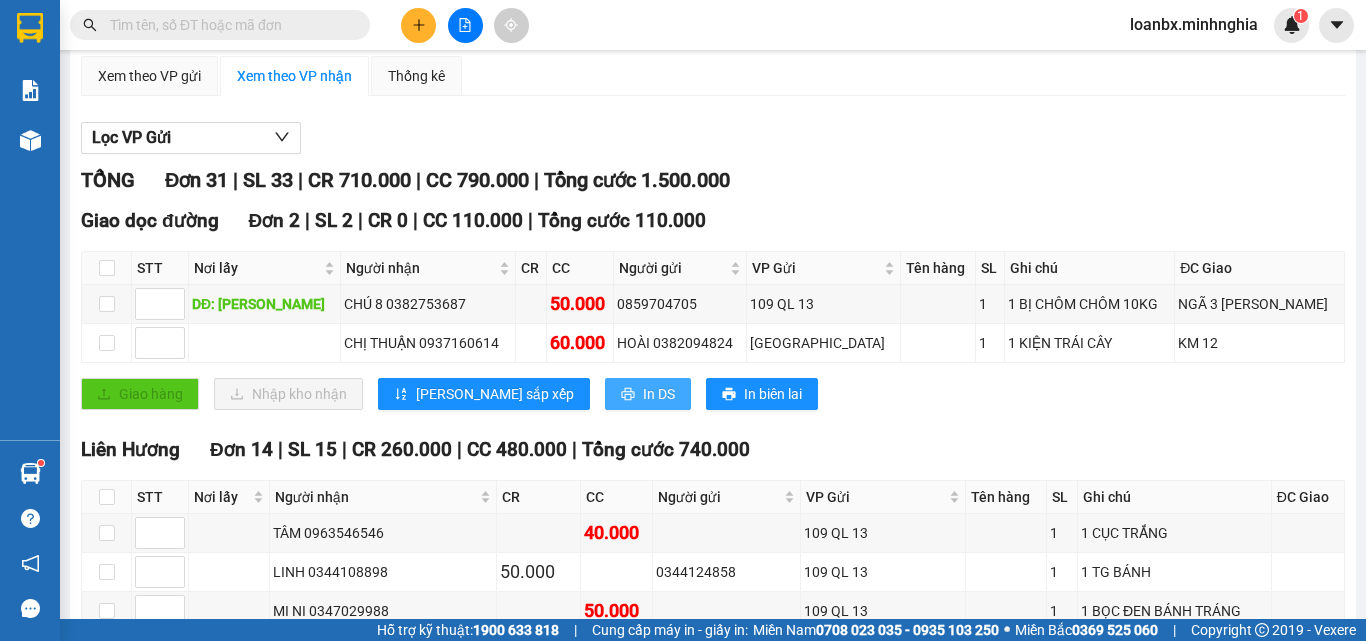 scroll, scrollTop: 0, scrollLeft: 0, axis: both 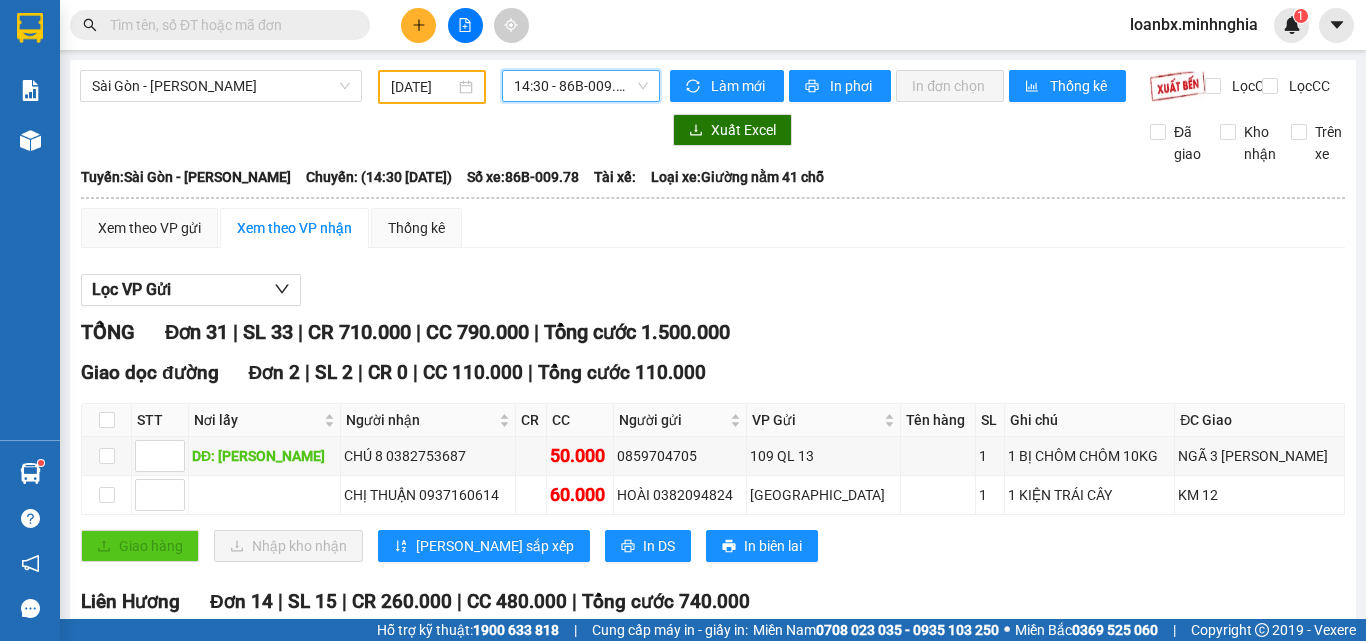 click on "14:30     - 86B-009.78" at bounding box center [581, 86] 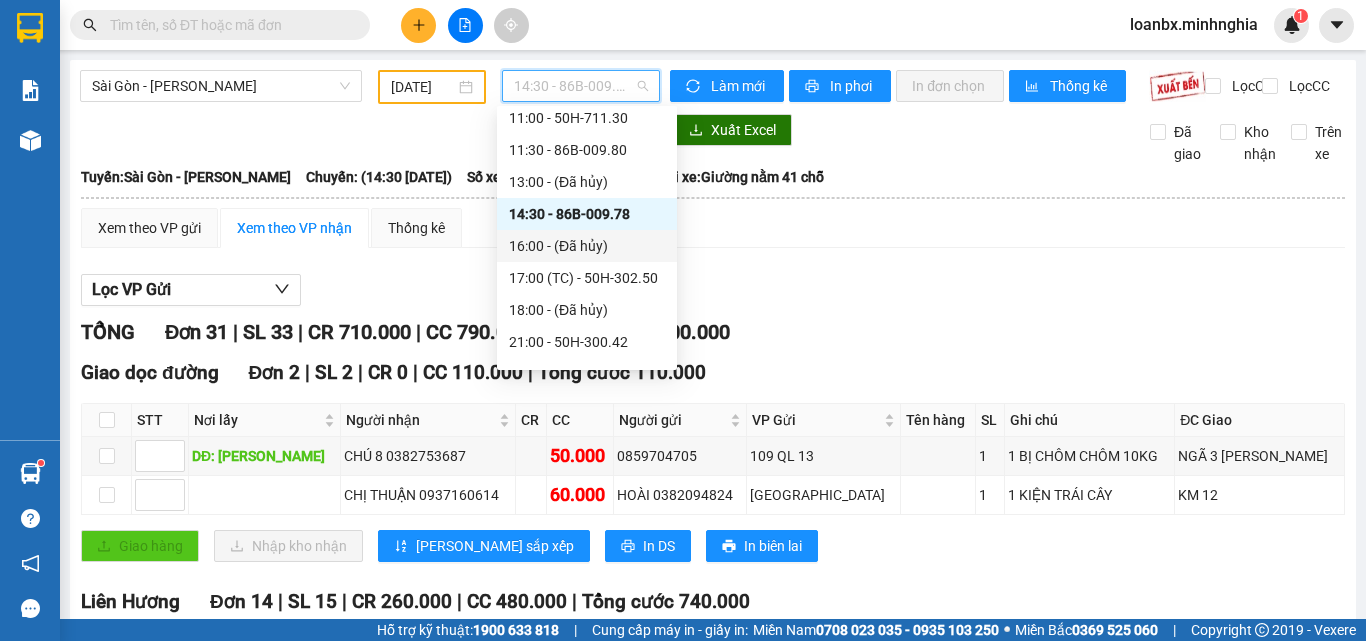 click on "16:00     - (Đã hủy)" at bounding box center (587, 246) 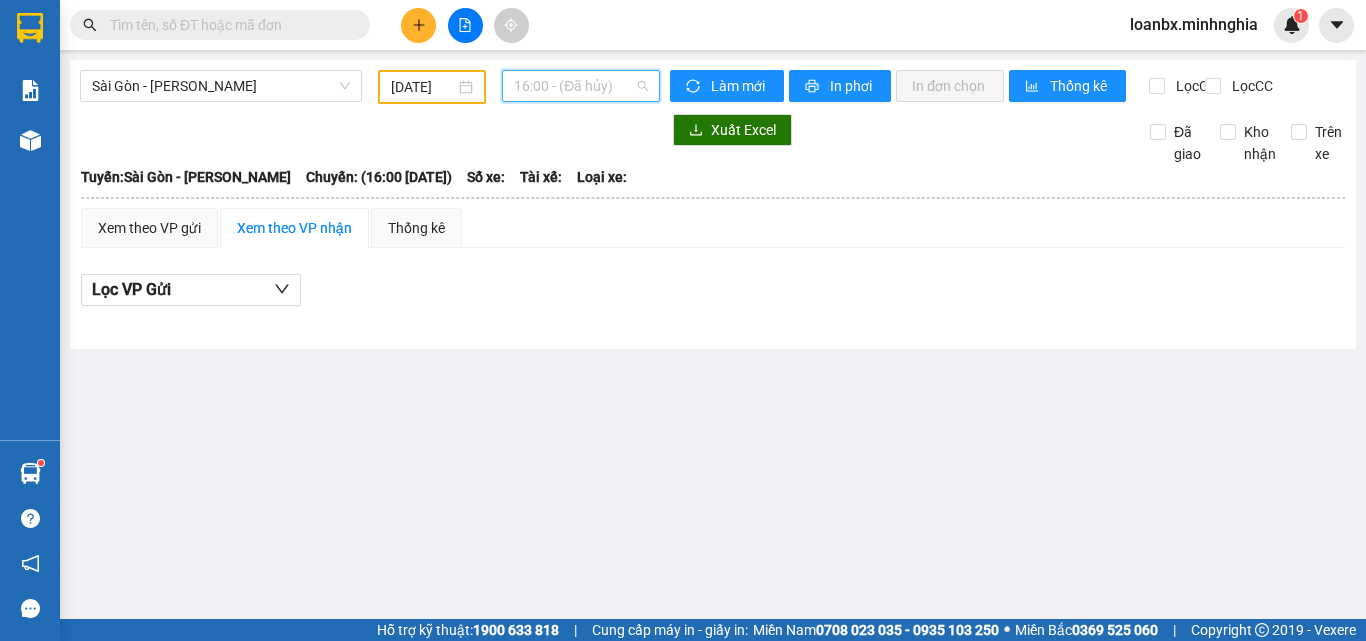 click on "16:00     - (Đã hủy)" at bounding box center (581, 86) 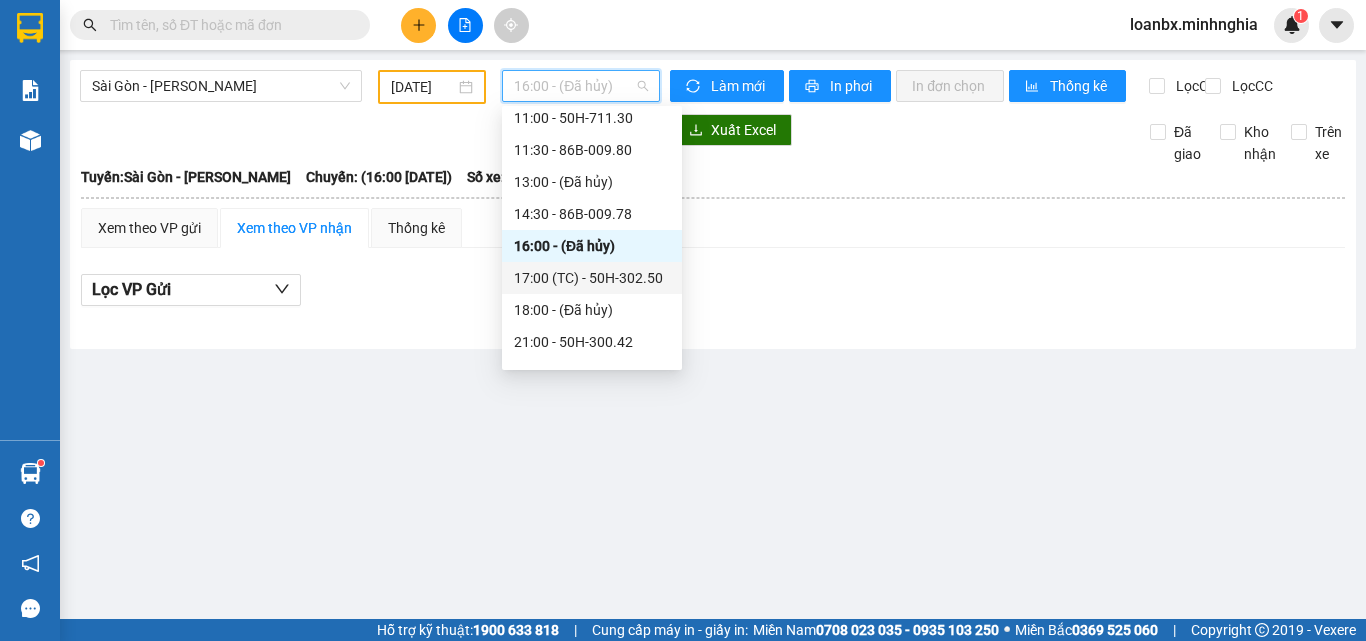 click on "17:00   (TC)   - 50H-302.50" at bounding box center [592, 278] 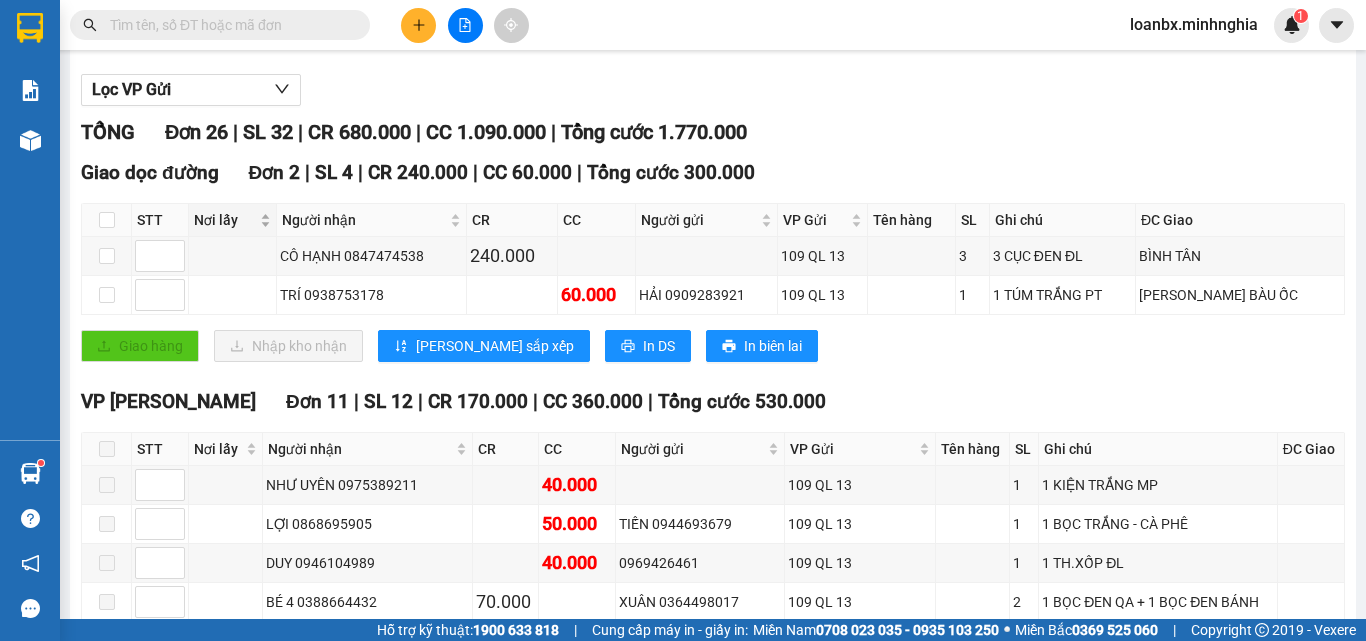 scroll, scrollTop: 0, scrollLeft: 0, axis: both 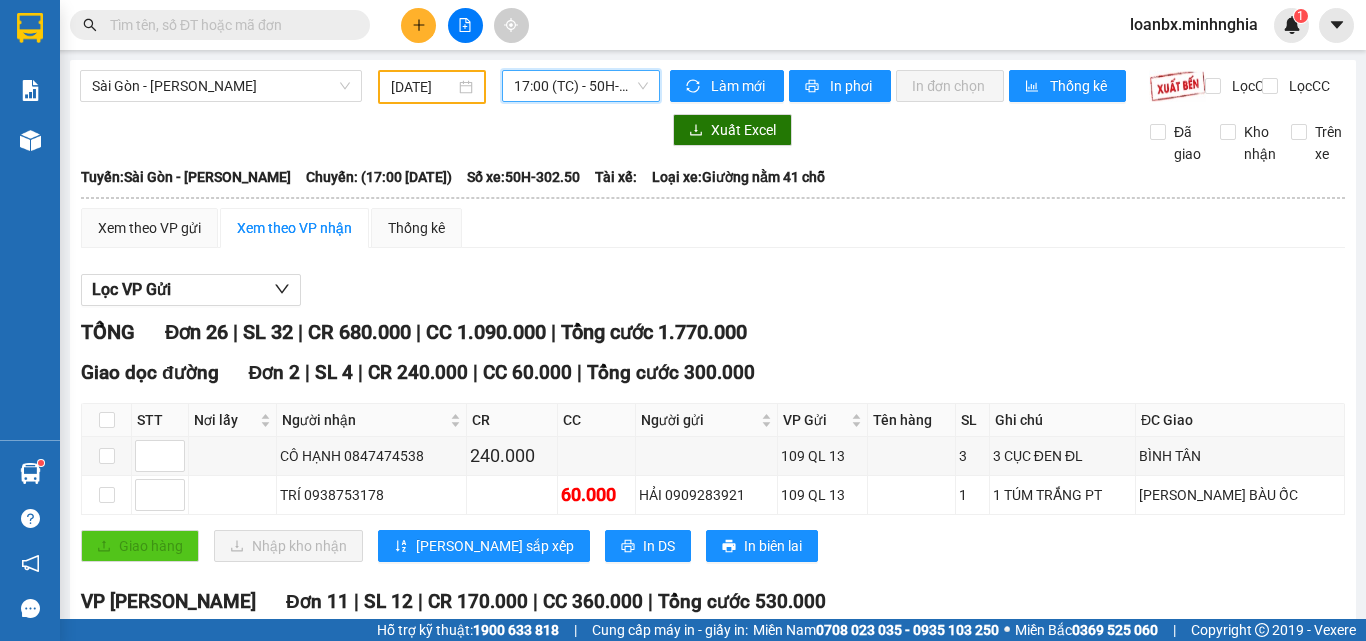 click on "Sài Gòn - Phan Rí [DATE] 17:00 17:00   (TC)   - 50H-302.50" at bounding box center [370, 87] 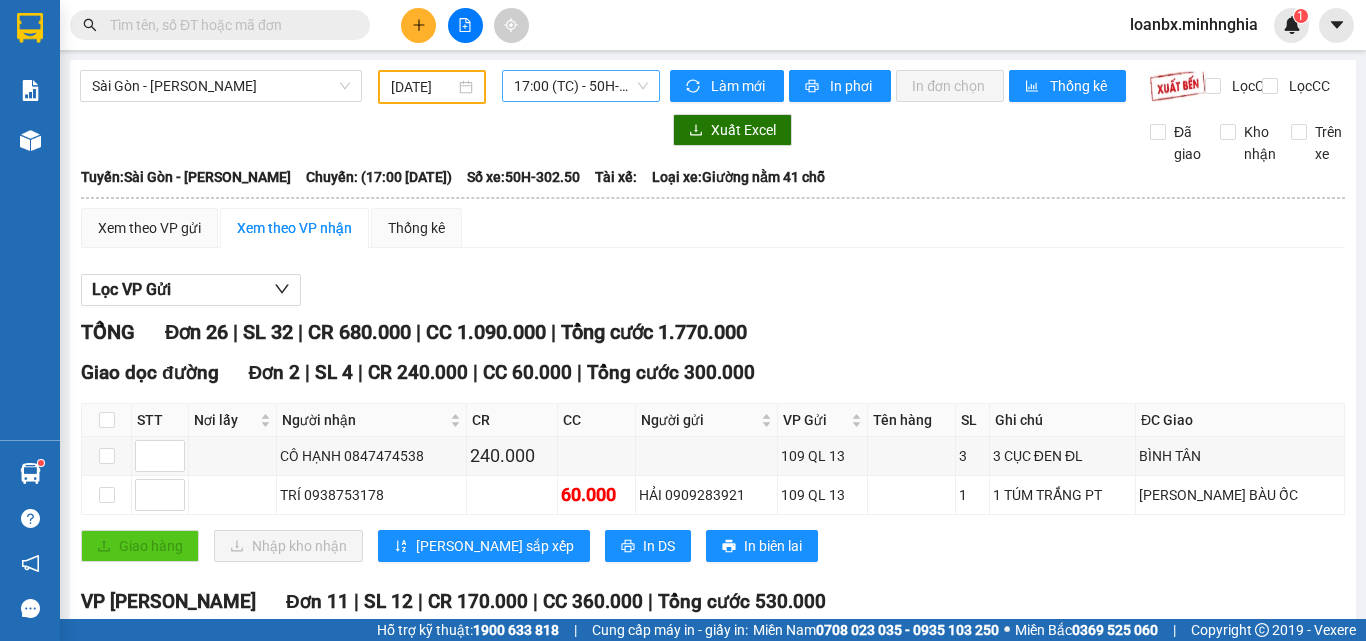 click on "17:00   (TC)   - 50H-302.50" at bounding box center (581, 86) 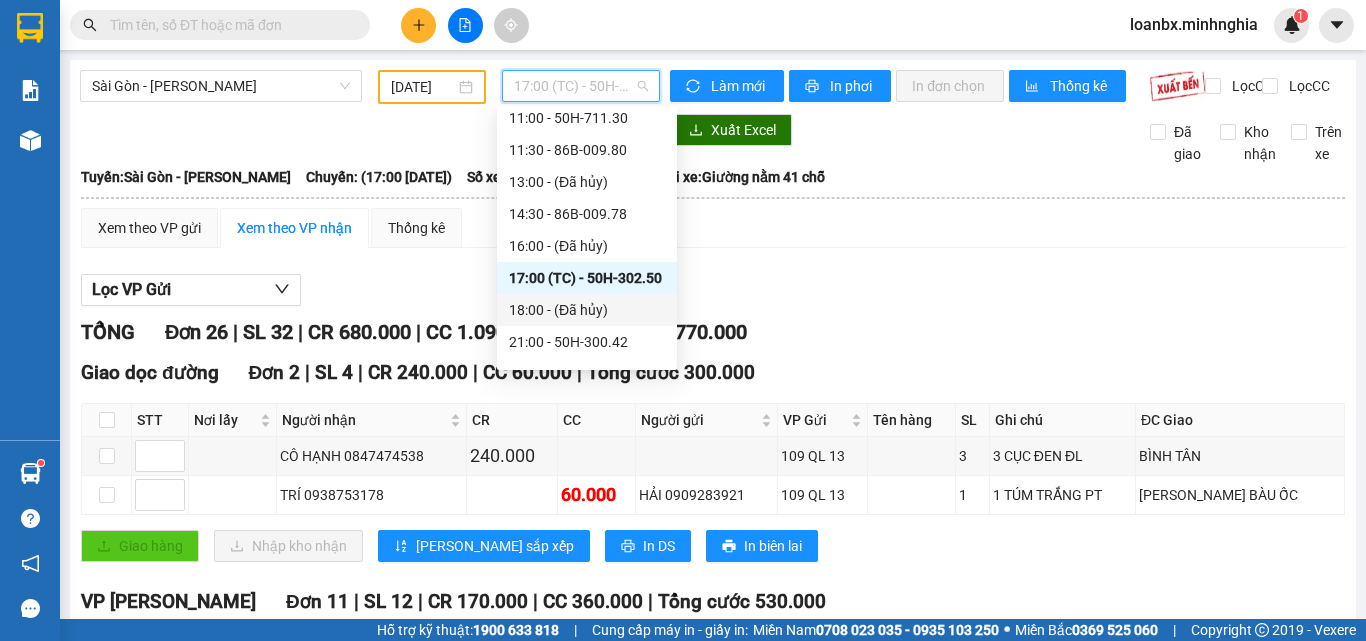 scroll, scrollTop: 288, scrollLeft: 0, axis: vertical 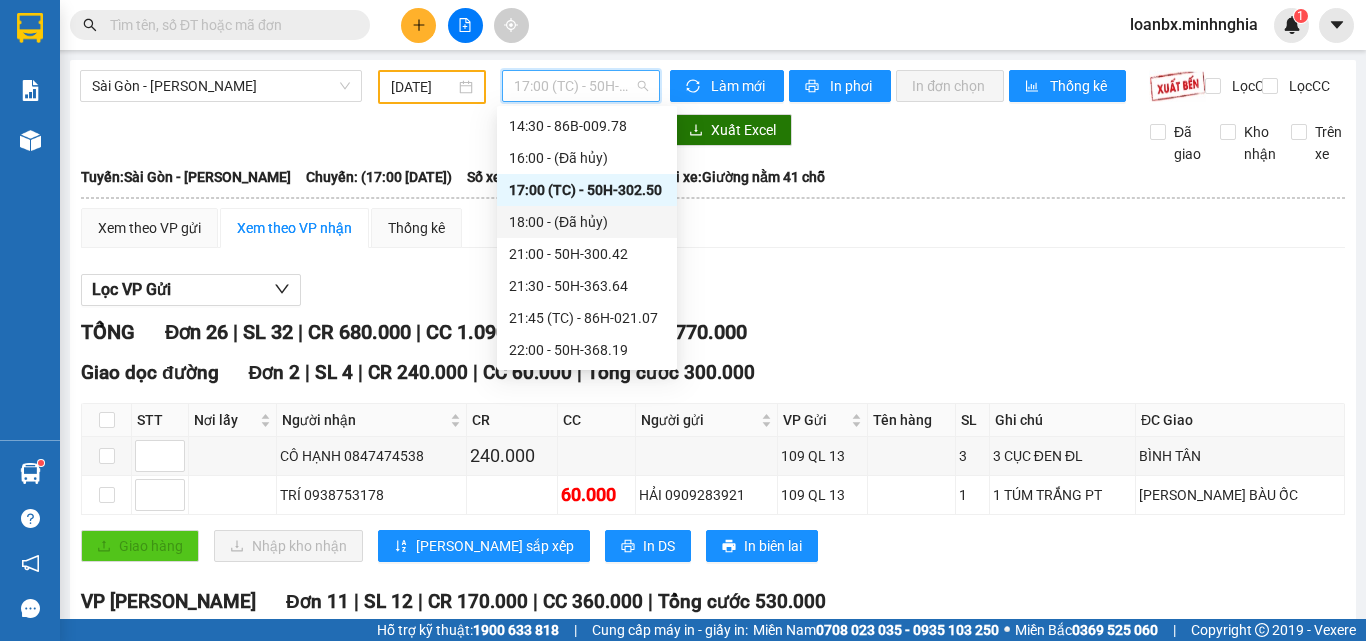 click on "18:00     - (Đã hủy)" at bounding box center (587, 222) 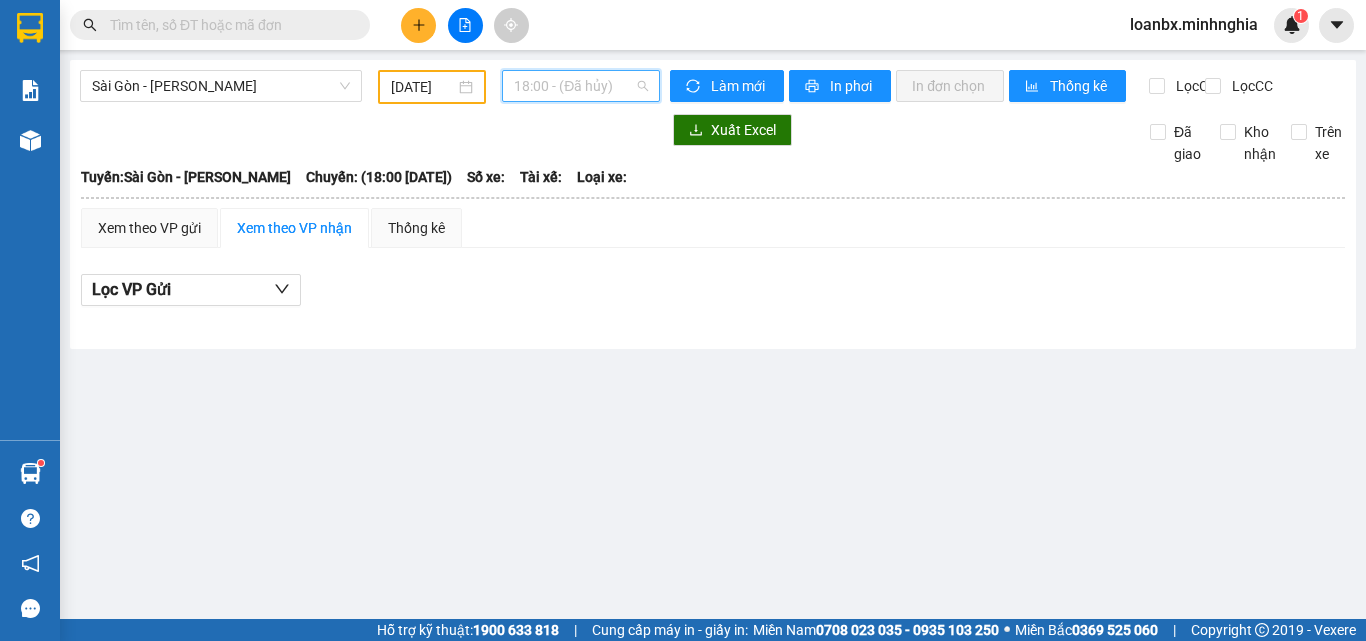 click on "18:00     - (Đã hủy)" at bounding box center [581, 86] 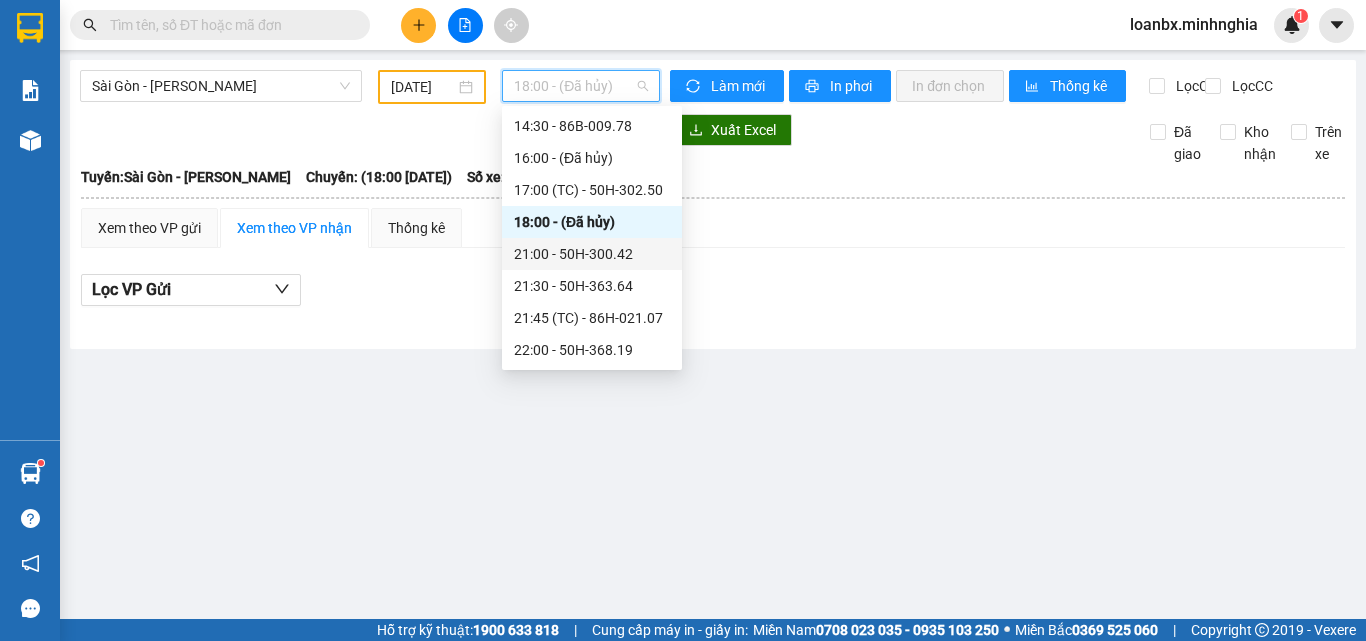click on "21:00     - 50H-300.42" at bounding box center [592, 254] 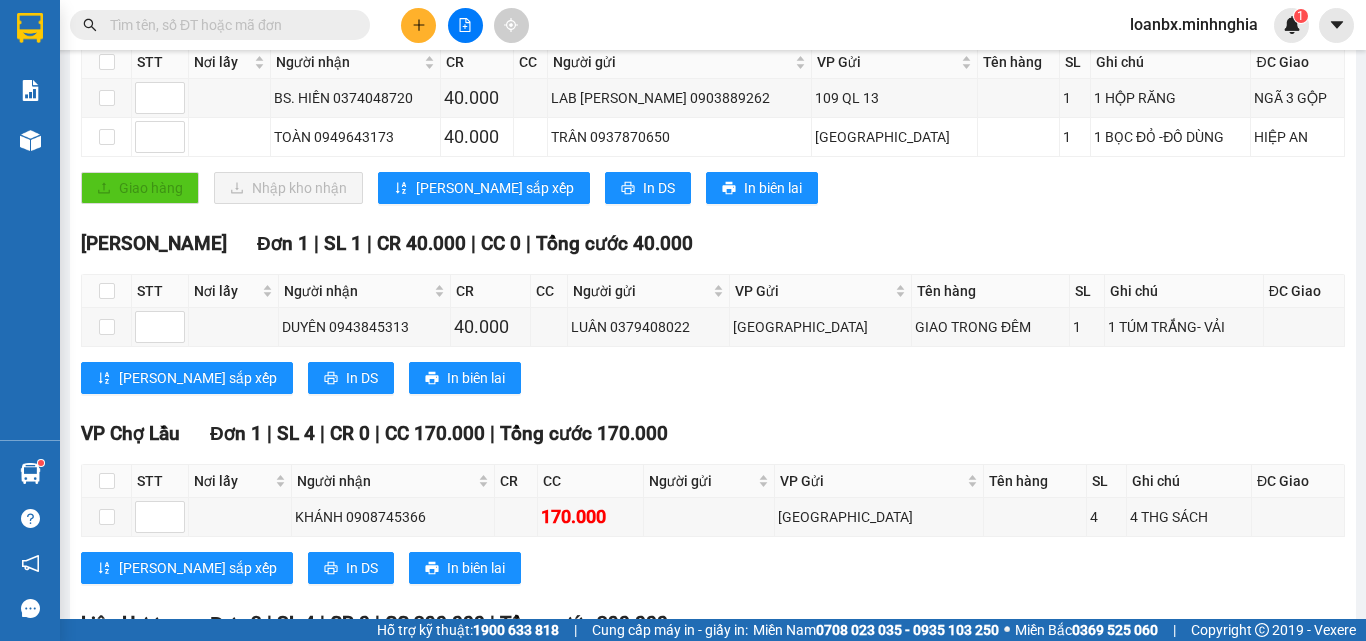 scroll, scrollTop: 0, scrollLeft: 0, axis: both 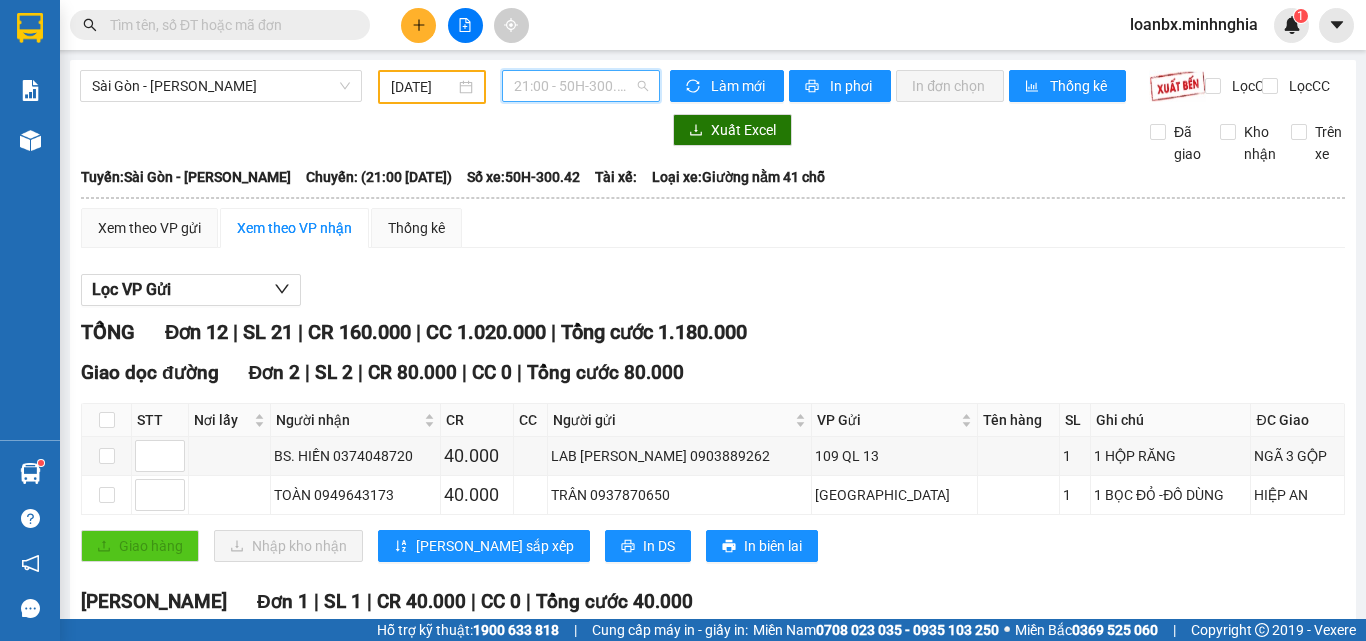 click on "21:00     - 50H-300.42" at bounding box center (581, 86) 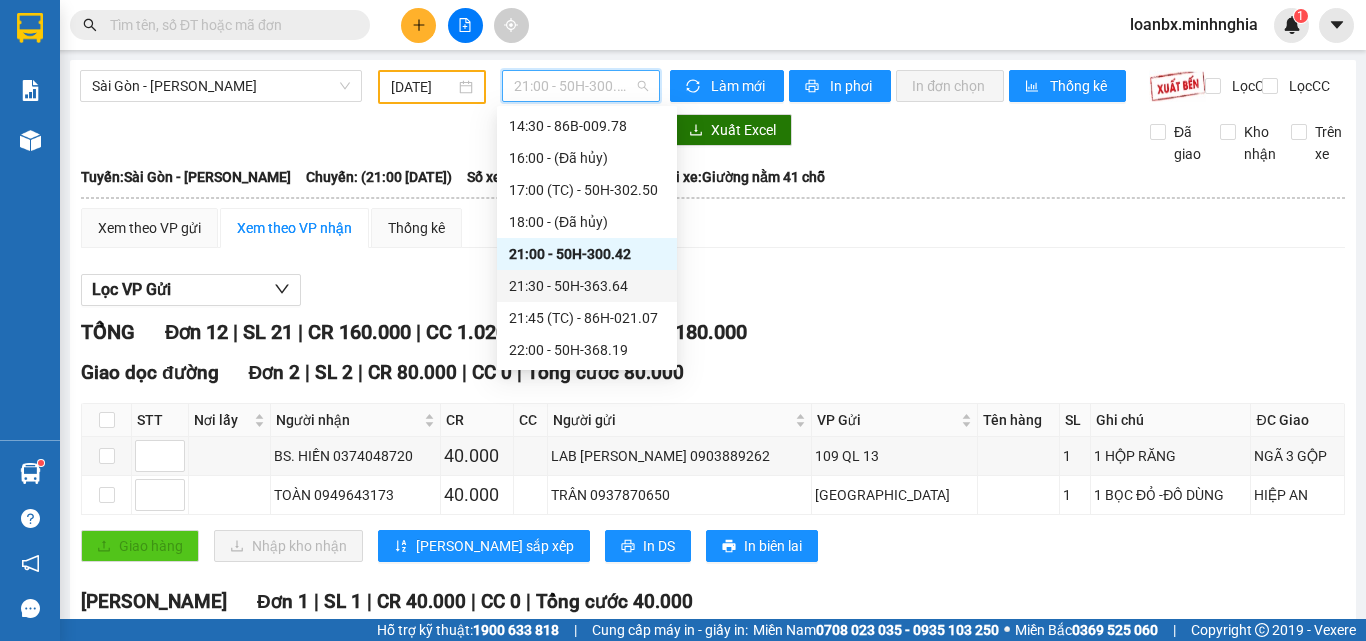 click on "21:30     - 50H-363.64" at bounding box center [587, 286] 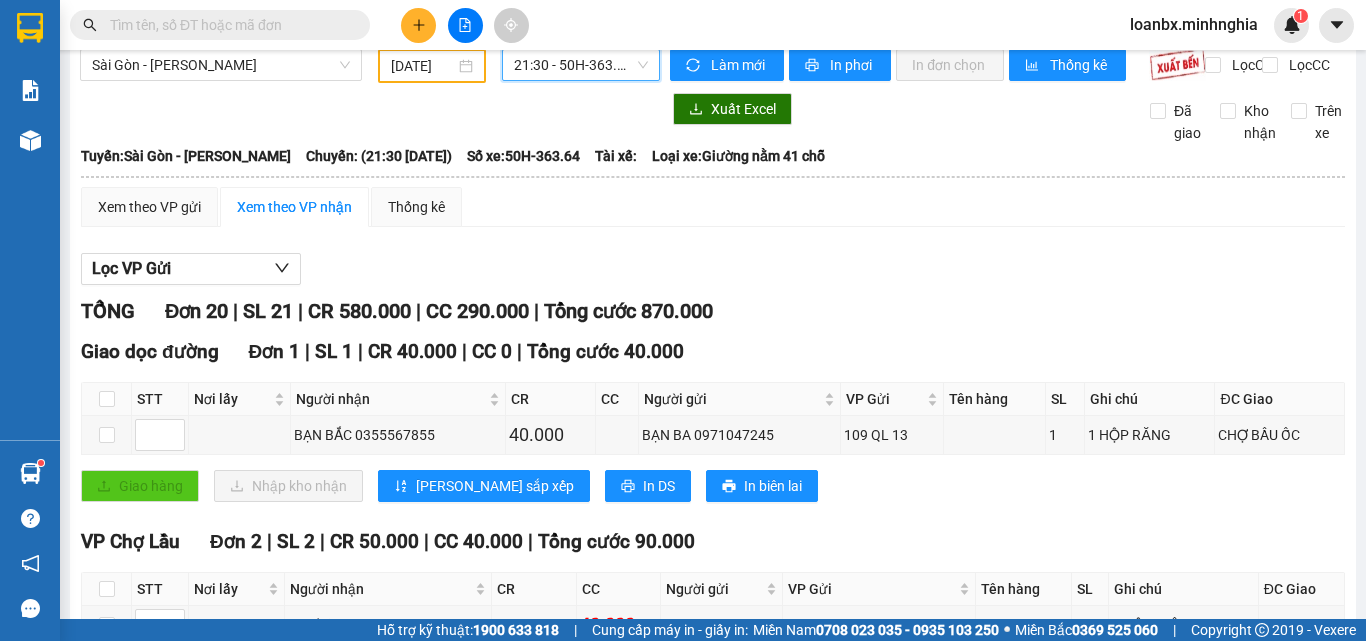 scroll, scrollTop: 0, scrollLeft: 0, axis: both 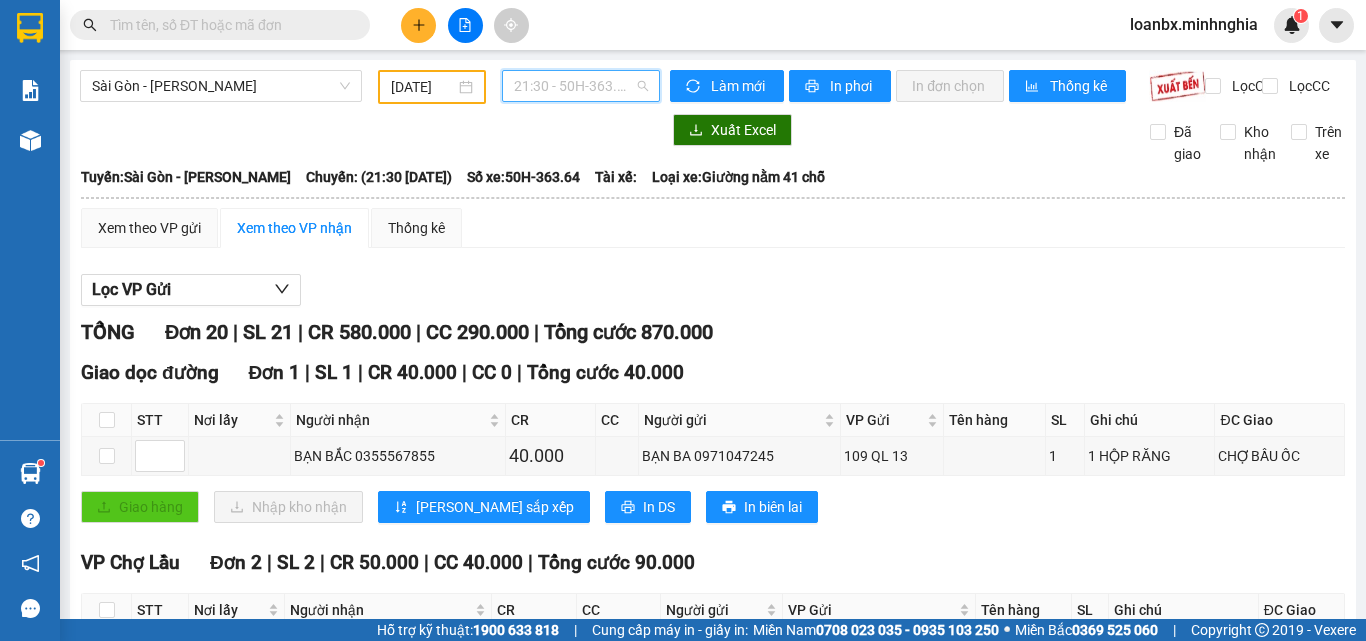 click on "21:30     - 50H-363.64" at bounding box center (581, 86) 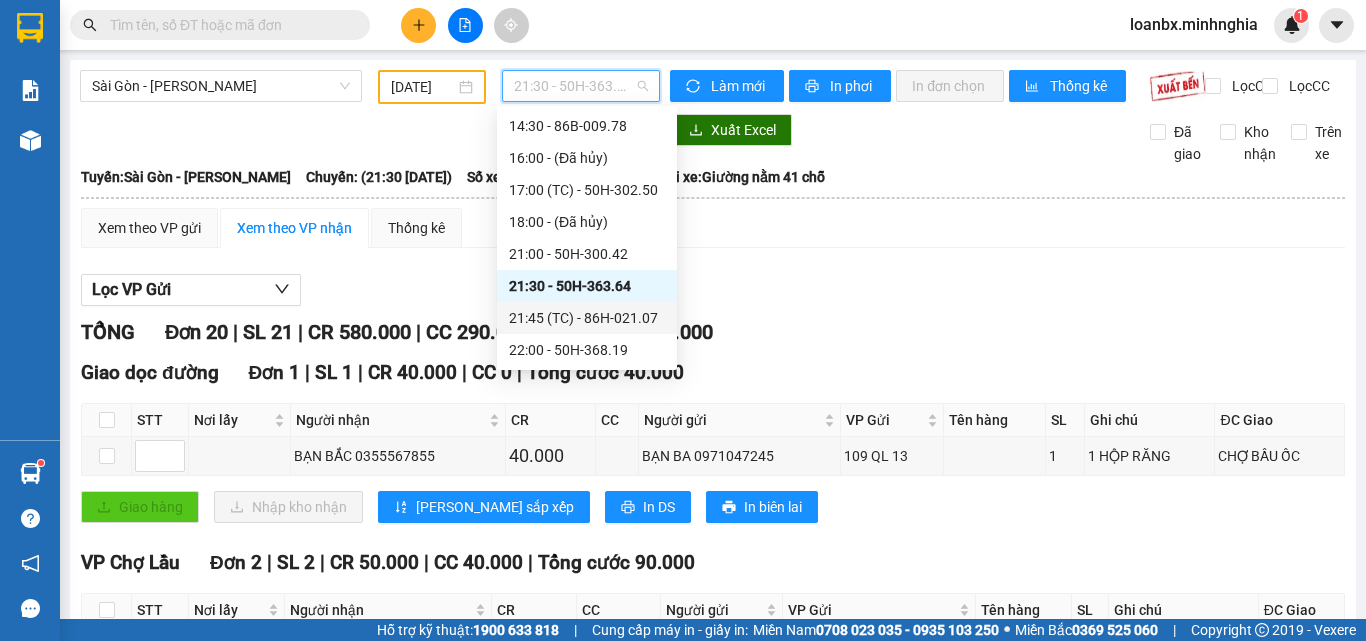 click on "21:45   (TC)   - 86H-021.07" at bounding box center [587, 318] 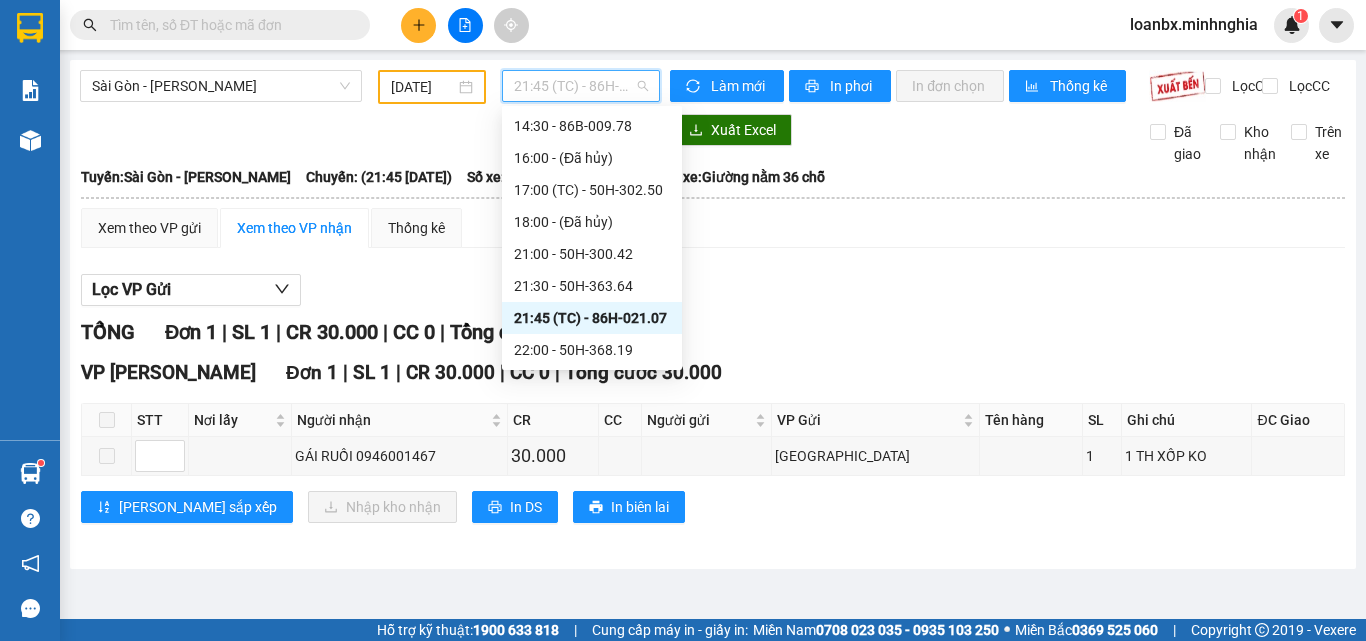 click on "21:45   (TC)   - 86H-021.07" at bounding box center (581, 86) 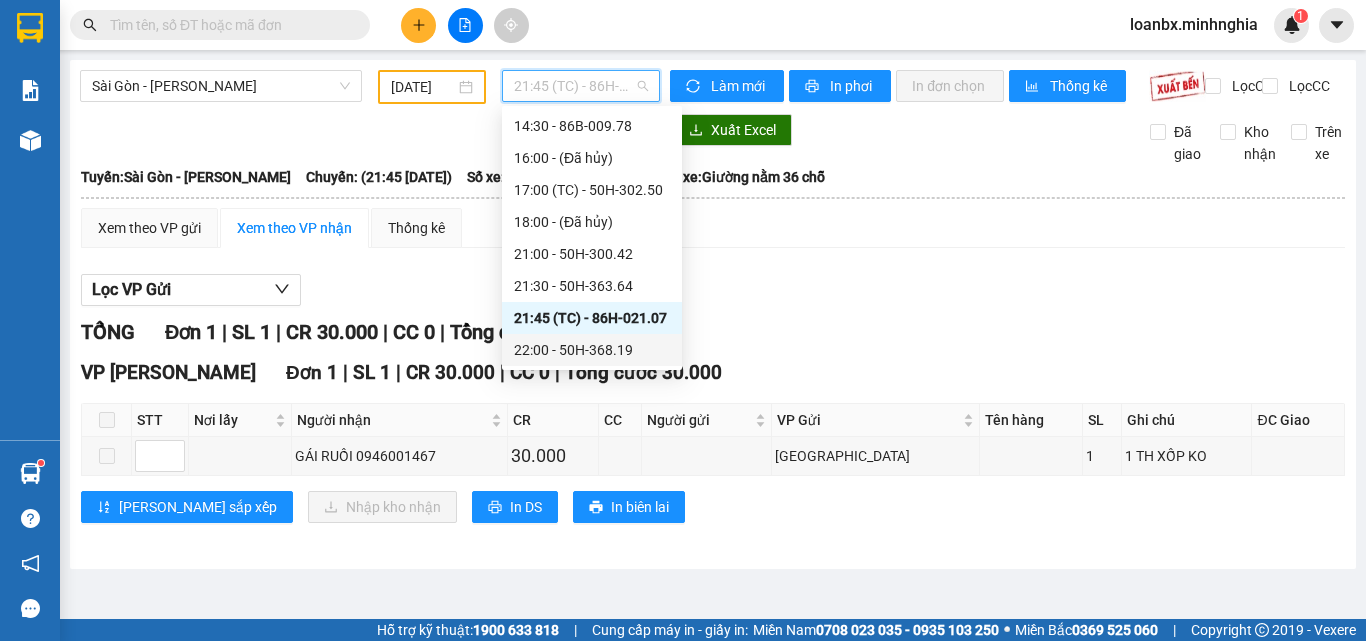click on "22:00     - 50H-368.19" at bounding box center [592, 350] 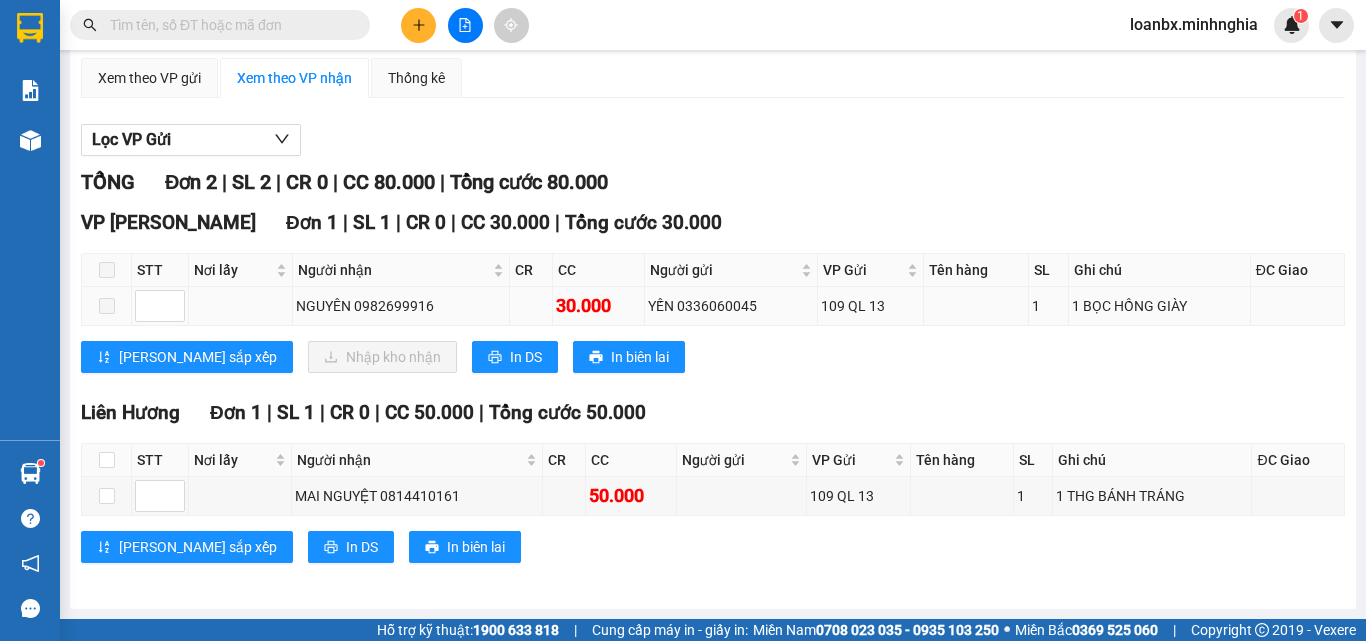 scroll, scrollTop: 0, scrollLeft: 0, axis: both 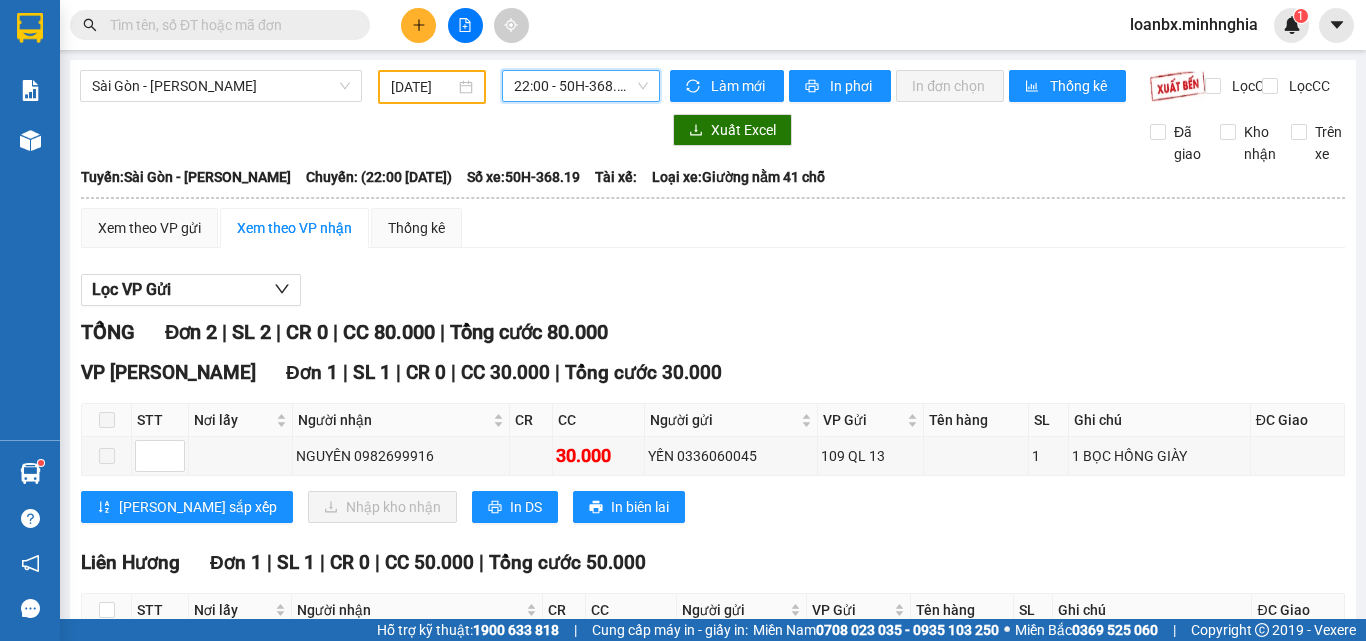 click on "22:00     - 50H-368.19" at bounding box center (581, 86) 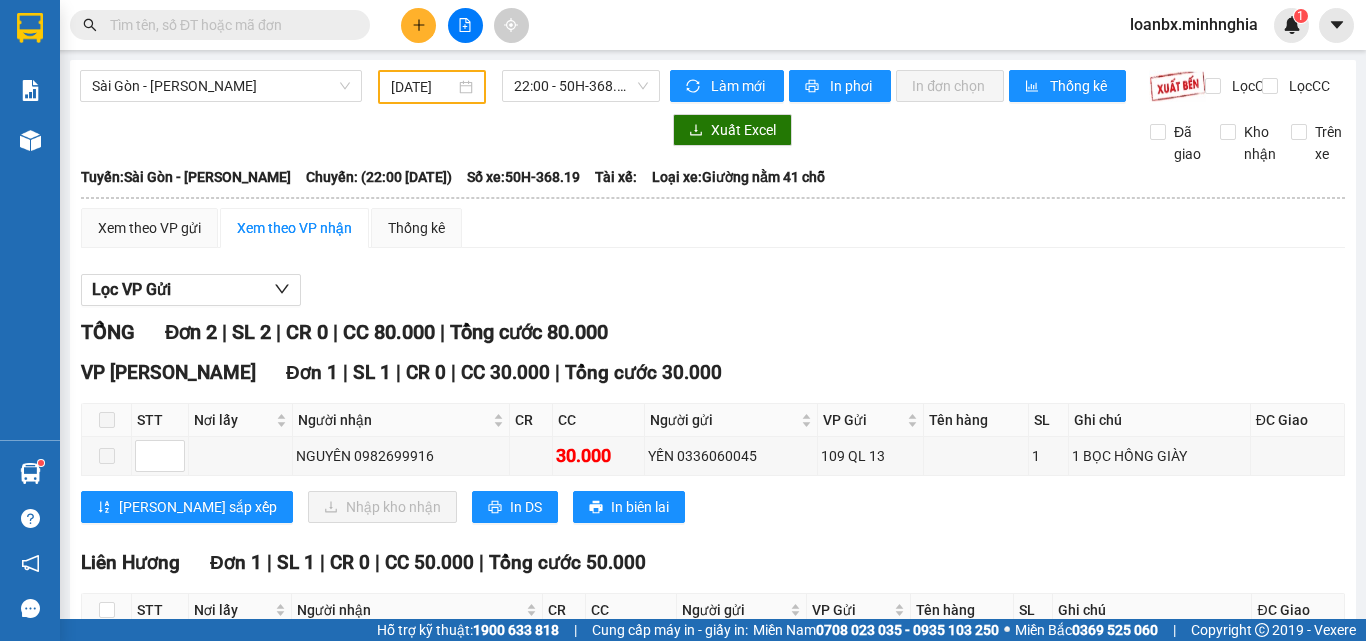 click on "Lọc VP Gửi" at bounding box center (713, 290) 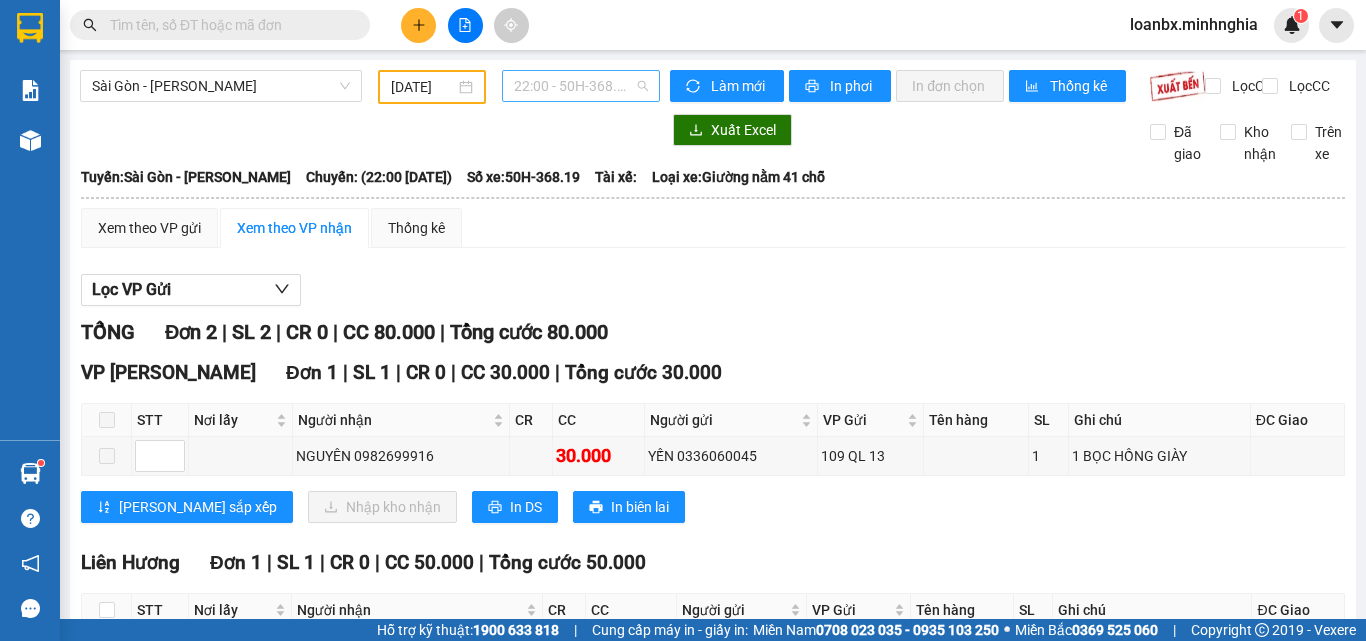 click on "22:00     - 50H-368.19" at bounding box center [581, 86] 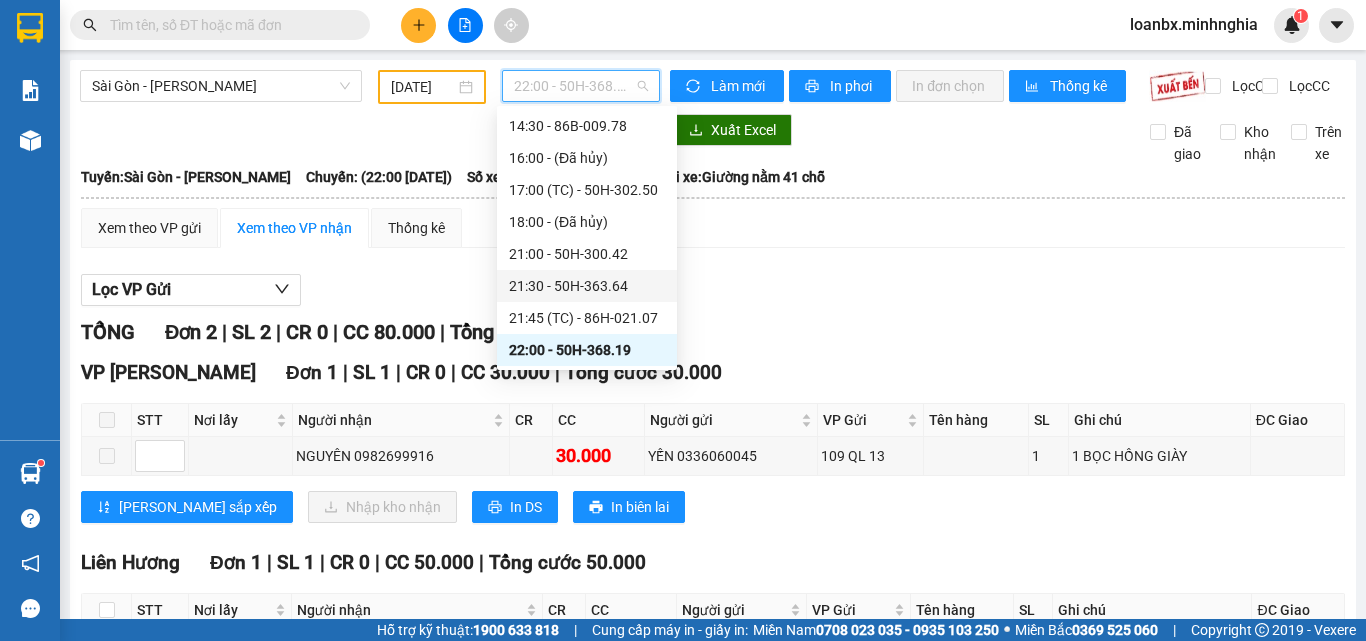 click on "Xem theo VP gửi Xem theo VP nhận Thống kê" at bounding box center [713, 228] 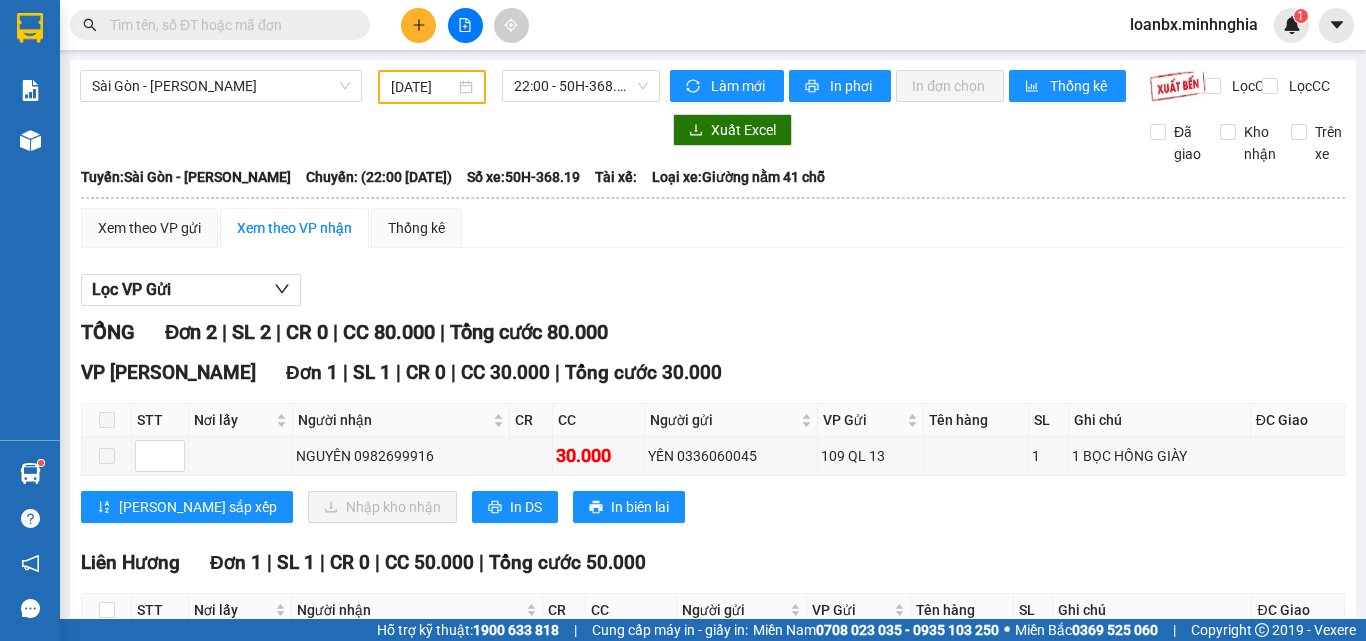 click on "[DATE]" at bounding box center [423, 87] 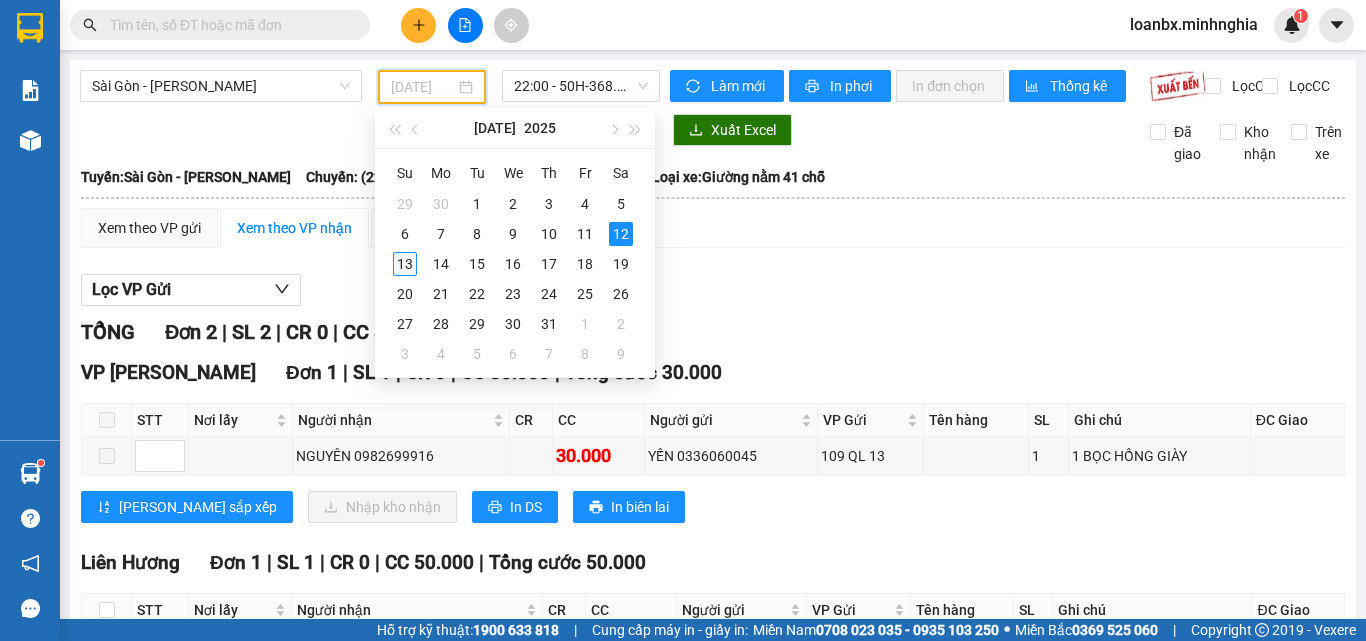 click on "13" at bounding box center [405, 264] 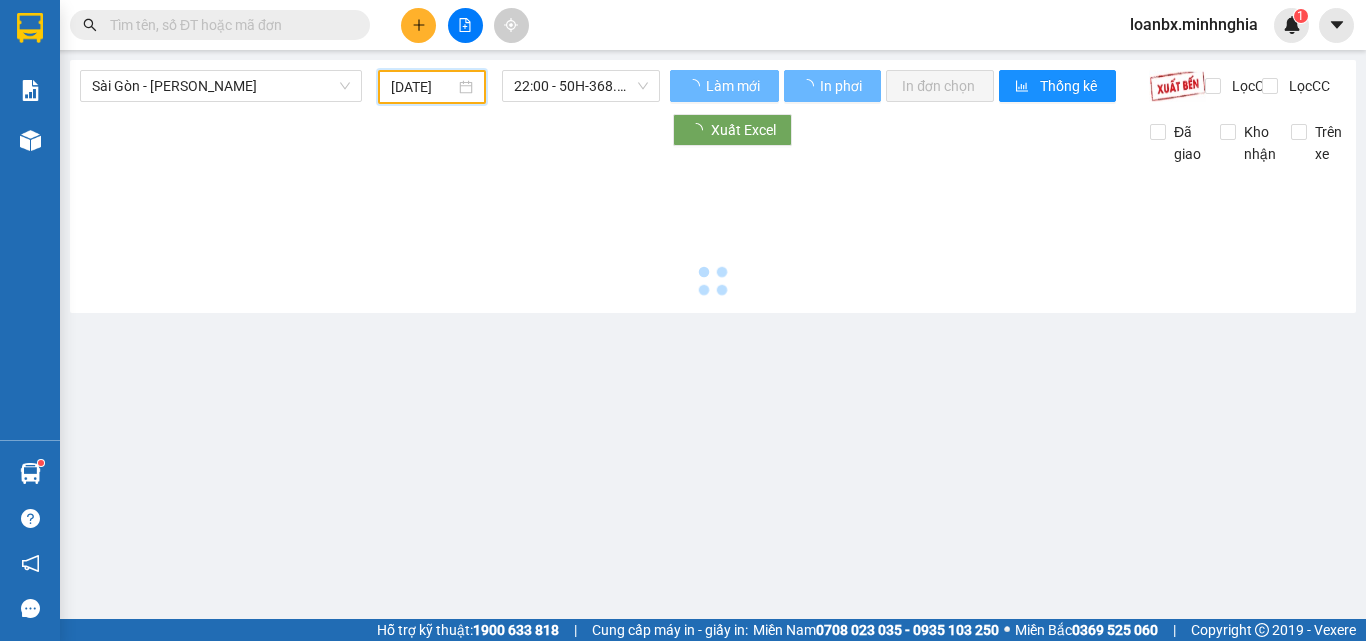 type on "[DATE]" 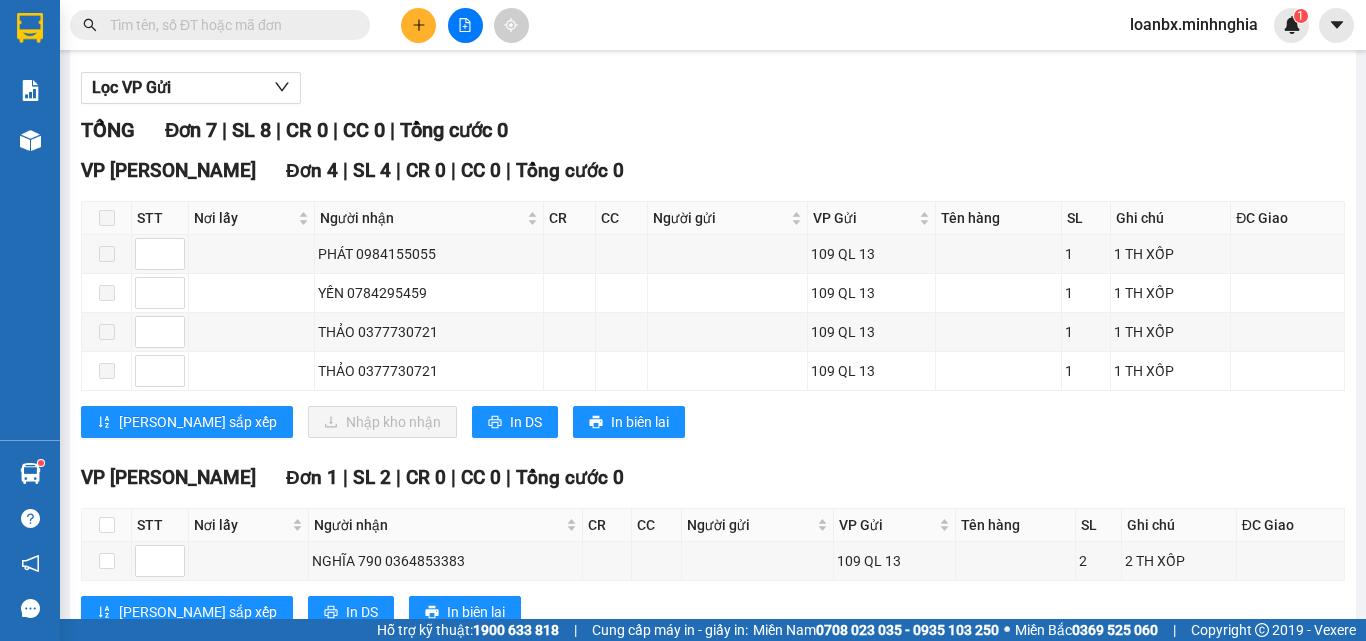 scroll, scrollTop: 0, scrollLeft: 0, axis: both 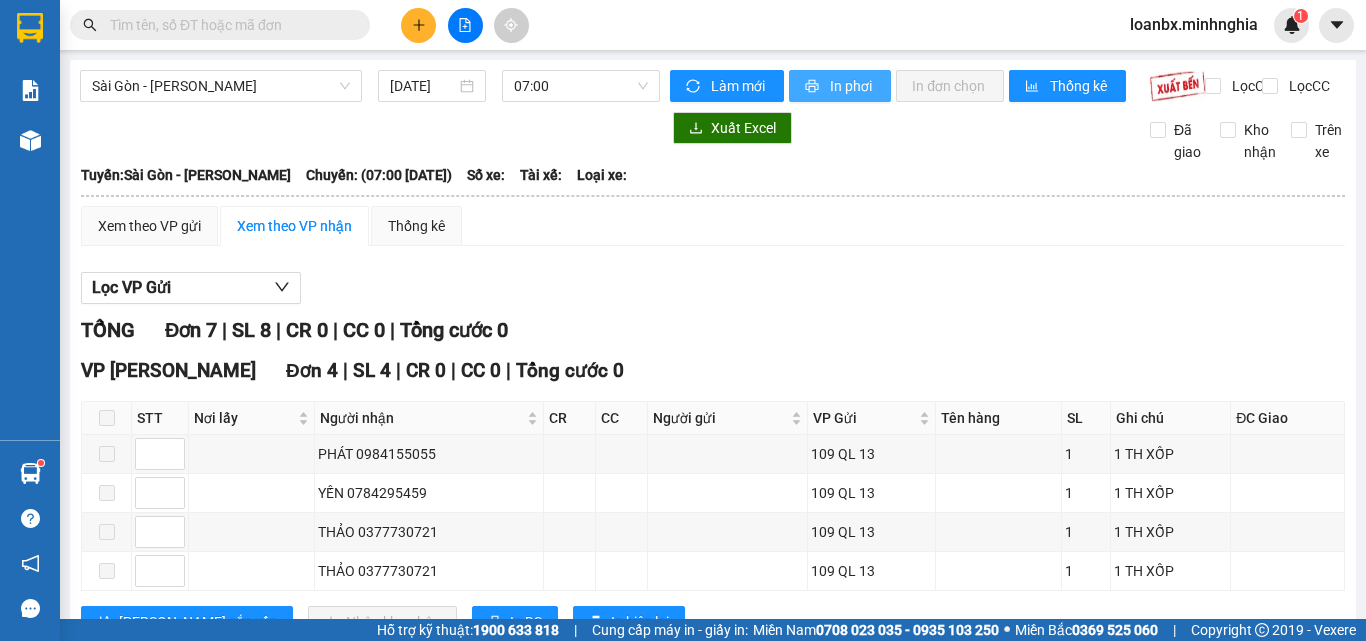 click on "In phơi" at bounding box center [852, 86] 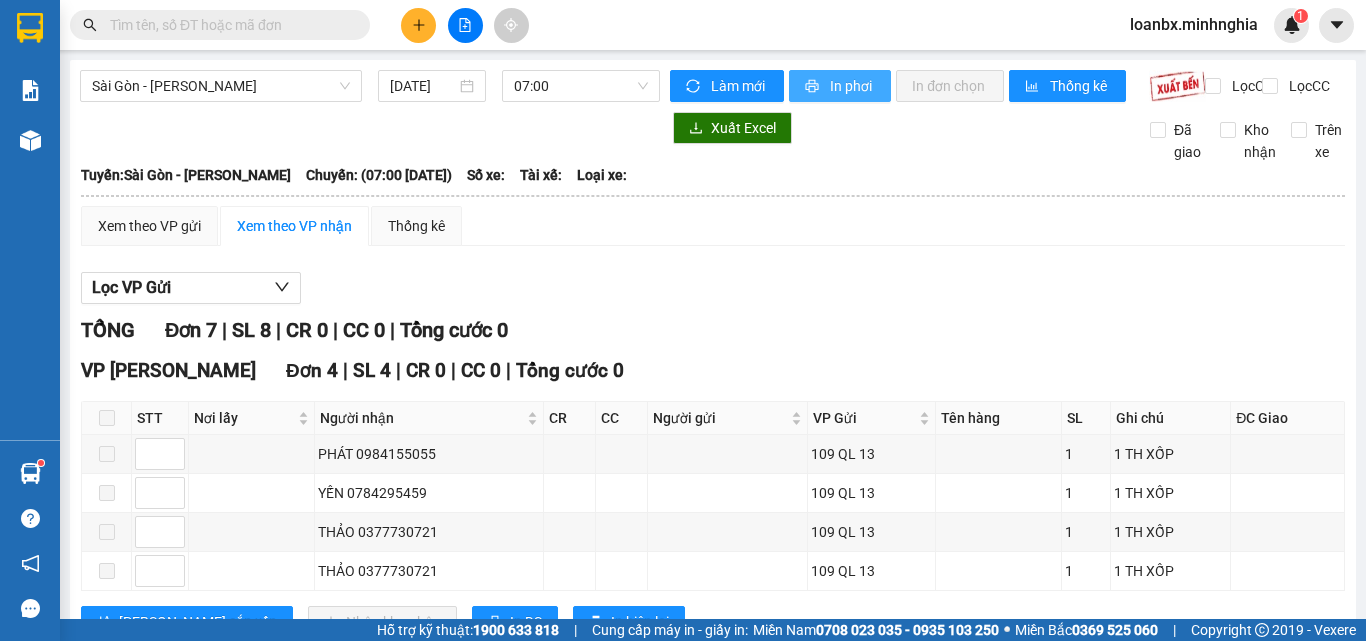 scroll, scrollTop: 0, scrollLeft: 0, axis: both 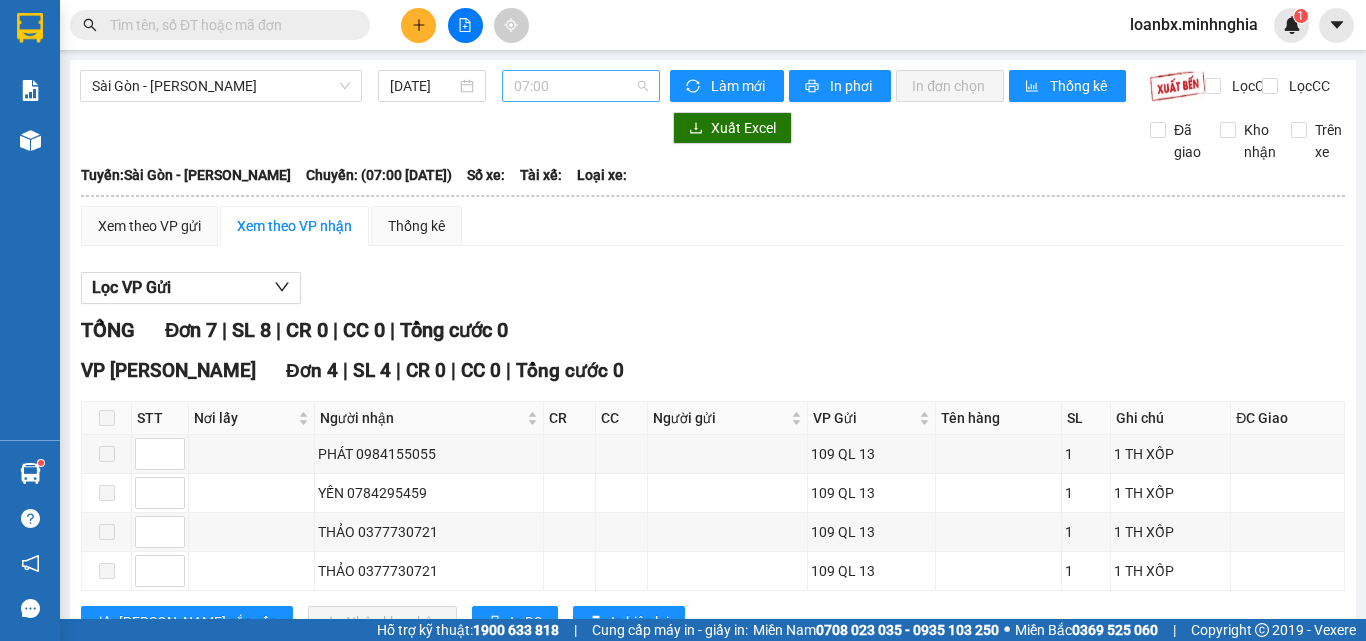 click on "07:00" at bounding box center (581, 86) 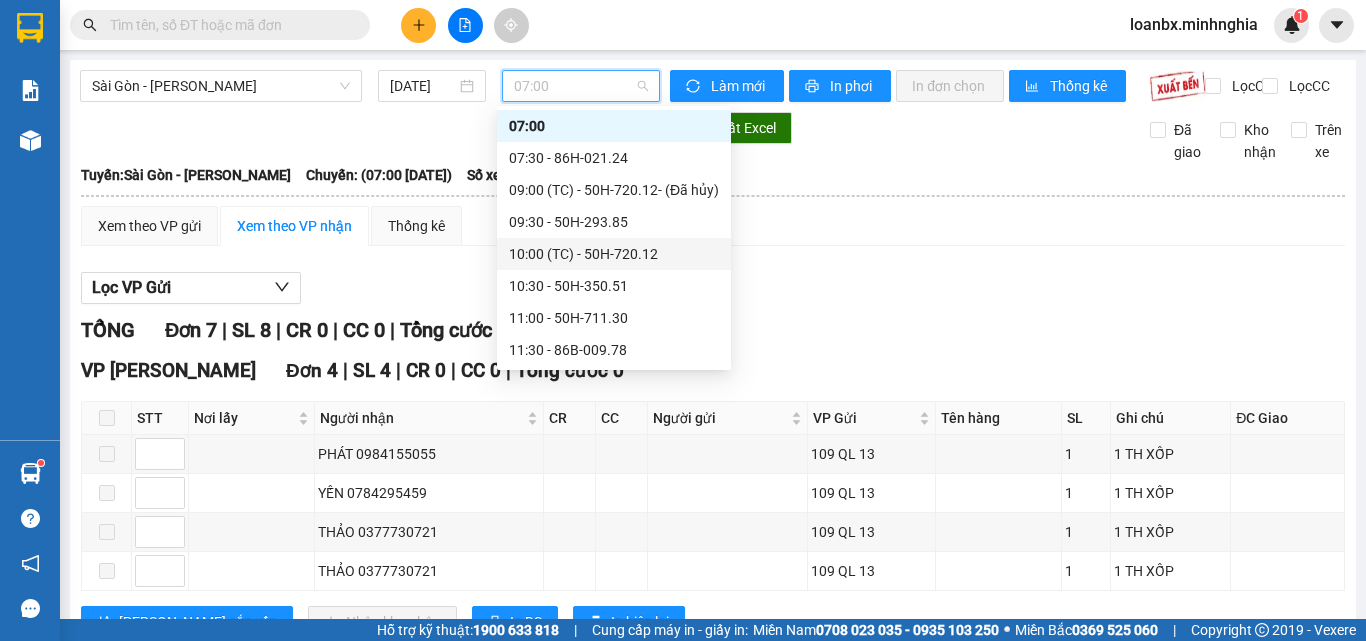 click on "10:00   (TC)   - 50H-720.12" at bounding box center [614, 254] 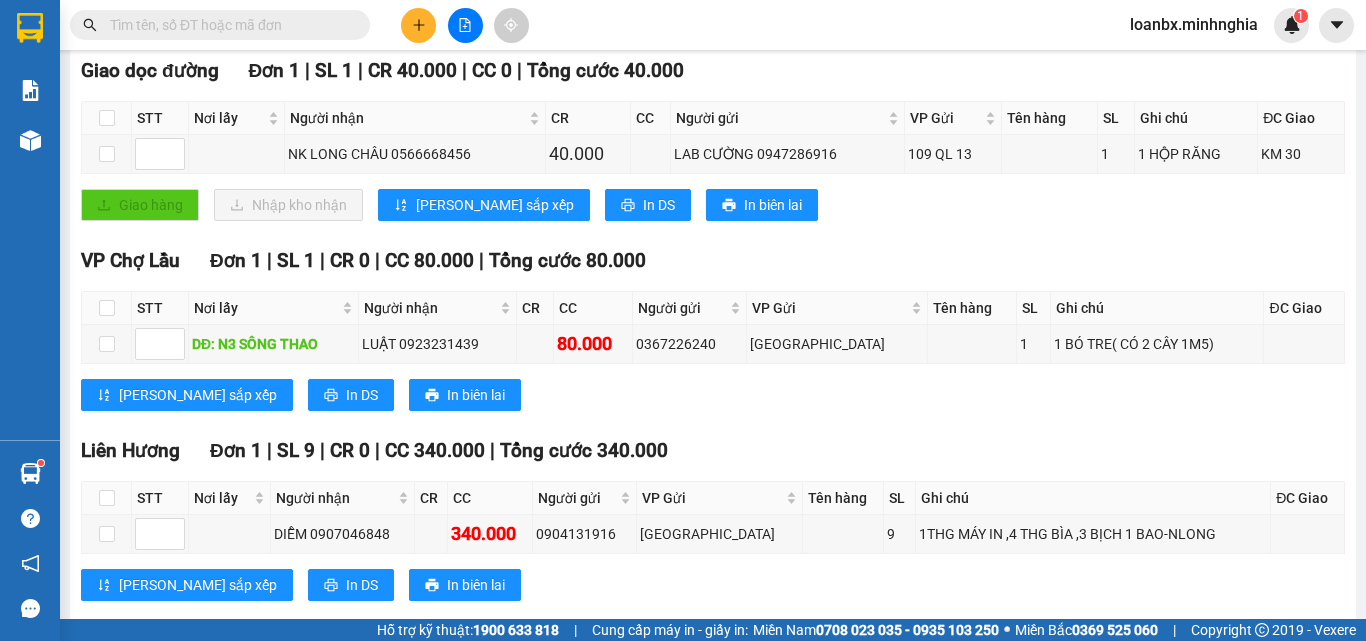 scroll, scrollTop: 0, scrollLeft: 0, axis: both 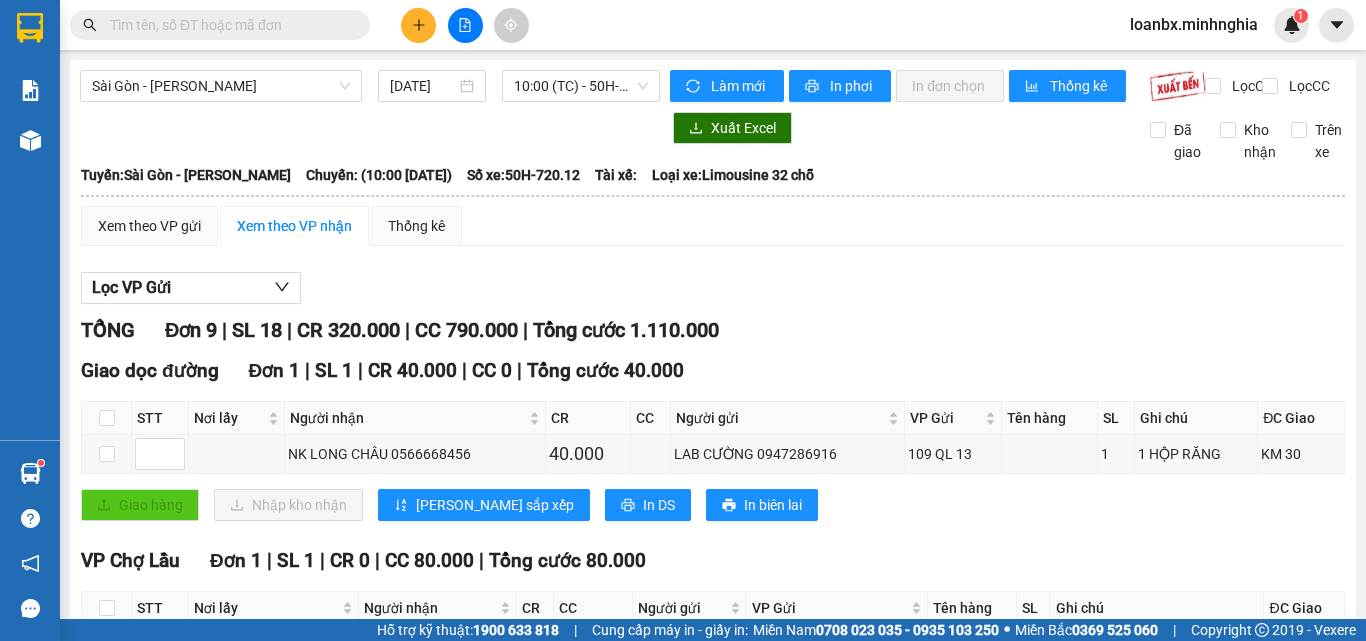 click on "Sài Gòn - Phan Rí [DATE] 10:00   (TC)   - 50H-720.12" at bounding box center [370, 86] 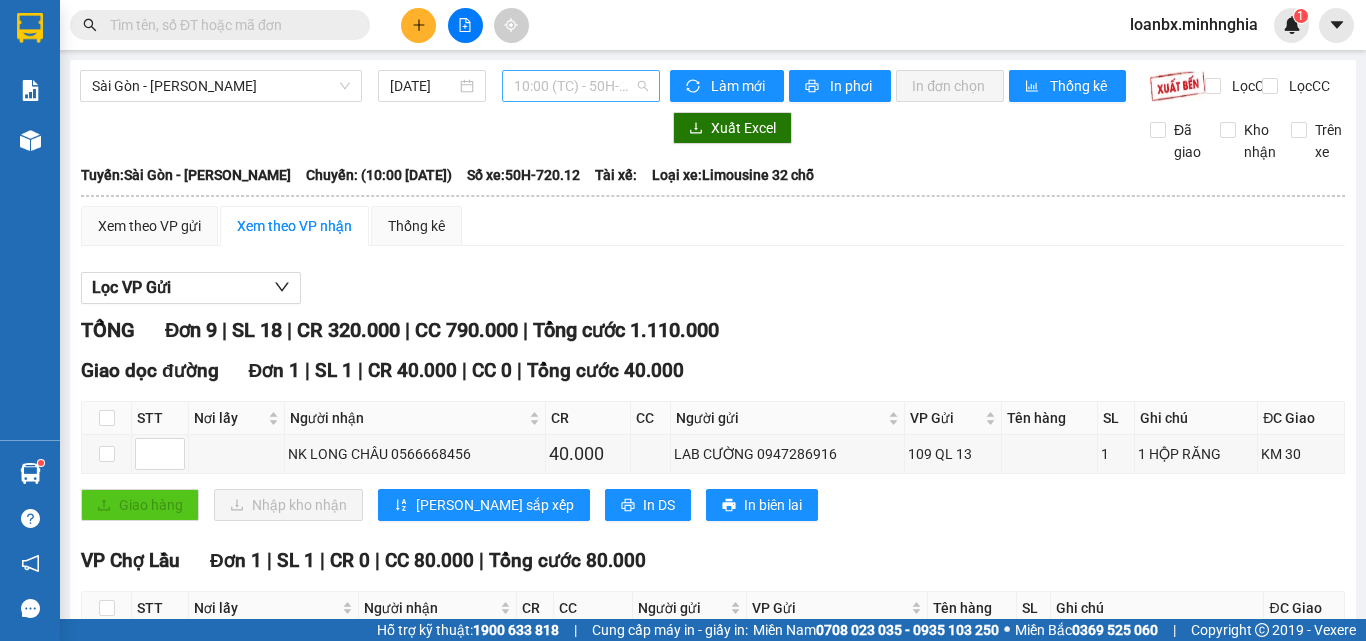click on "10:00   (TC)   - 50H-720.12" at bounding box center (581, 86) 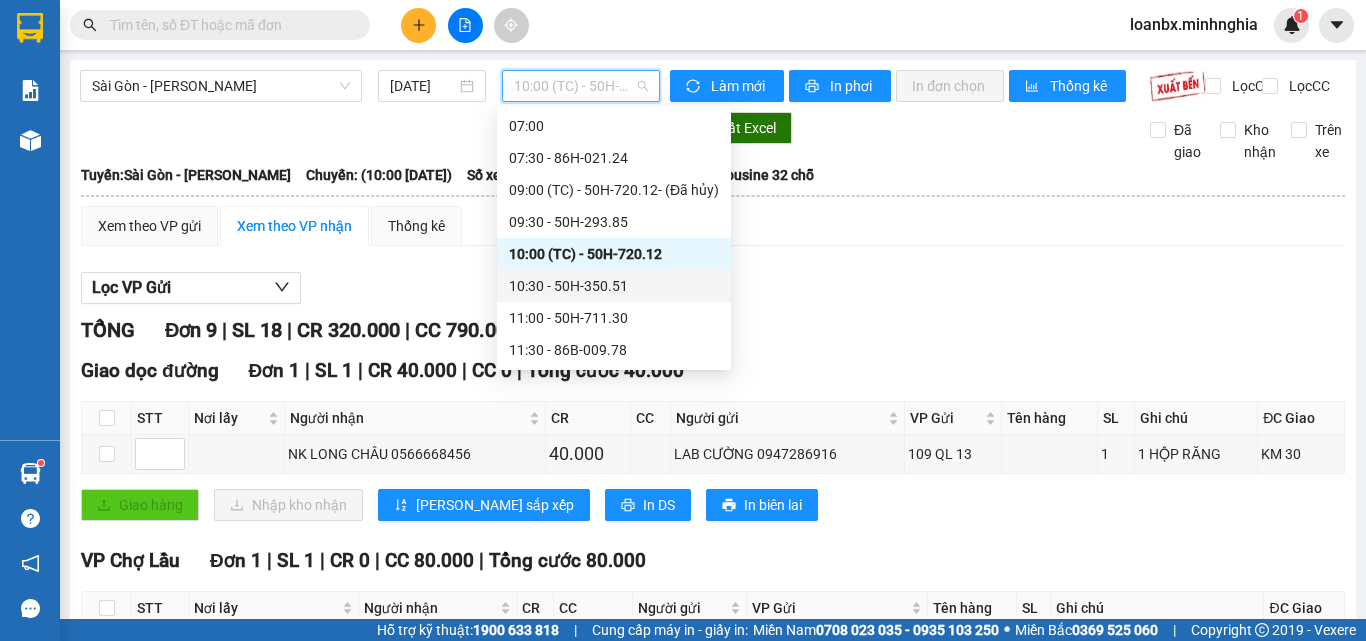 click on "10:30     - 50H-350.51" at bounding box center [614, 286] 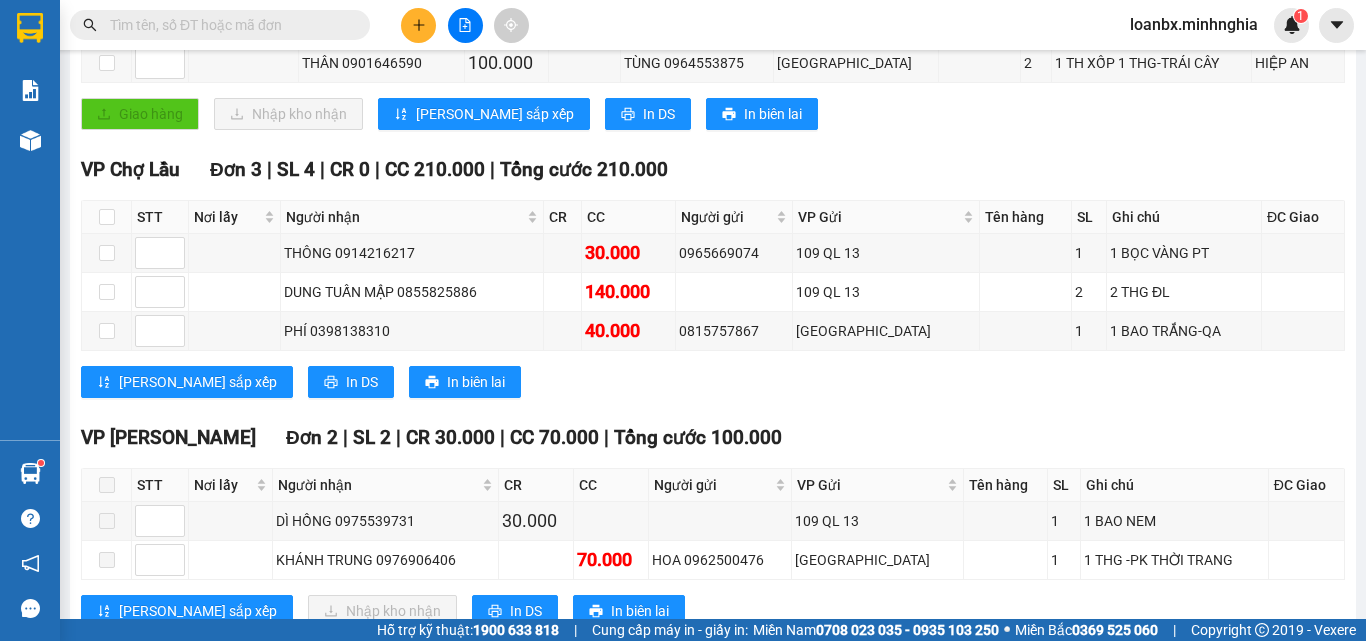 scroll, scrollTop: 0, scrollLeft: 0, axis: both 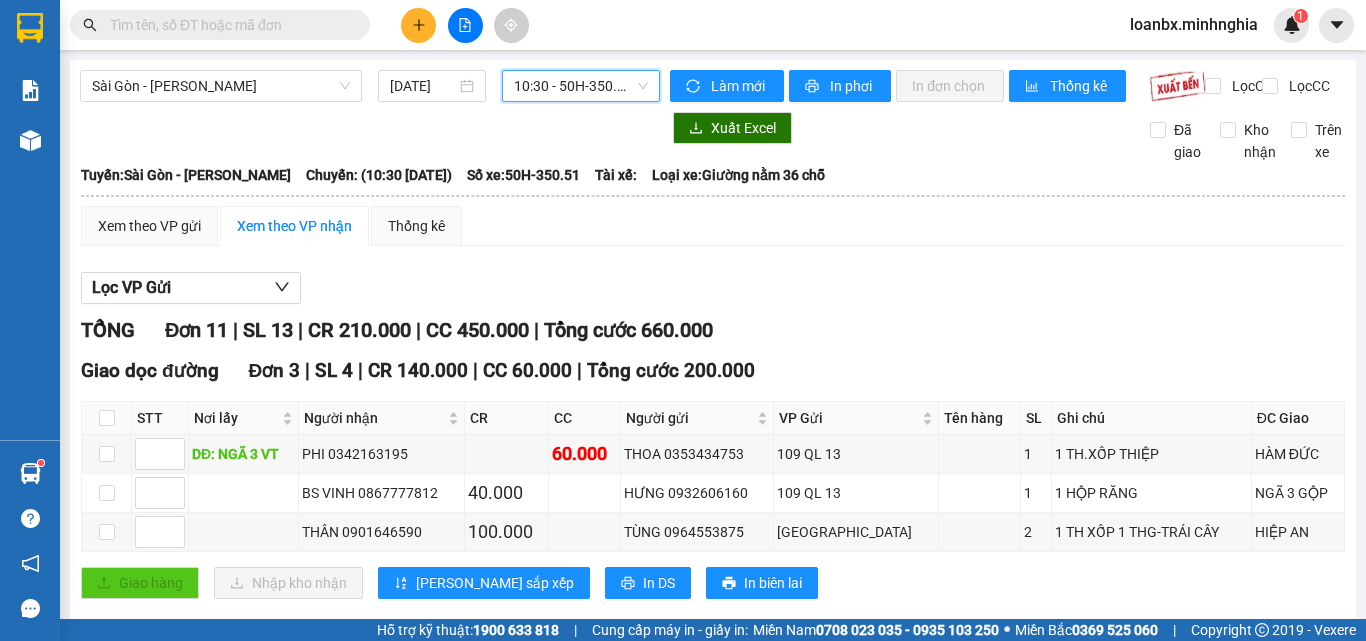 click at bounding box center [228, 25] 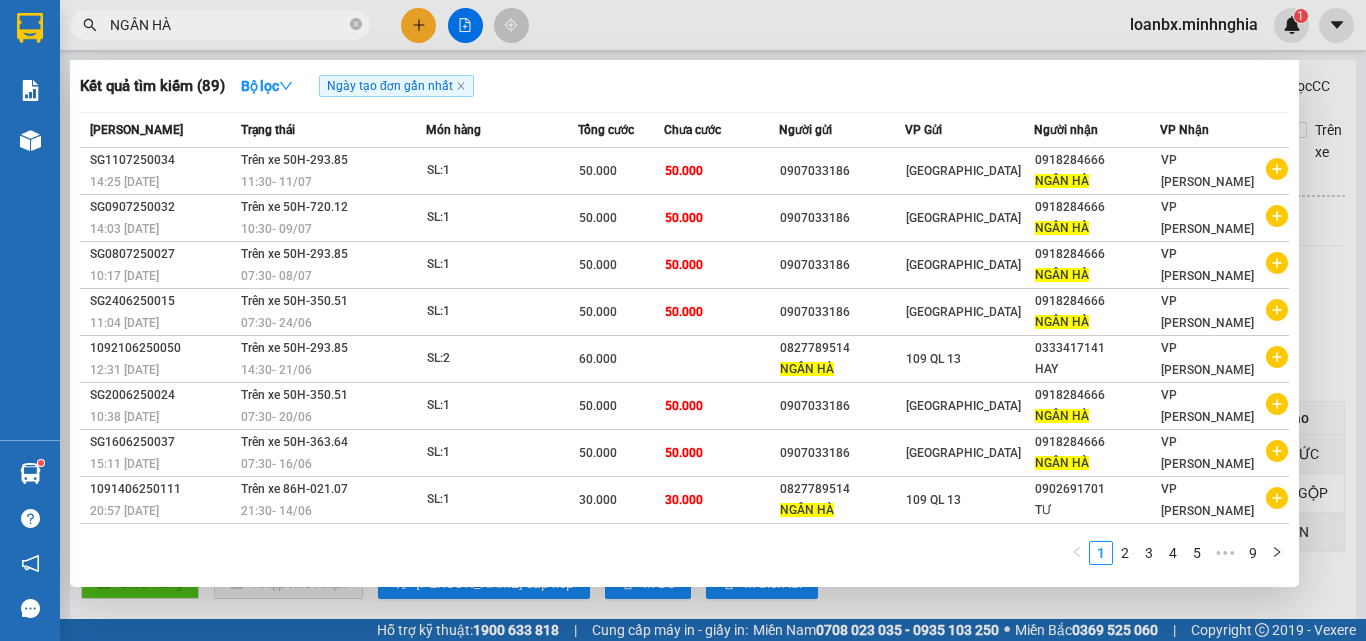 click at bounding box center [683, 320] 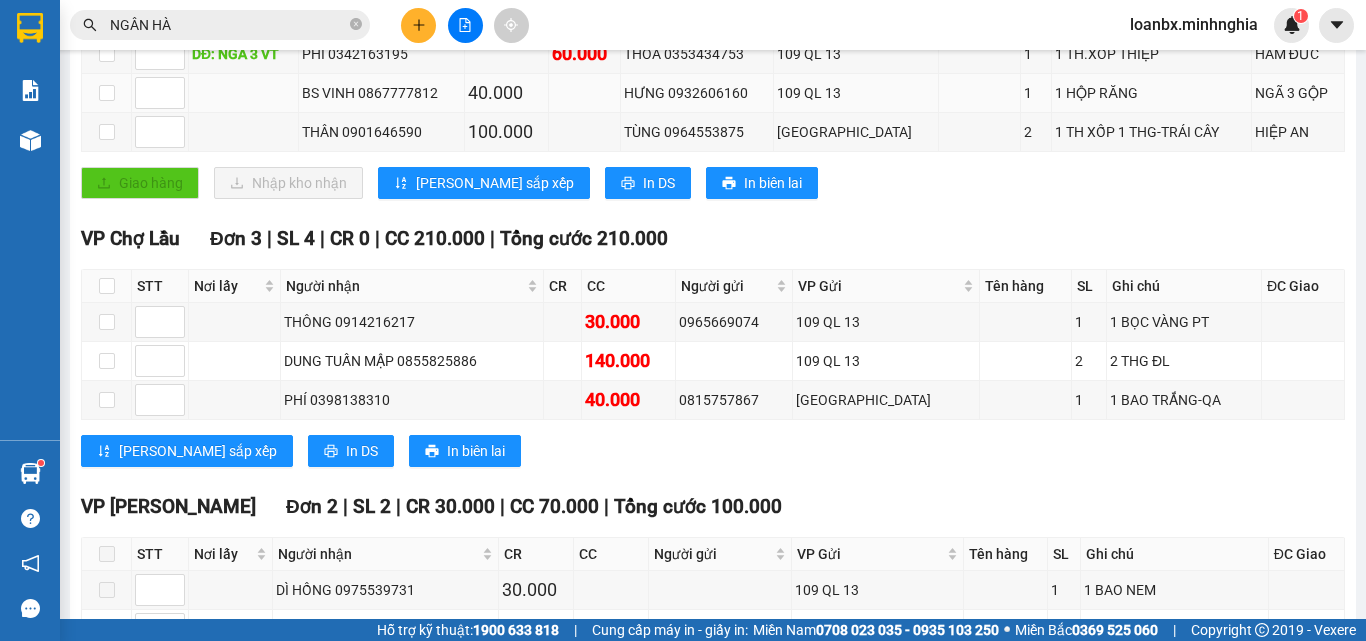 scroll, scrollTop: 0, scrollLeft: 0, axis: both 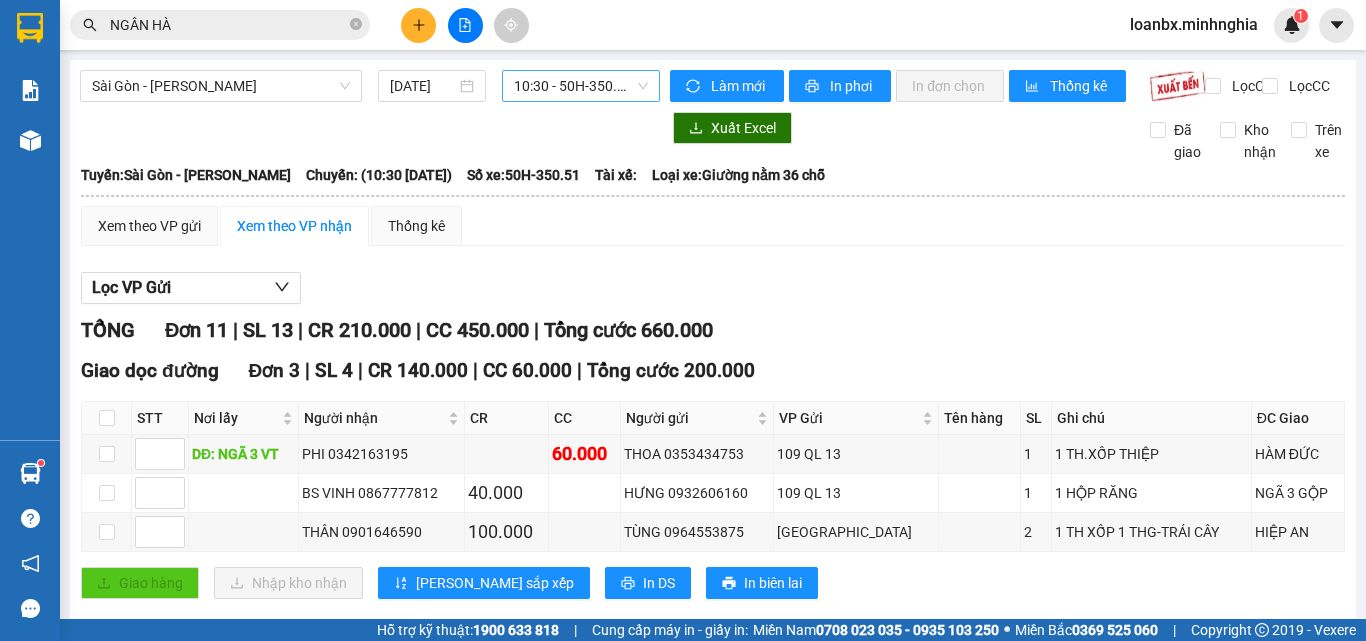 click on "10:30     - 50H-350.51" at bounding box center [581, 86] 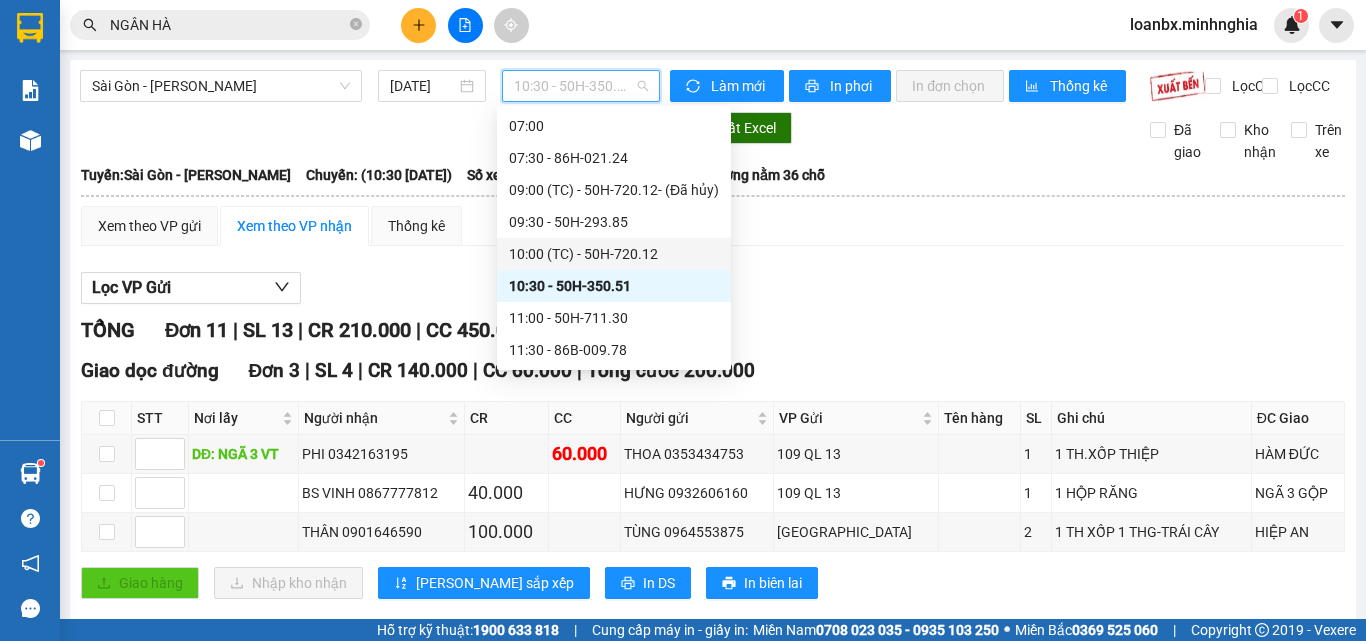 click on "10:00   (TC)   - 50H-720.12" at bounding box center [614, 254] 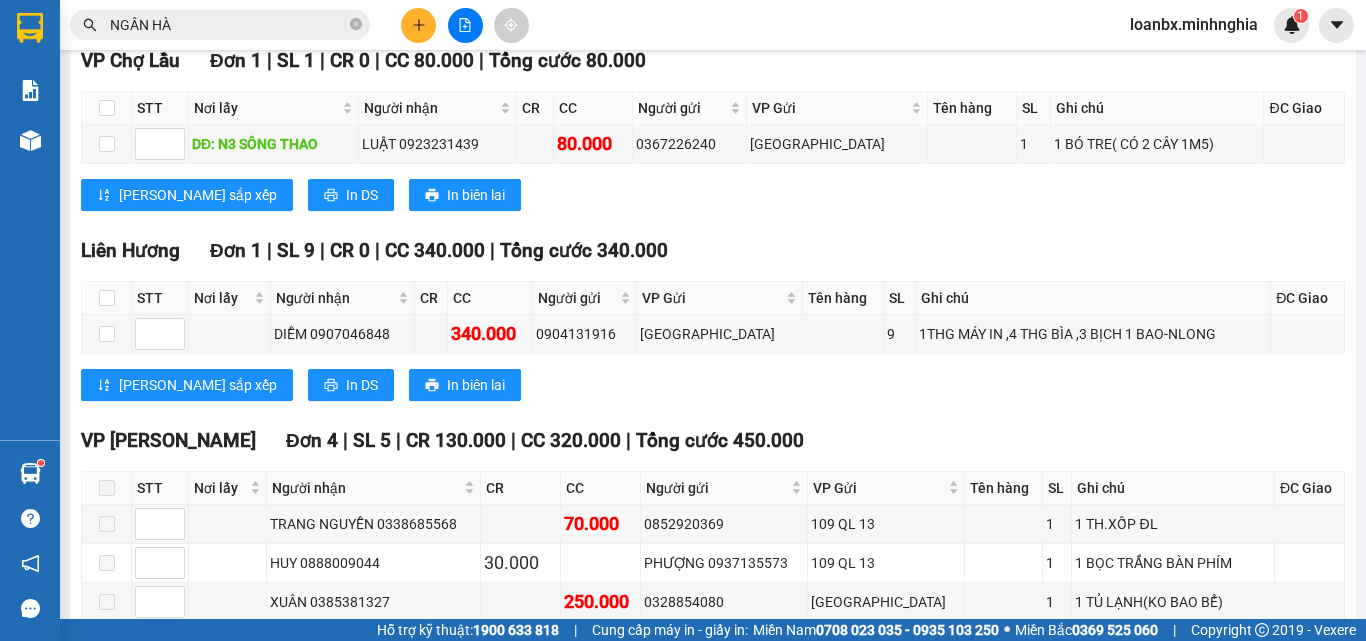 scroll, scrollTop: 700, scrollLeft: 0, axis: vertical 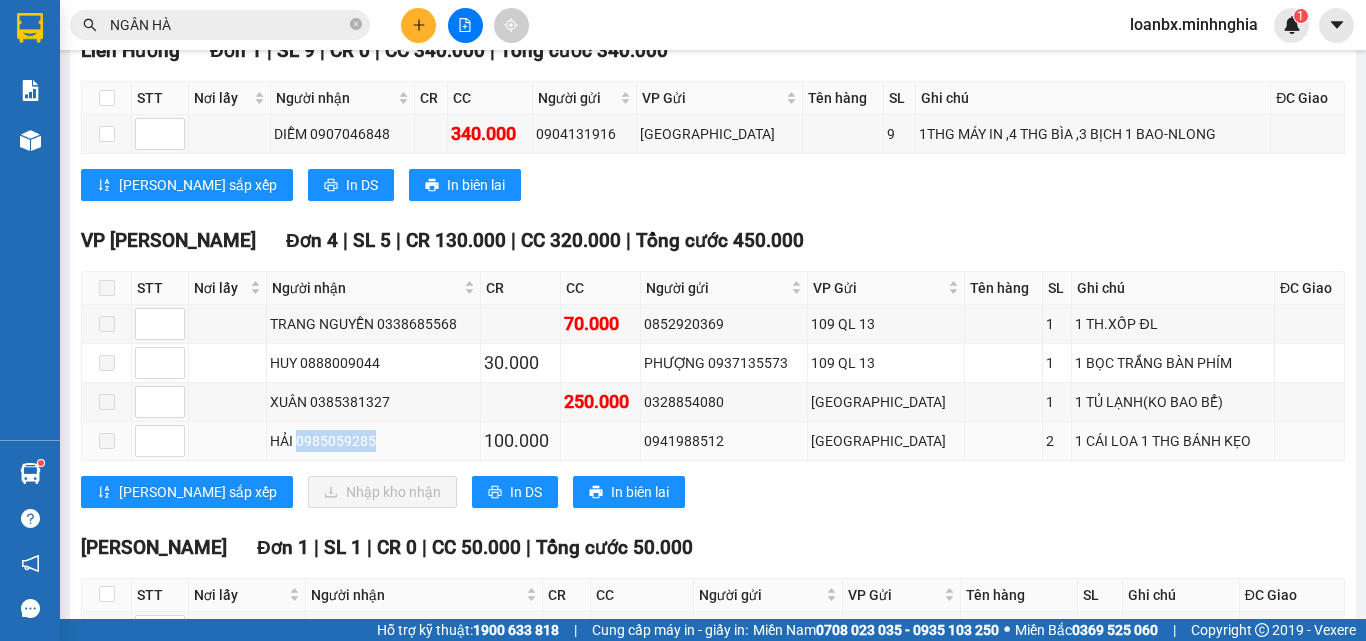 drag, startPoint x: 305, startPoint y: 454, endPoint x: 395, endPoint y: 449, distance: 90.13878 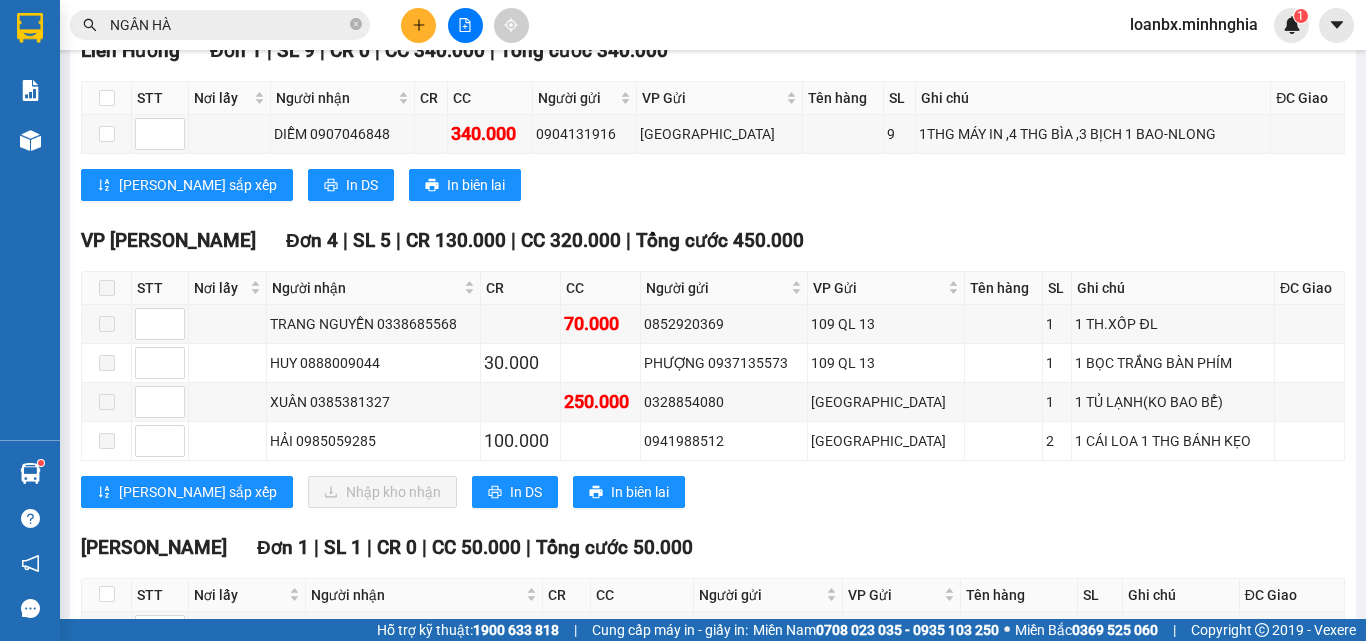 click on "NGÂN HÀ" at bounding box center [228, 25] 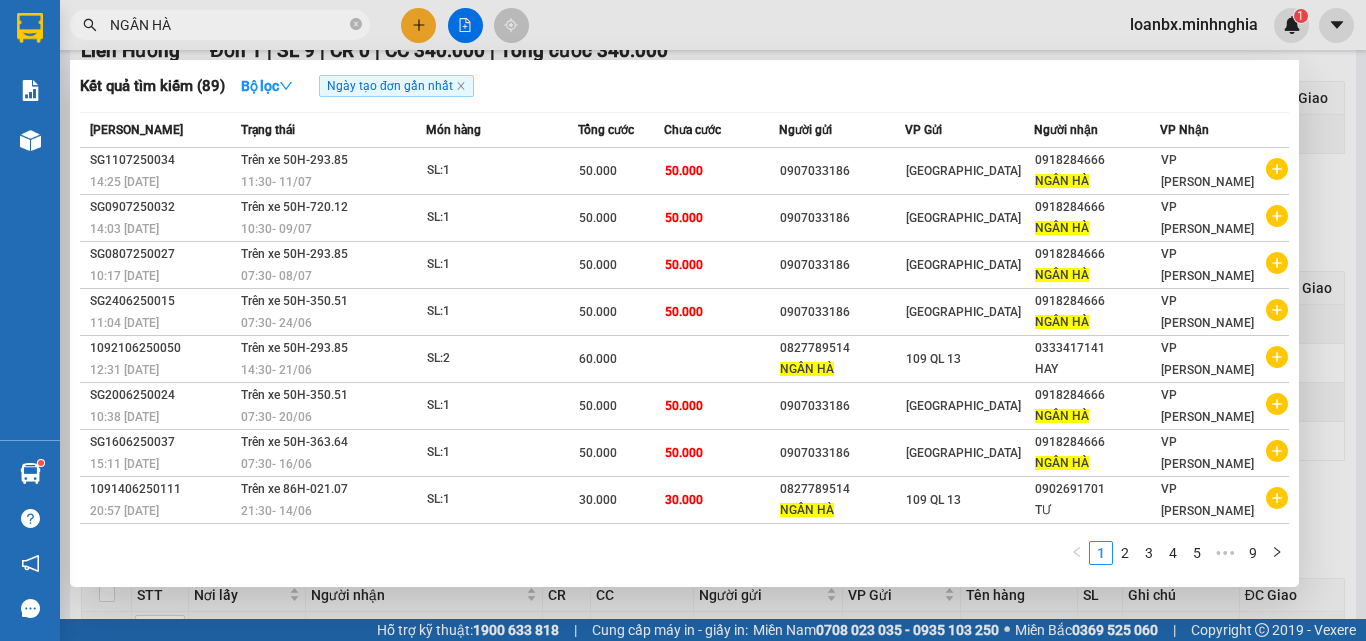 click on "NGÂN HÀ" at bounding box center (228, 25) 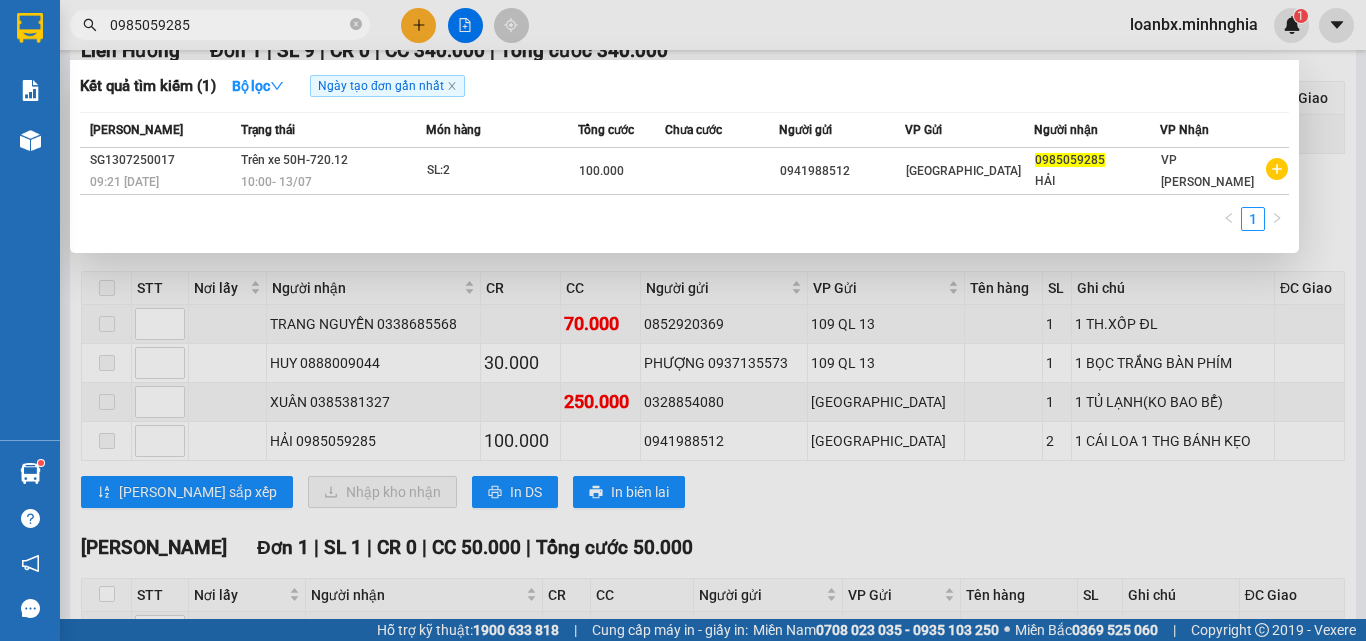 click at bounding box center [683, 320] 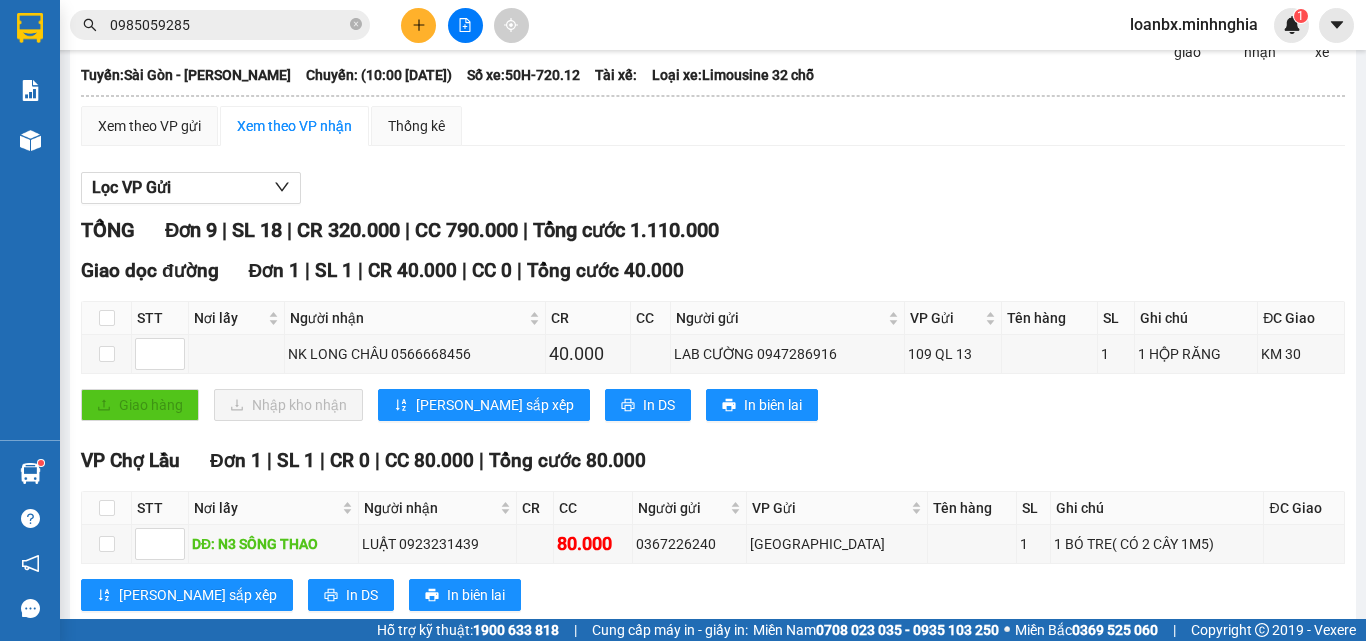 scroll, scrollTop: 0, scrollLeft: 0, axis: both 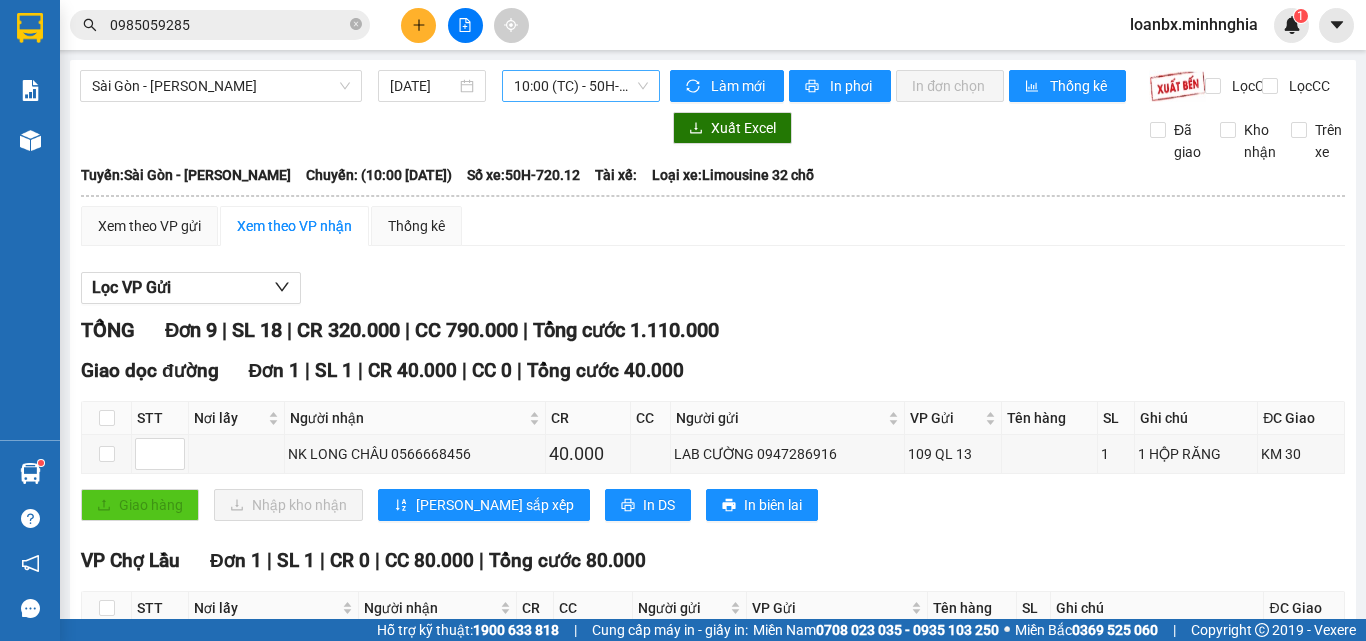 click on "10:00   (TC)   - 50H-720.12" at bounding box center (581, 86) 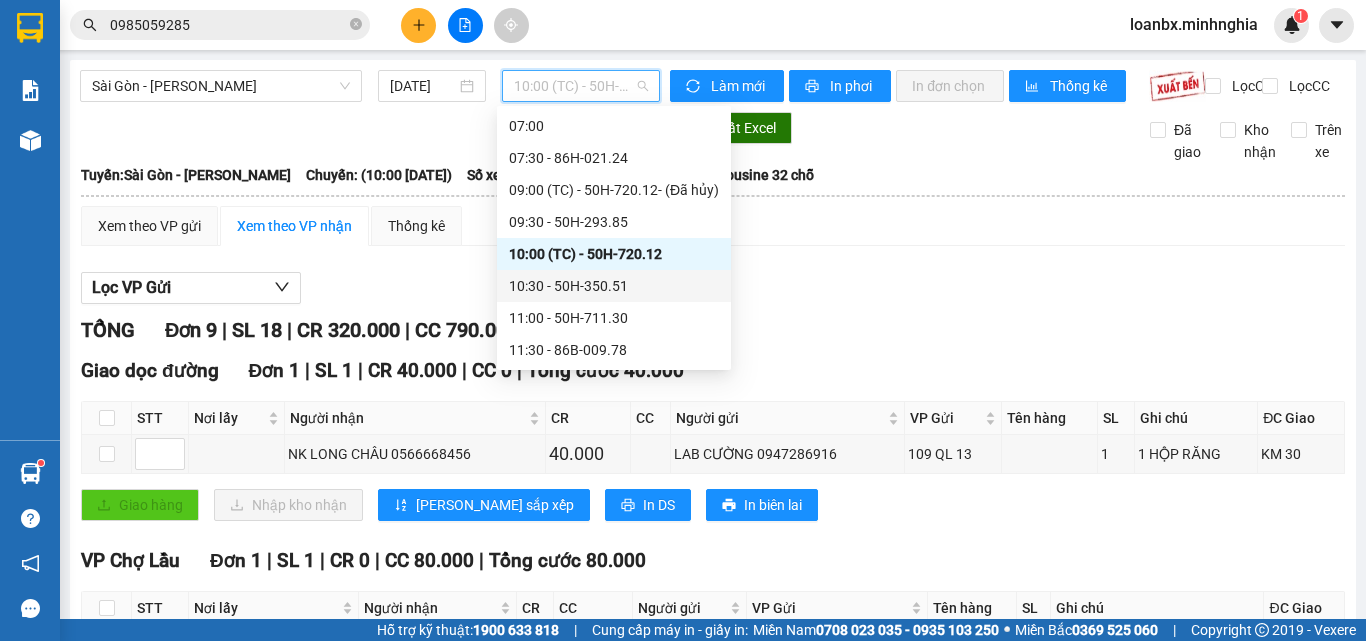 click on "10:30     - 50H-350.51" at bounding box center (614, 286) 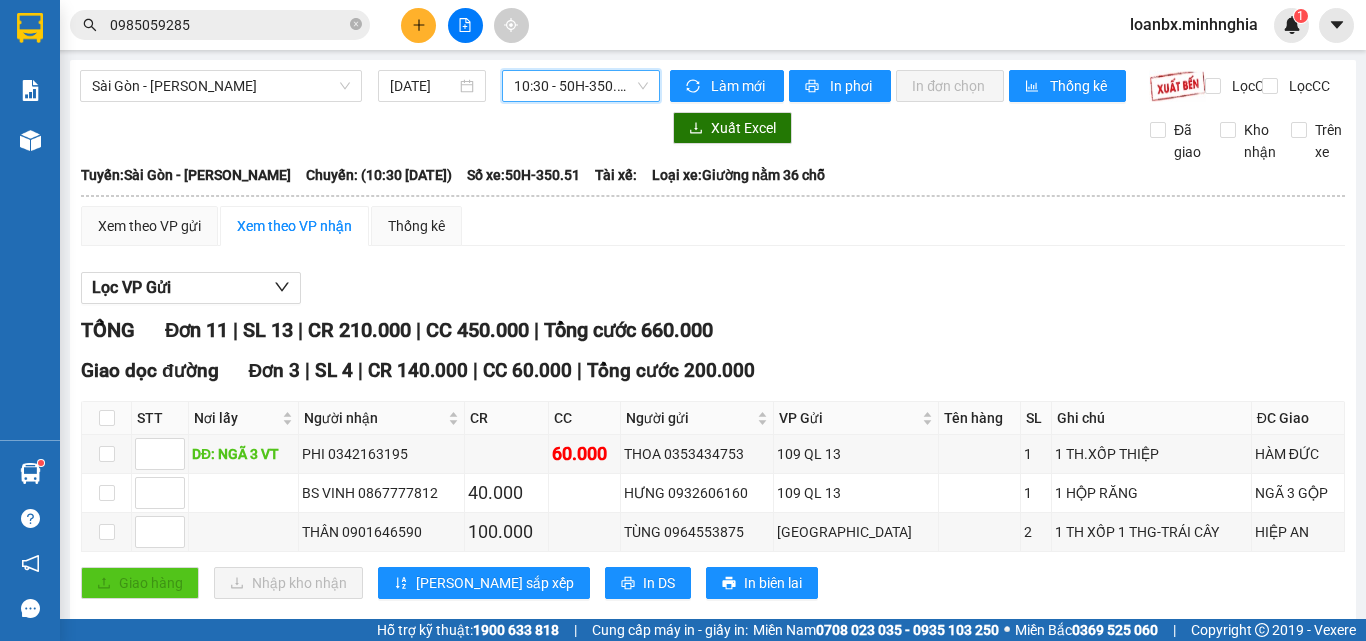 click on "10:30     - 50H-350.51" at bounding box center [581, 86] 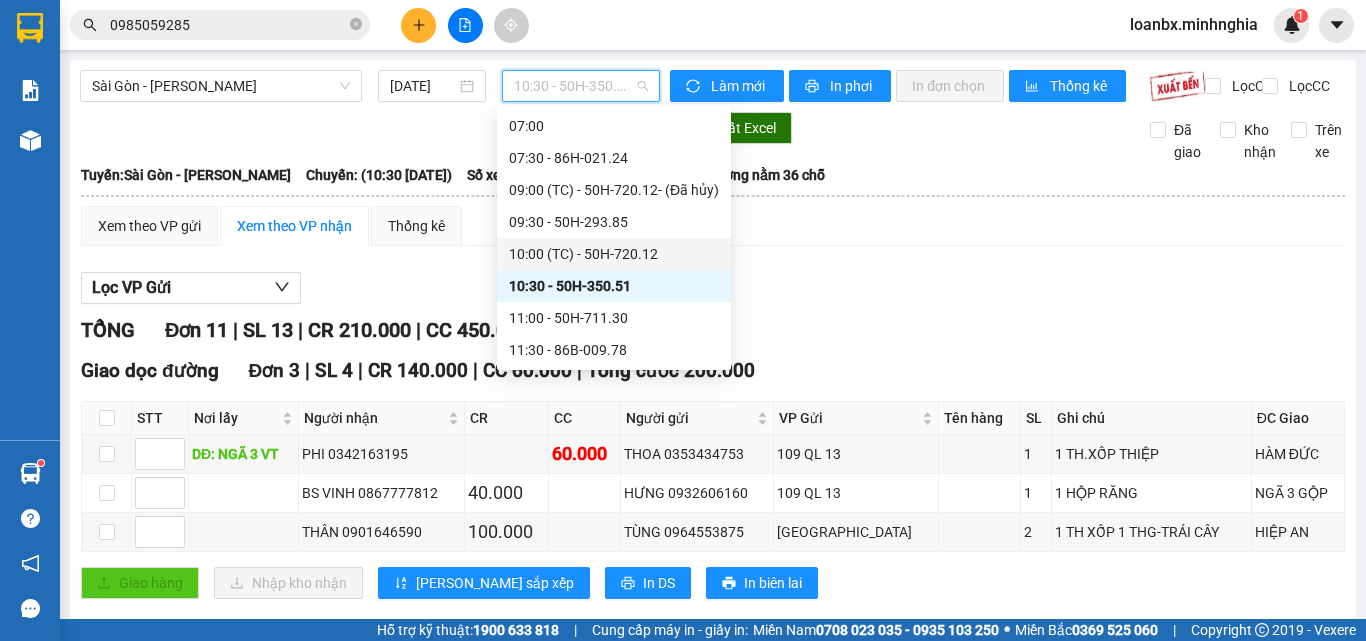 click on "10:00   (TC)   - 50H-720.12" at bounding box center [614, 254] 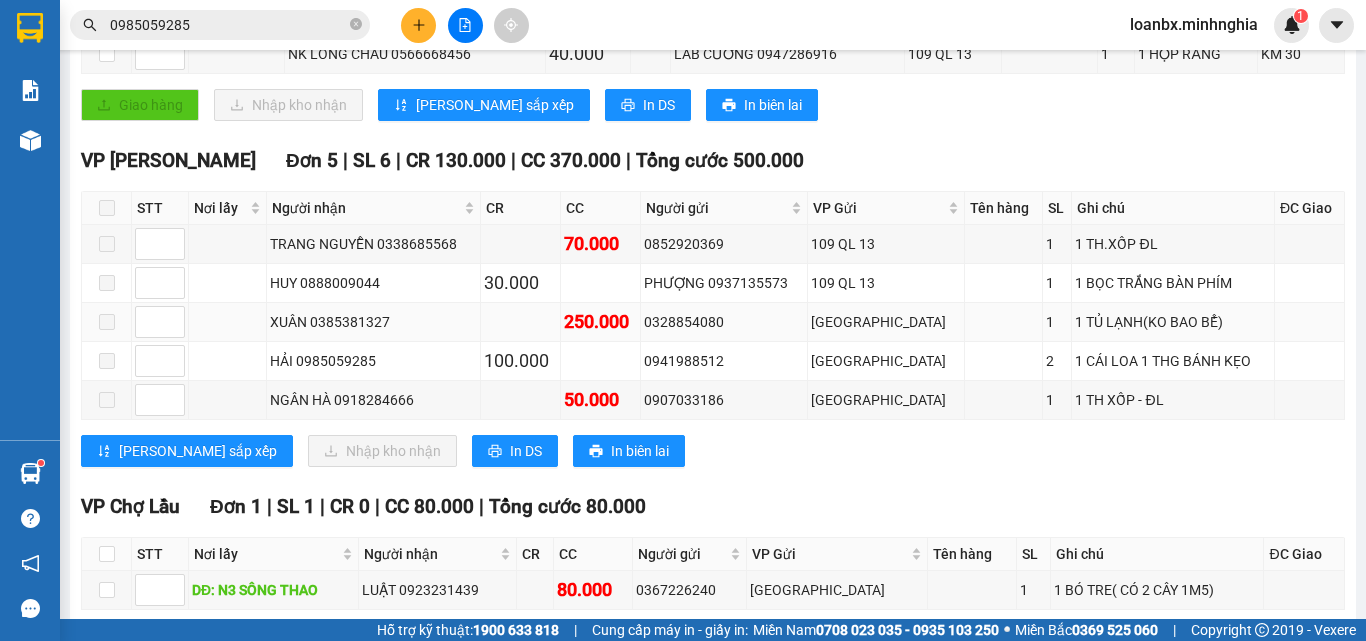 scroll, scrollTop: 0, scrollLeft: 0, axis: both 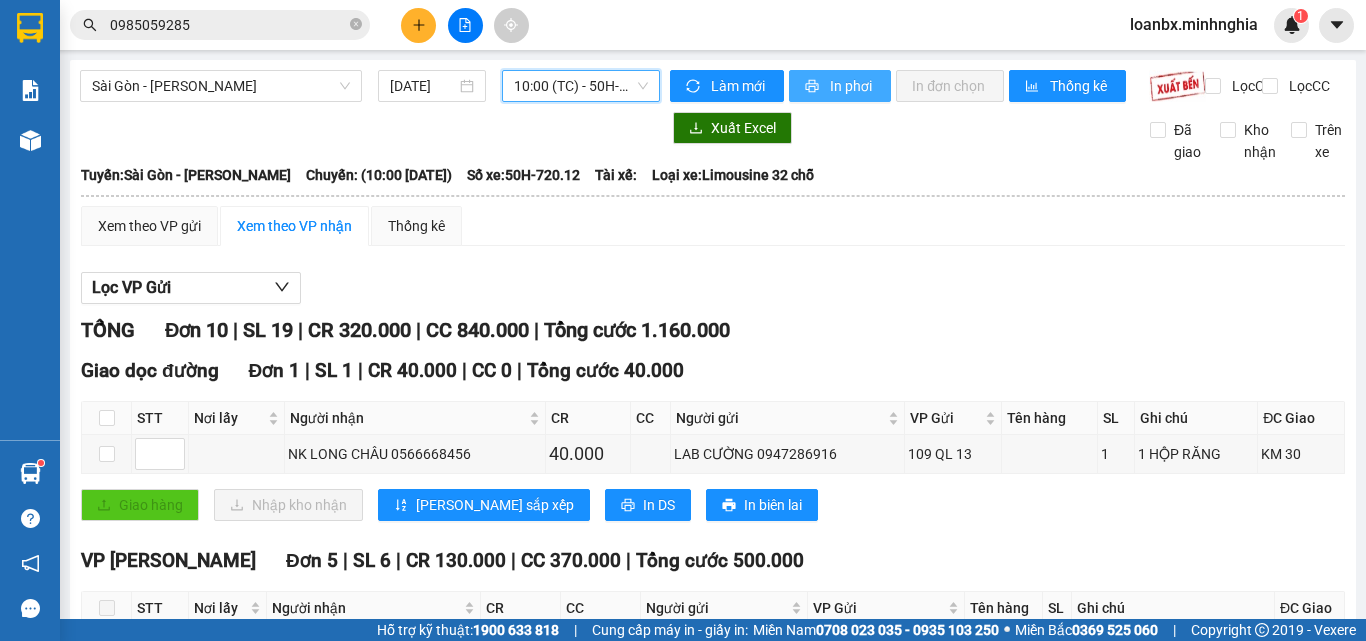 click on "In phơi" at bounding box center [852, 86] 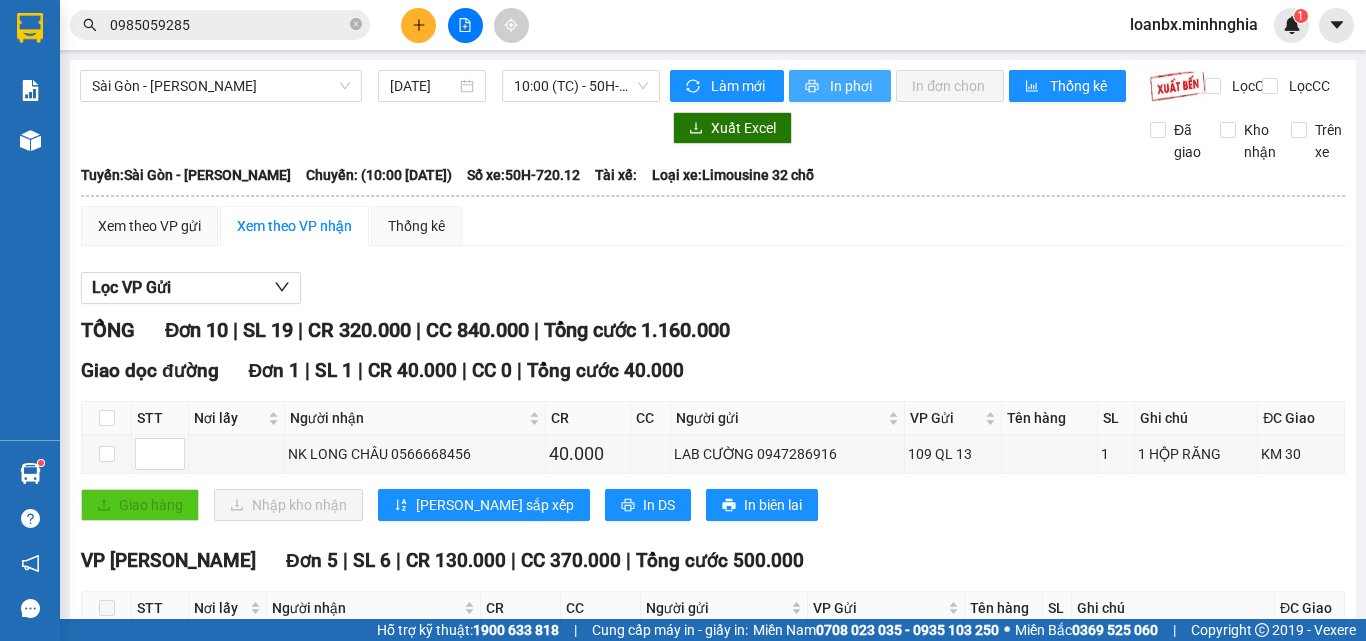 scroll, scrollTop: 0, scrollLeft: 0, axis: both 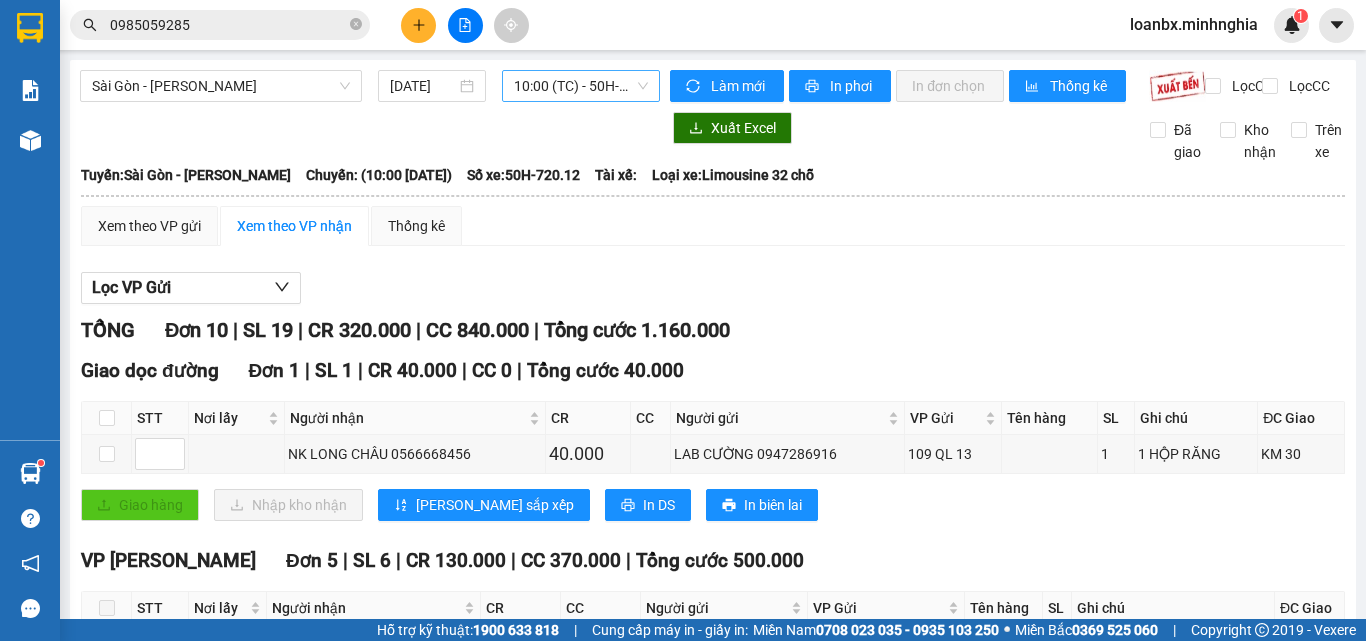 click on "10:00   (TC)   - 50H-720.12" at bounding box center [581, 86] 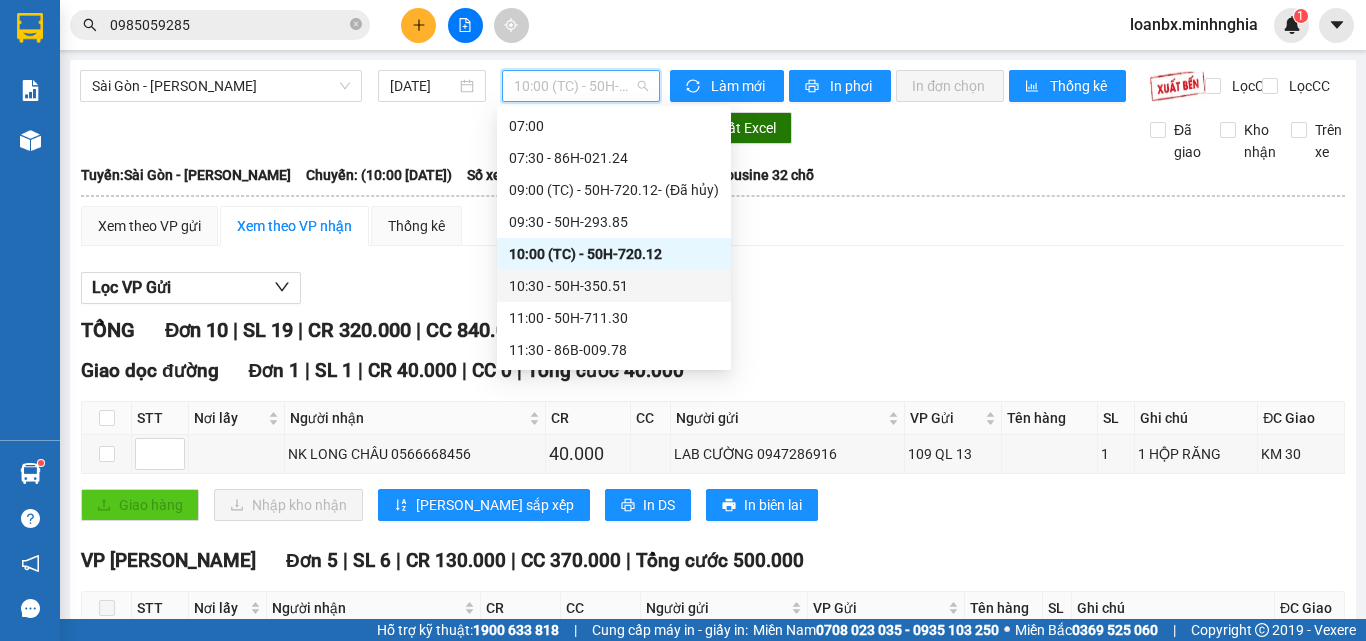 click on "10:30     - 50H-350.51" at bounding box center [614, 286] 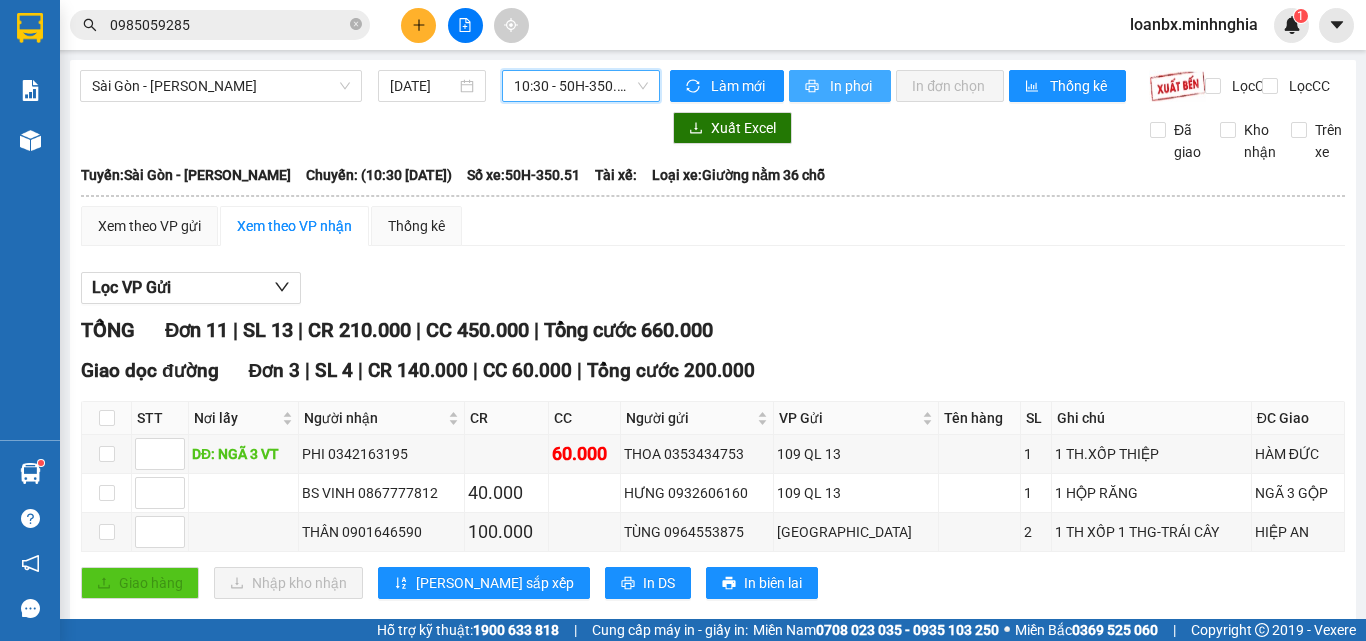 click on "In phơi" at bounding box center [840, 86] 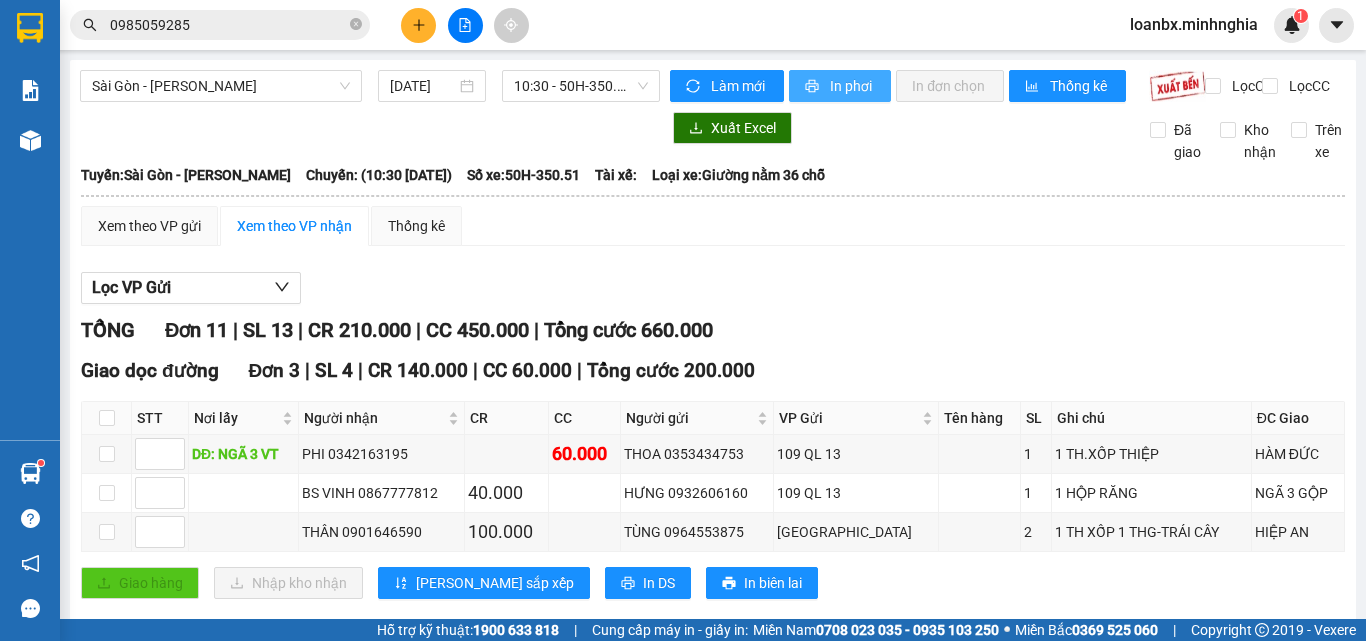 scroll, scrollTop: 0, scrollLeft: 0, axis: both 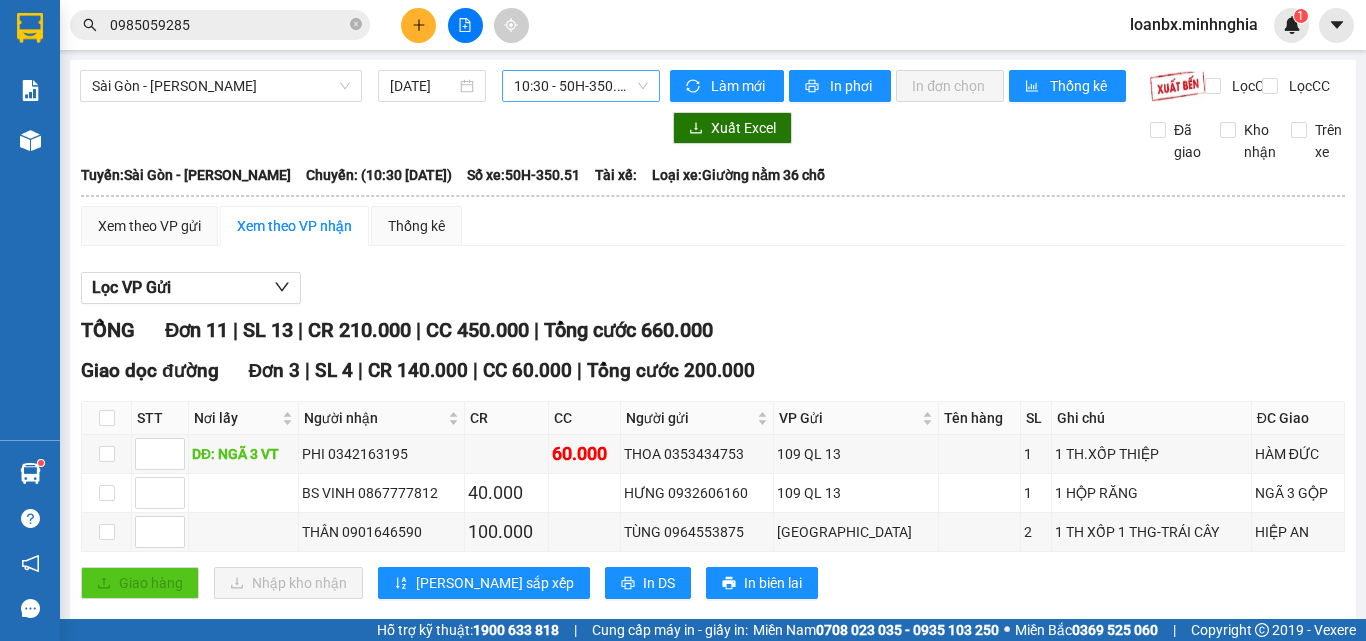 click on "10:30     - 50H-350.51" at bounding box center [581, 86] 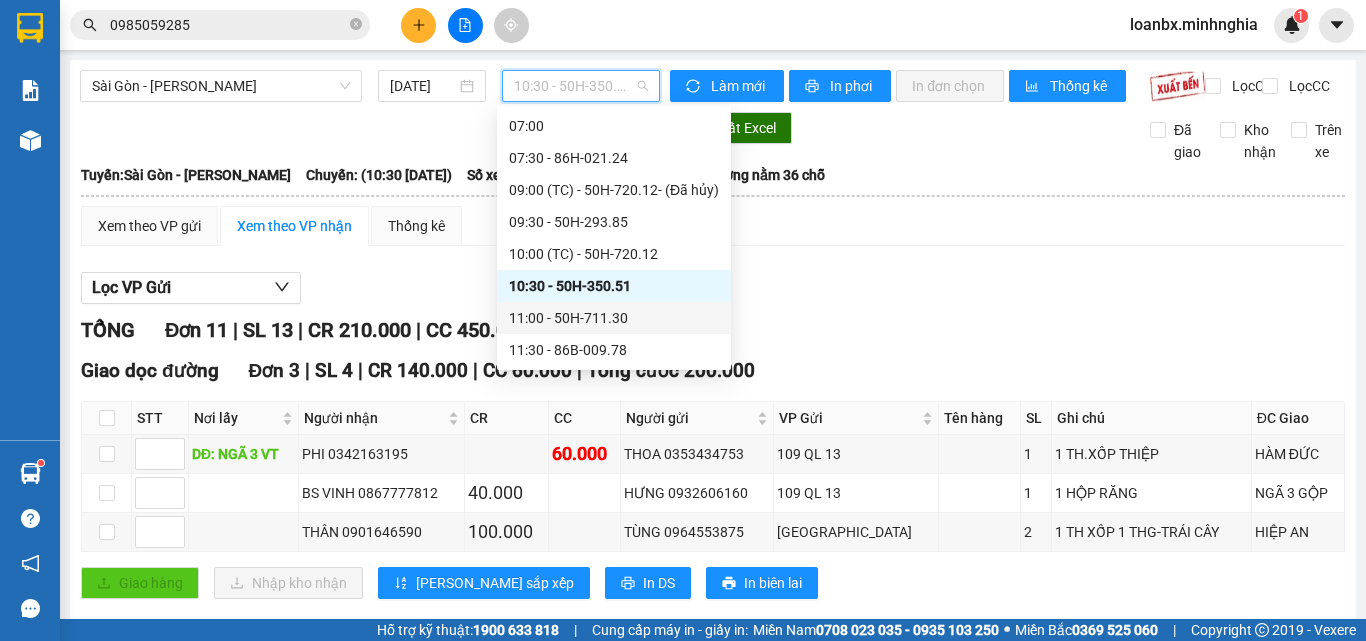 click on "11:00     - 50H-711.30" at bounding box center (614, 318) 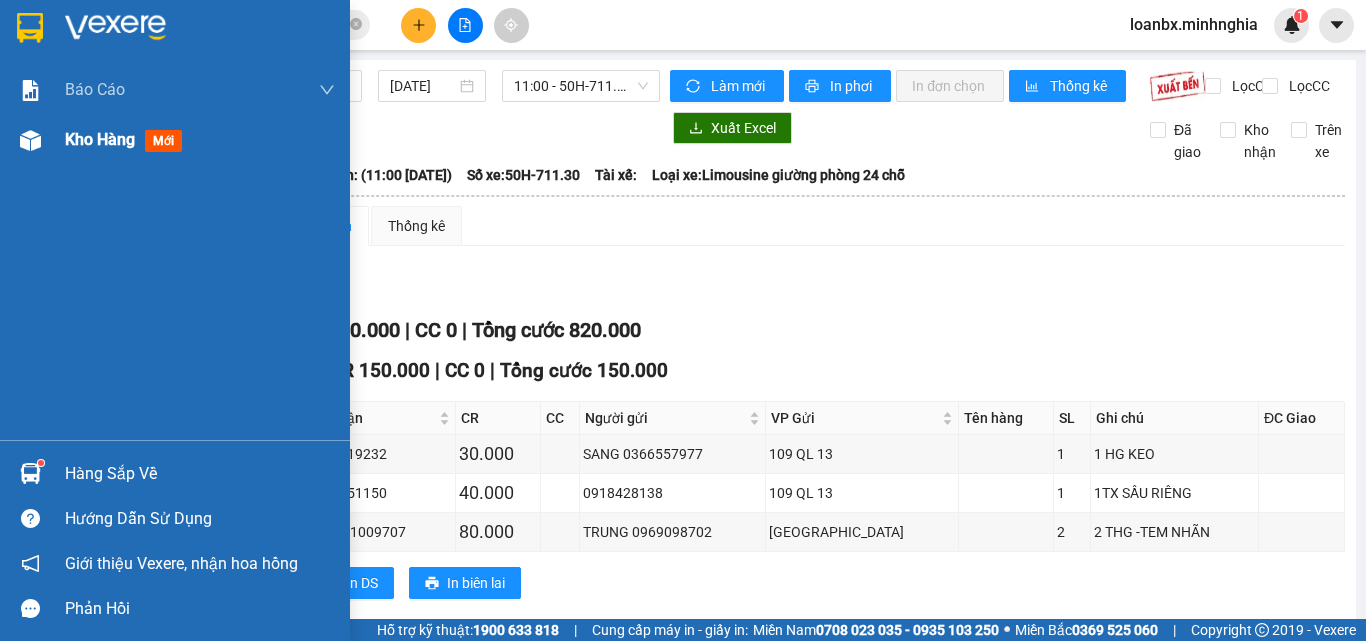 click on "Kho hàng mới" at bounding box center [175, 140] 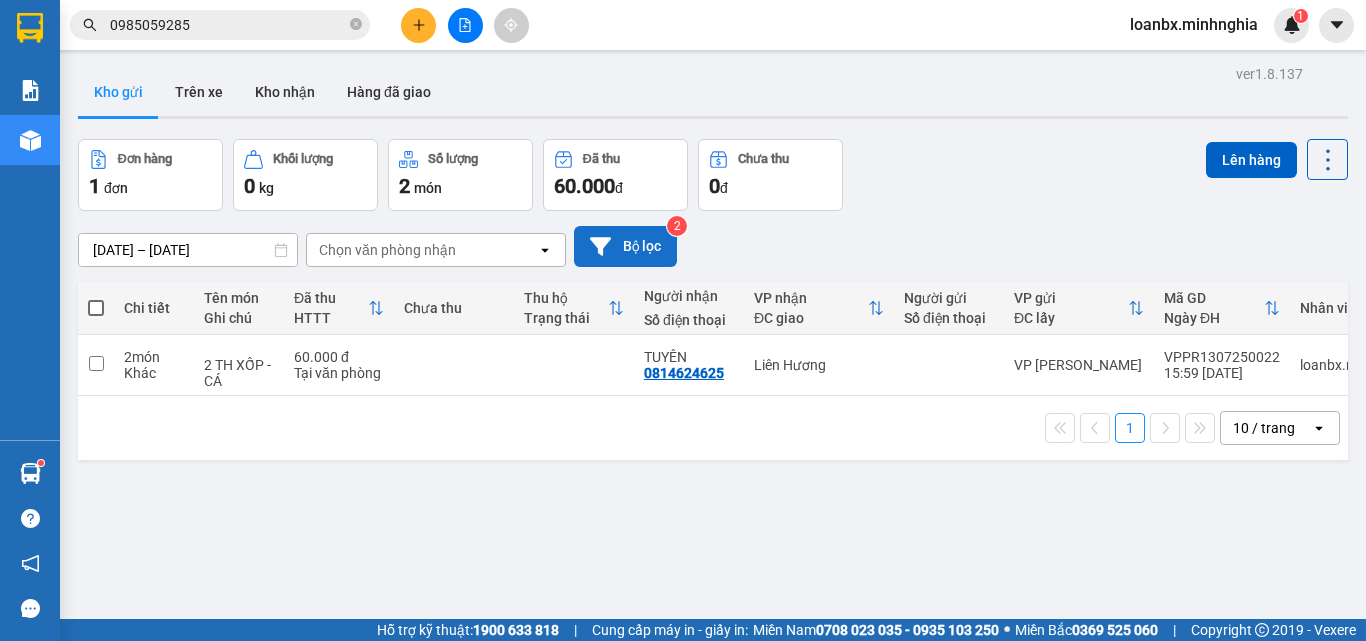 click on "Bộ lọc" at bounding box center (625, 246) 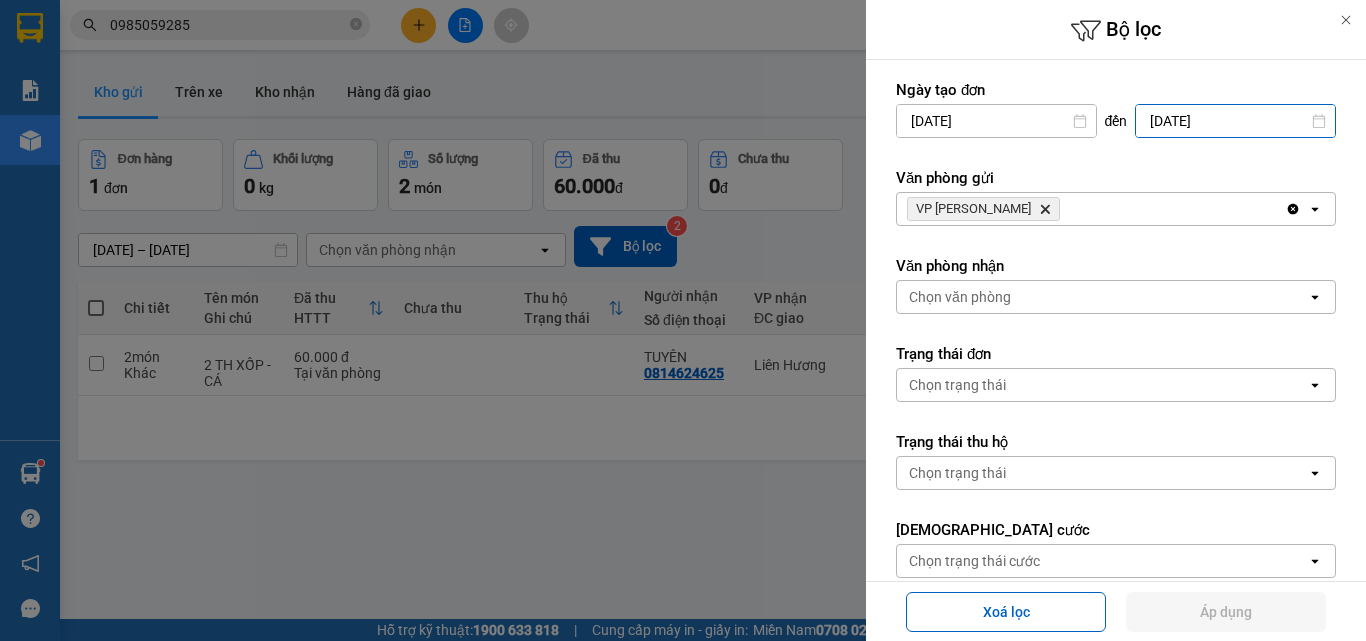 click on "Bộ lọc Ngày tạo đơn [DATE] Press the down arrow key to interact with the calendar and select a date. Press the escape button to close the calendar. Selected date is [DATE]. đến [DATE] Press the down arrow key to interact with the calendar and select a date. Press the escape button to close the calendar. Selected date is [DATE].   Văn phòng gửi VP [PERSON_NAME] Delete Clear all open   Văn phòng nhận Chọn văn phòng open   Trạng thái đơn Chọn trạng thái open   Trạng thái thu hộ Chọn trạng thái open   Trạng thái cước Chọn trạng thái cước open   Đơn vị tính Chọn đơn vị tính open   Nhân viên tạo Chọn nhân viên open       Xoá lọc Áp dụng Arrow Left Tháng [DATE] Arrow Right T2 [MEDICAL_DATA] T4 T5 T6 T[DATE] 2 3 4 5 6 7 8 9 10 11 12 13 14 15 16 17 18 19 20 21 22 23 24 25 26 27 28 29 30 31" at bounding box center [713, 701] 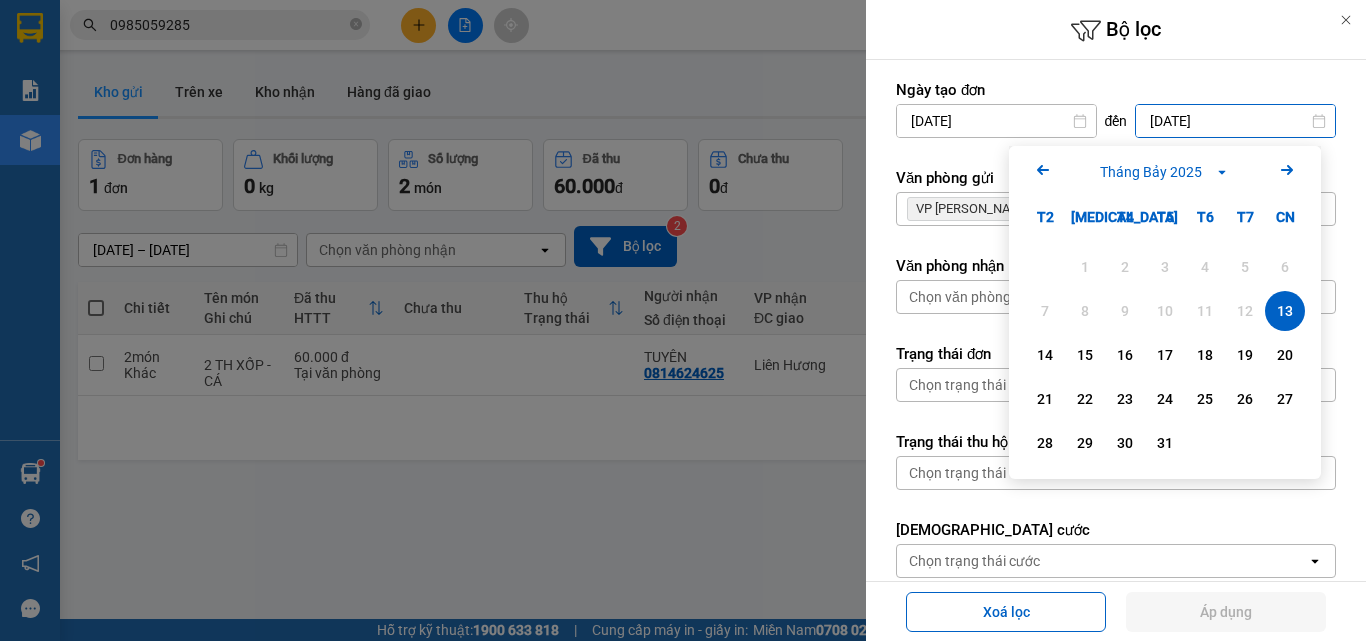 click on "13" at bounding box center (1285, 311) 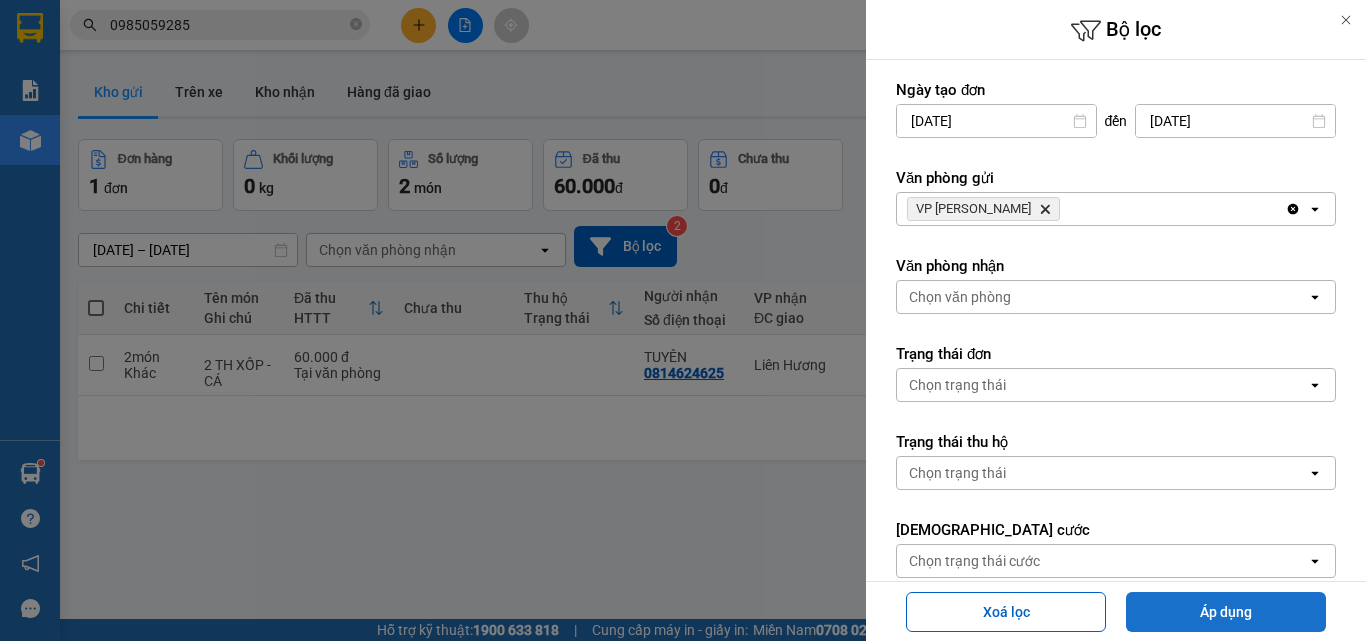 click on "Áp dụng" at bounding box center [1226, 612] 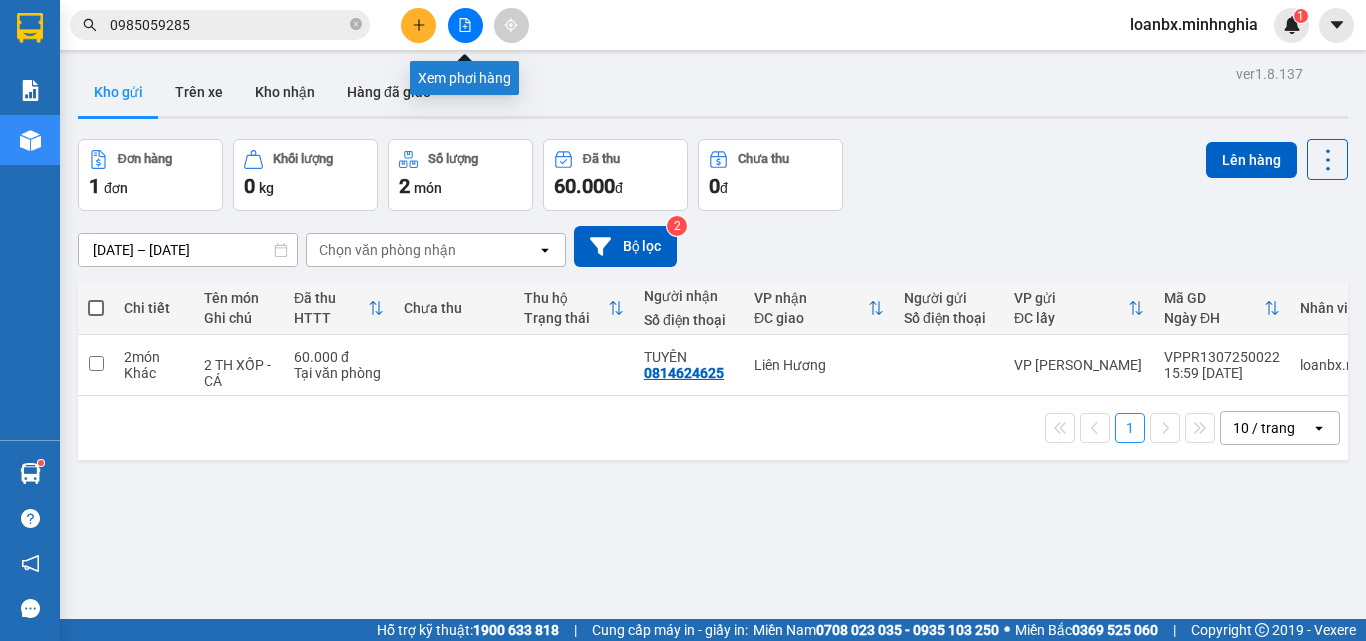 click at bounding box center [465, 25] 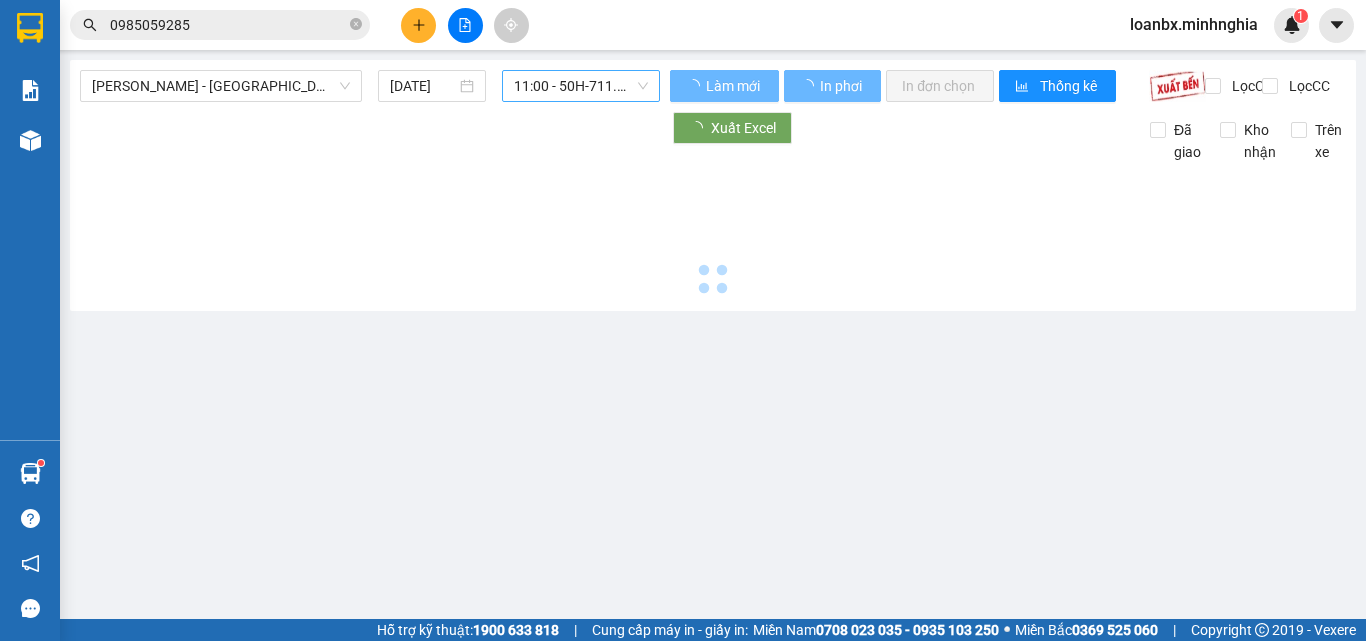 click on "11:00     - 50H-711.30" at bounding box center [581, 86] 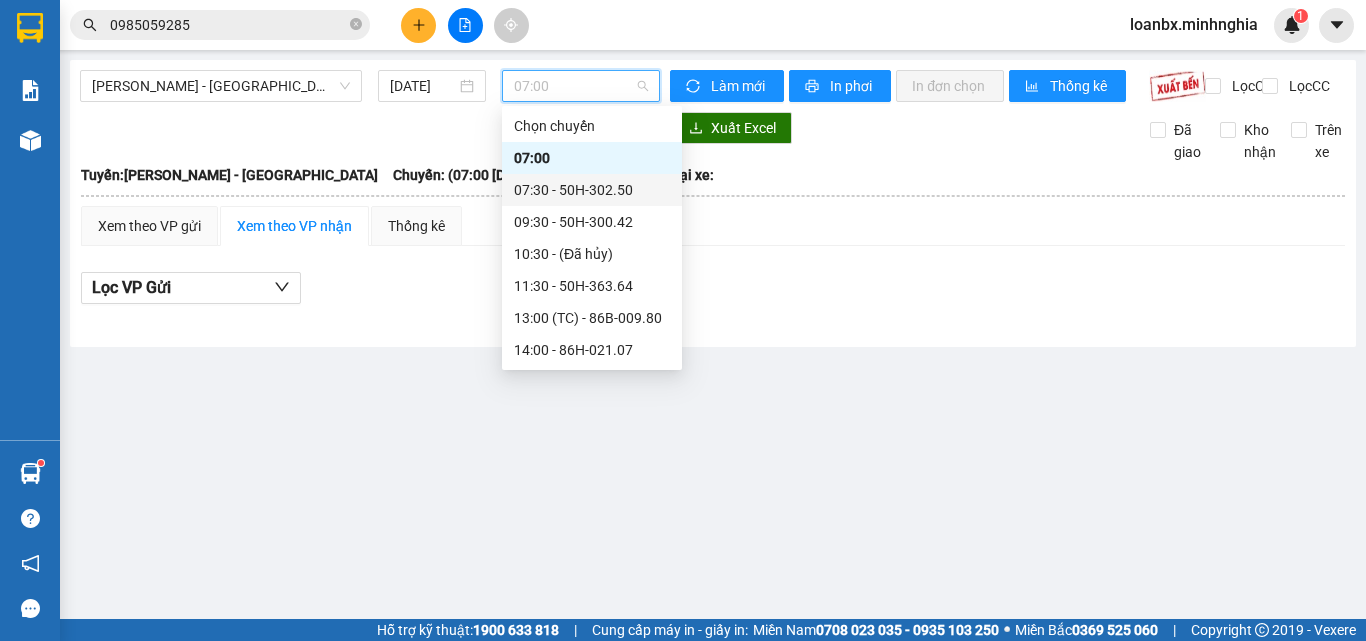 scroll, scrollTop: 100, scrollLeft: 0, axis: vertical 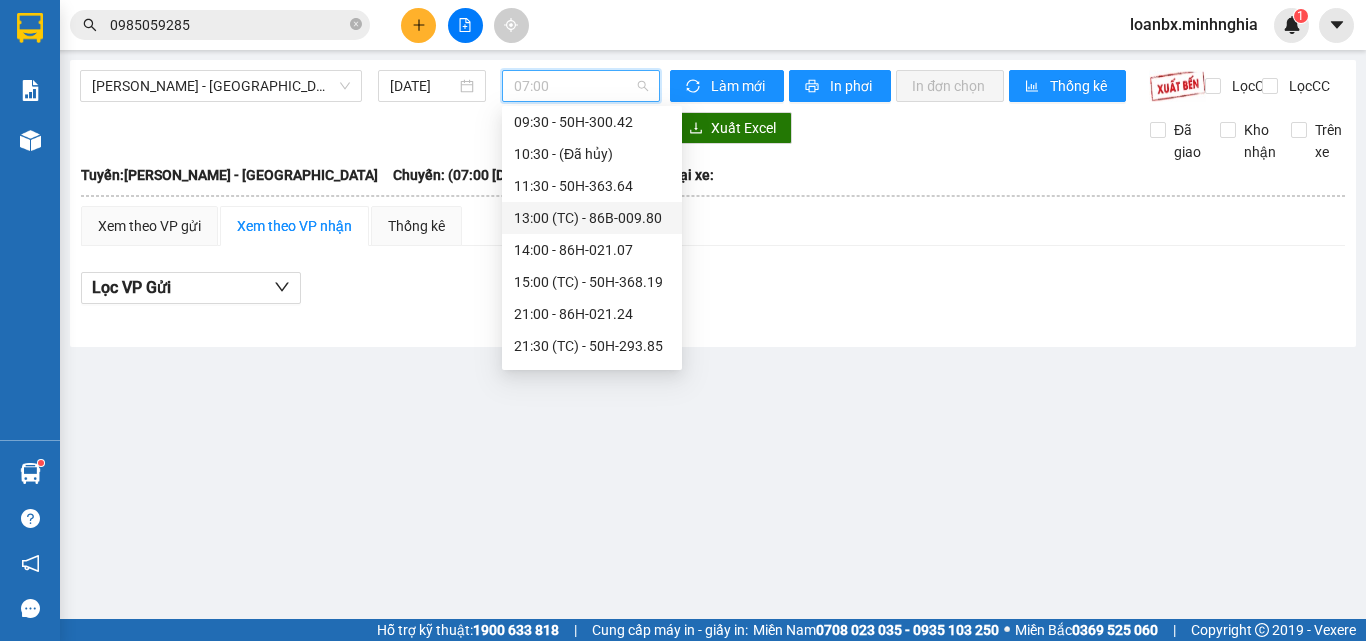 click on "13:00   (TC)   - 86B-009.80" at bounding box center (592, 218) 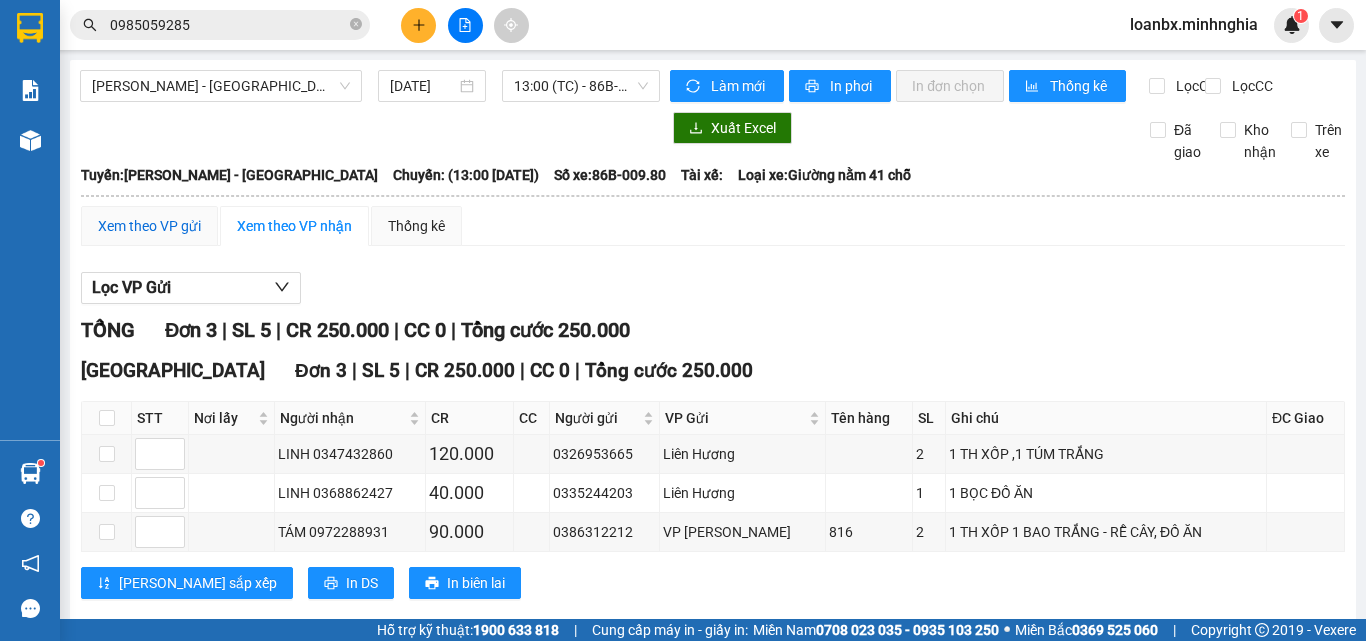 click on "Xem theo VP gửi" at bounding box center (149, 226) 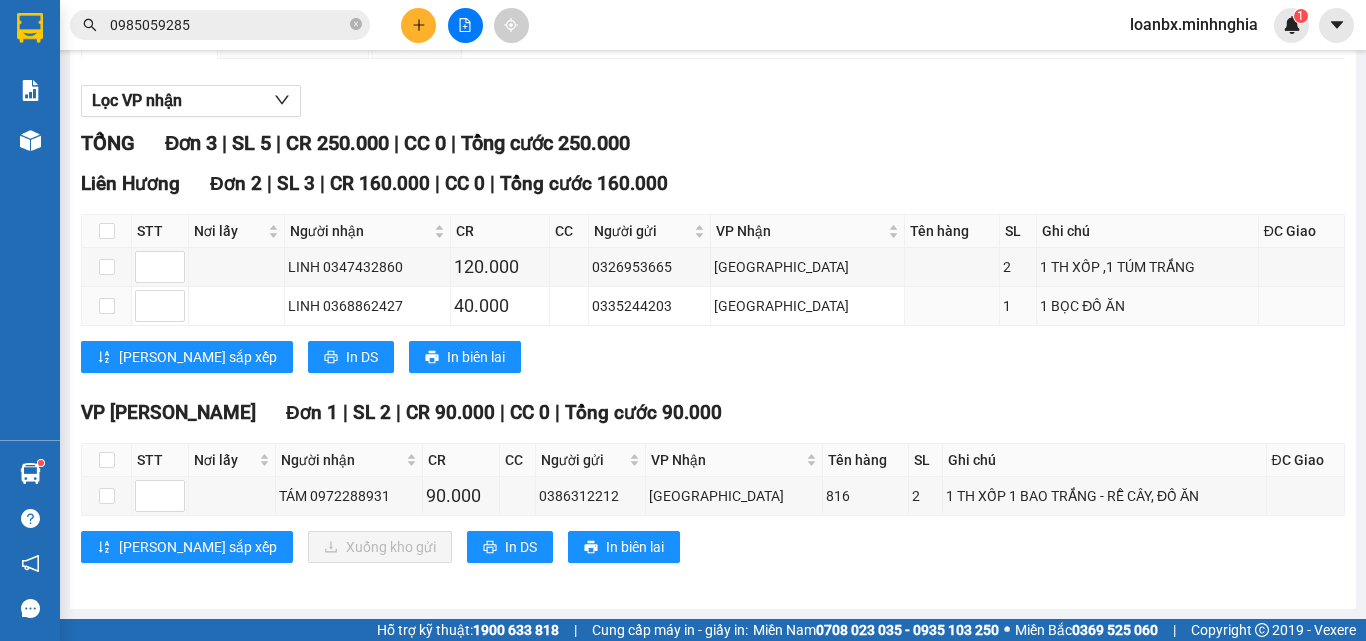 scroll, scrollTop: 0, scrollLeft: 0, axis: both 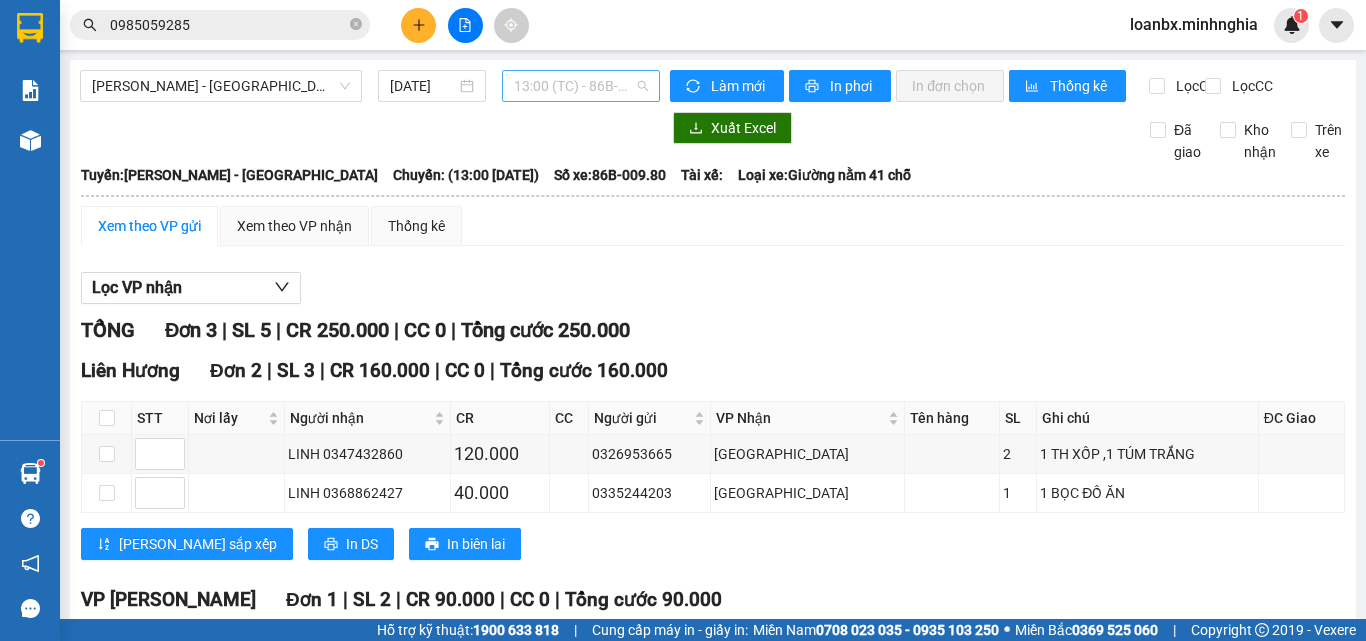 click on "13:00   (TC)   - 86B-009.80" at bounding box center (581, 86) 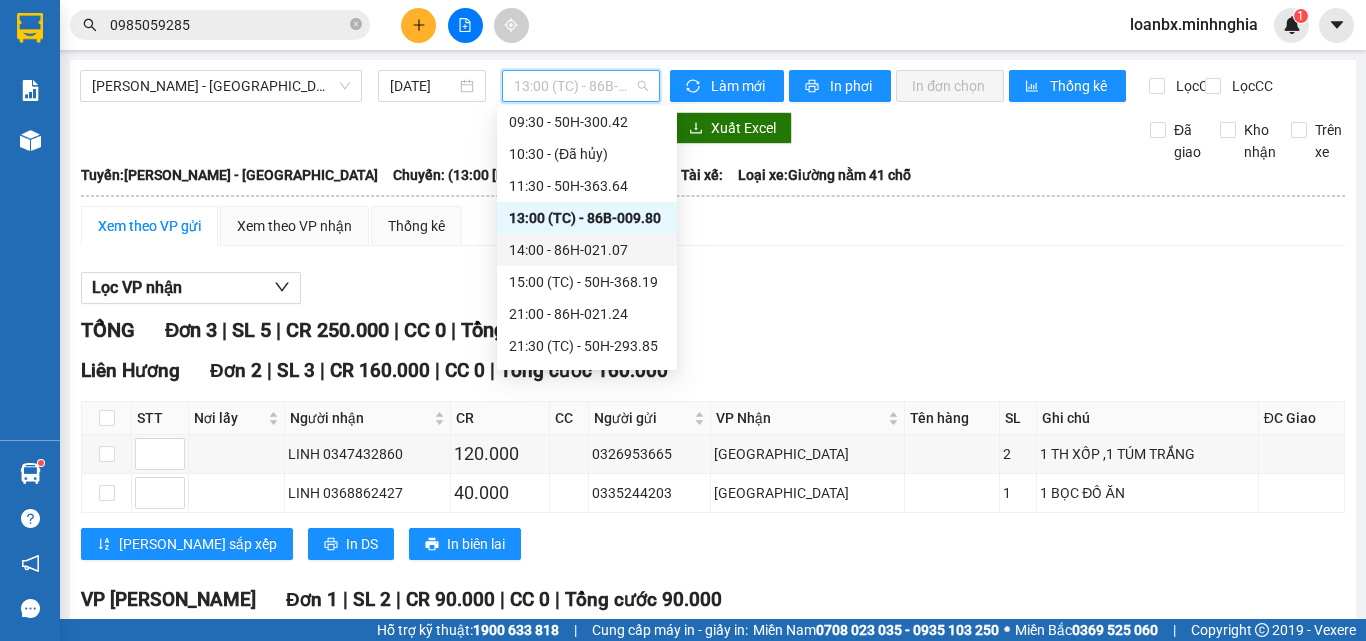 click on "14:00     - 86H-021.07" at bounding box center (587, 250) 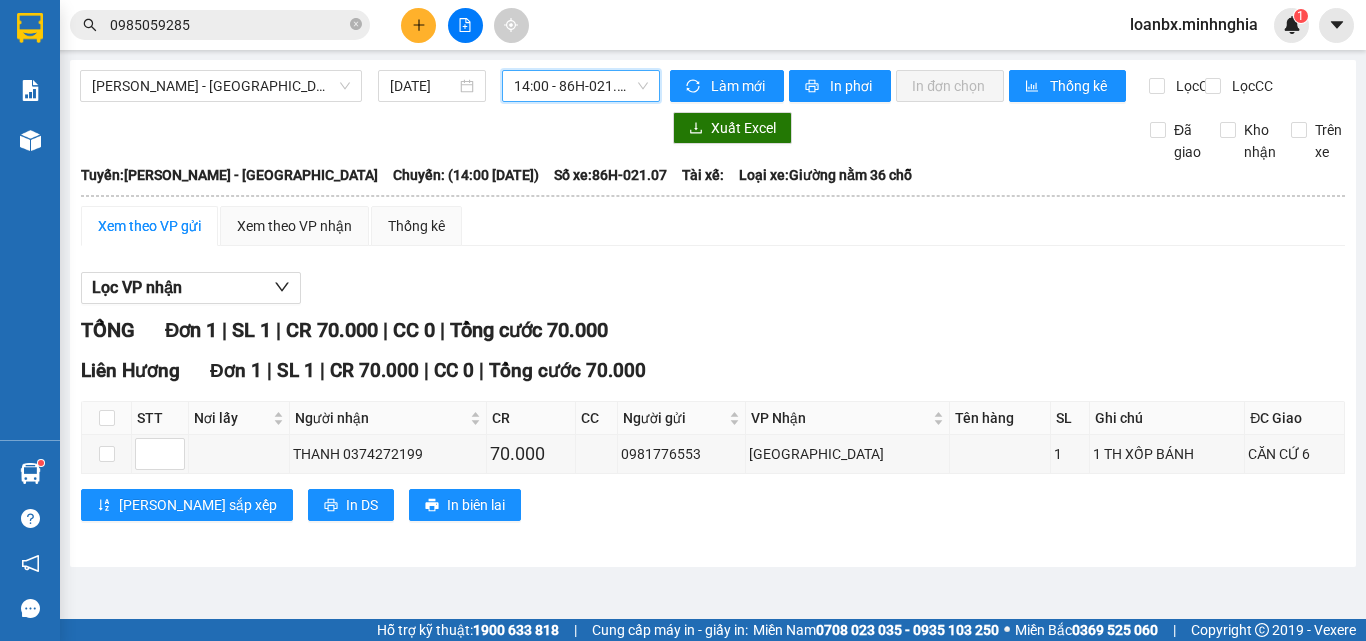 click on "14:00     - 86H-021.07" at bounding box center (581, 86) 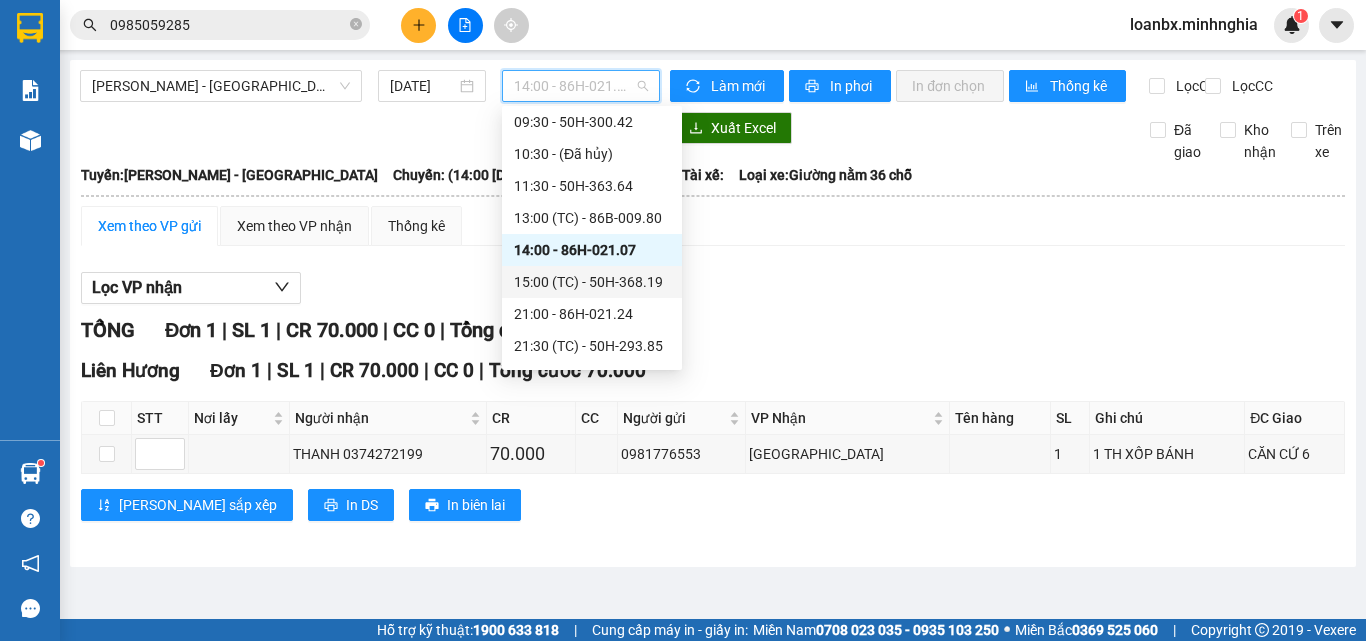 click on "15:00   (TC)   - 50H-368.19" at bounding box center [592, 282] 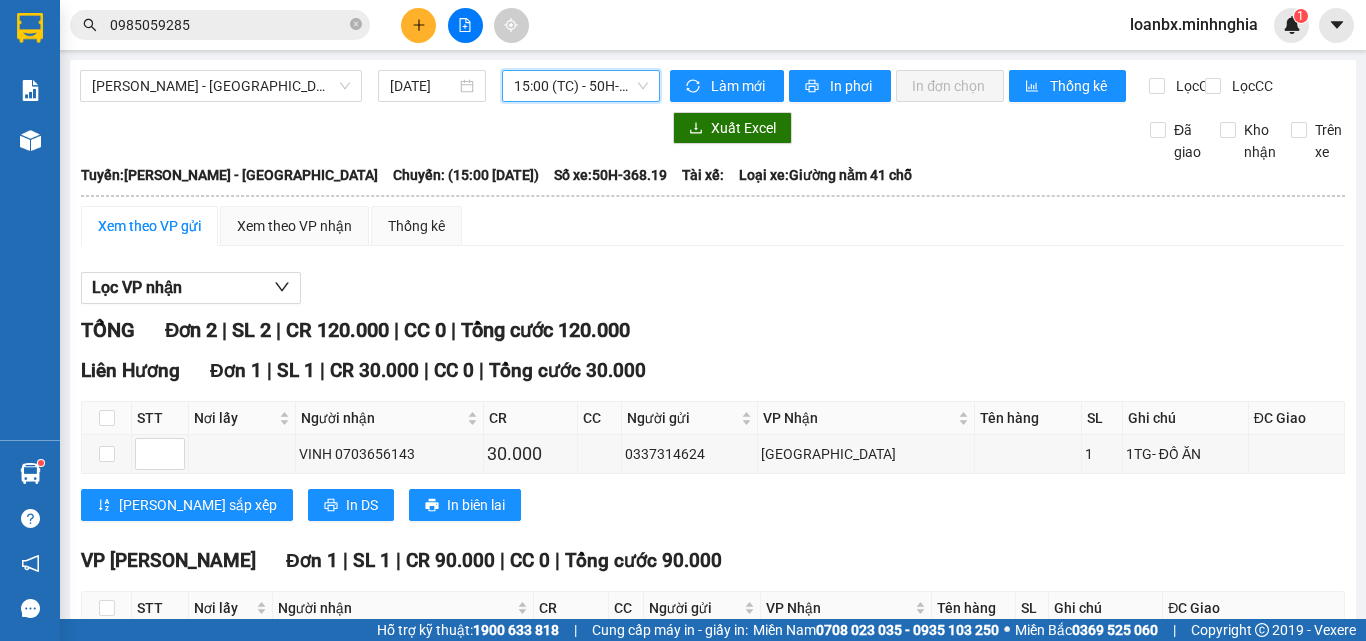 scroll, scrollTop: 165, scrollLeft: 0, axis: vertical 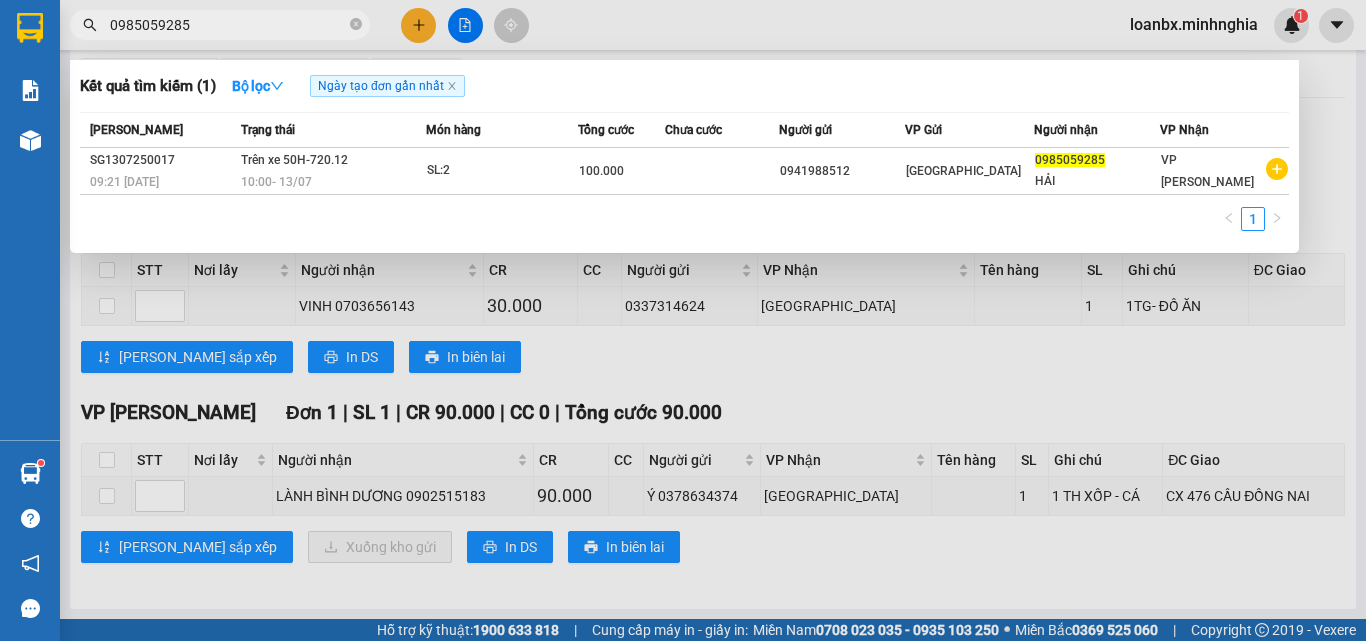 drag, startPoint x: 188, startPoint y: 31, endPoint x: 104, endPoint y: 37, distance: 84.21401 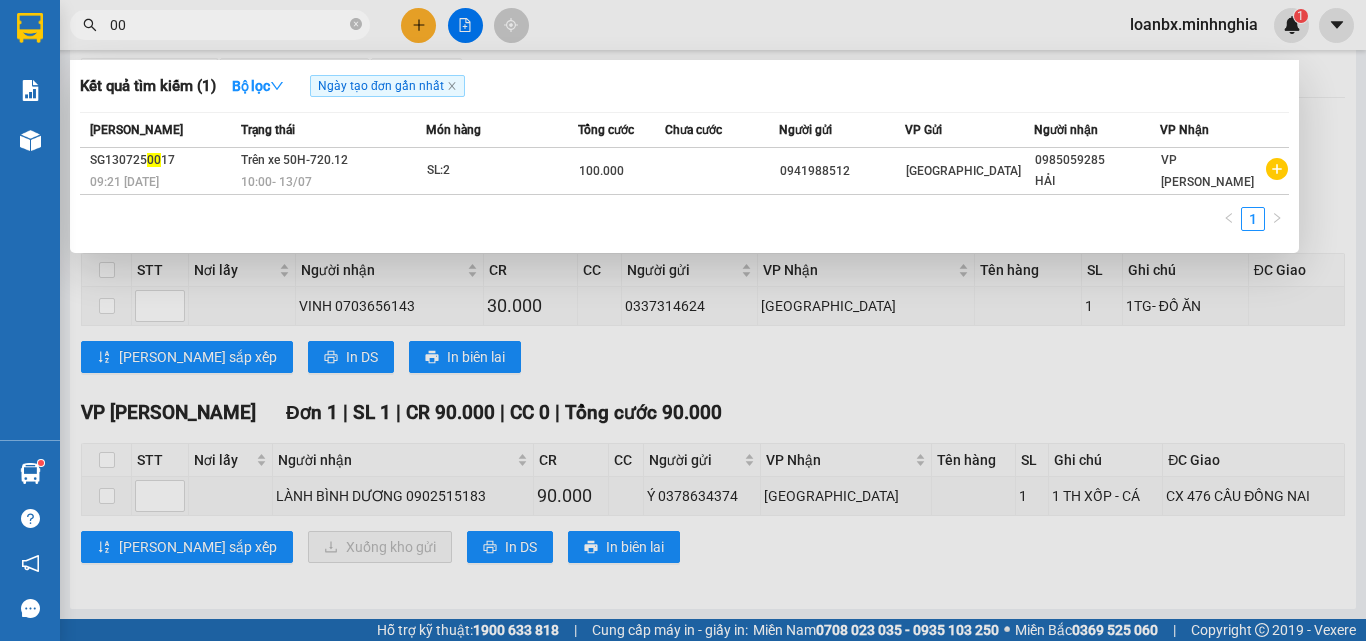 type on "006" 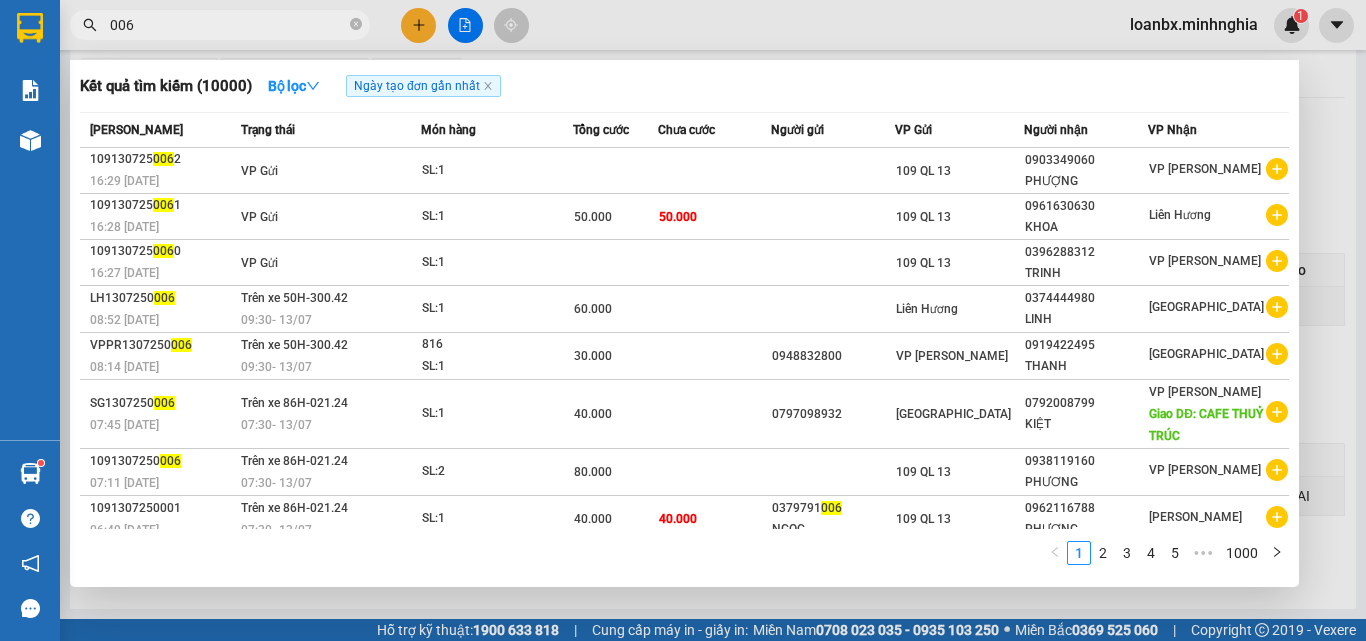 drag, startPoint x: 168, startPoint y: 31, endPoint x: 118, endPoint y: 29, distance: 50.039986 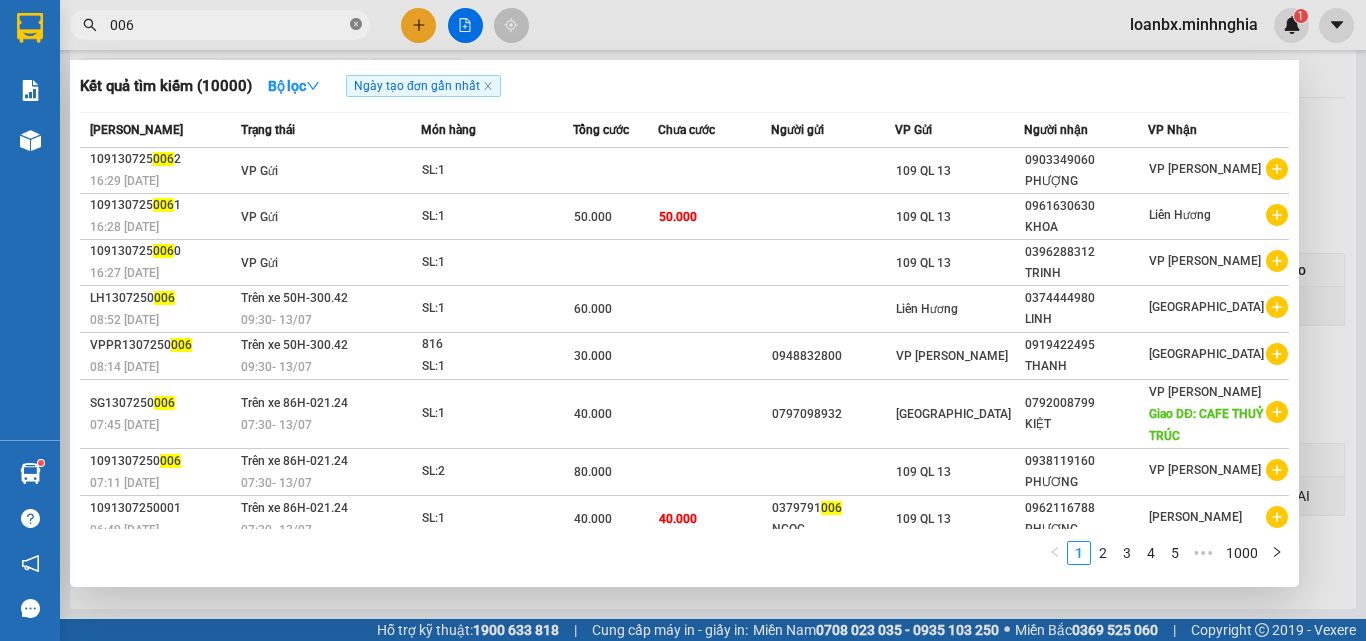 click 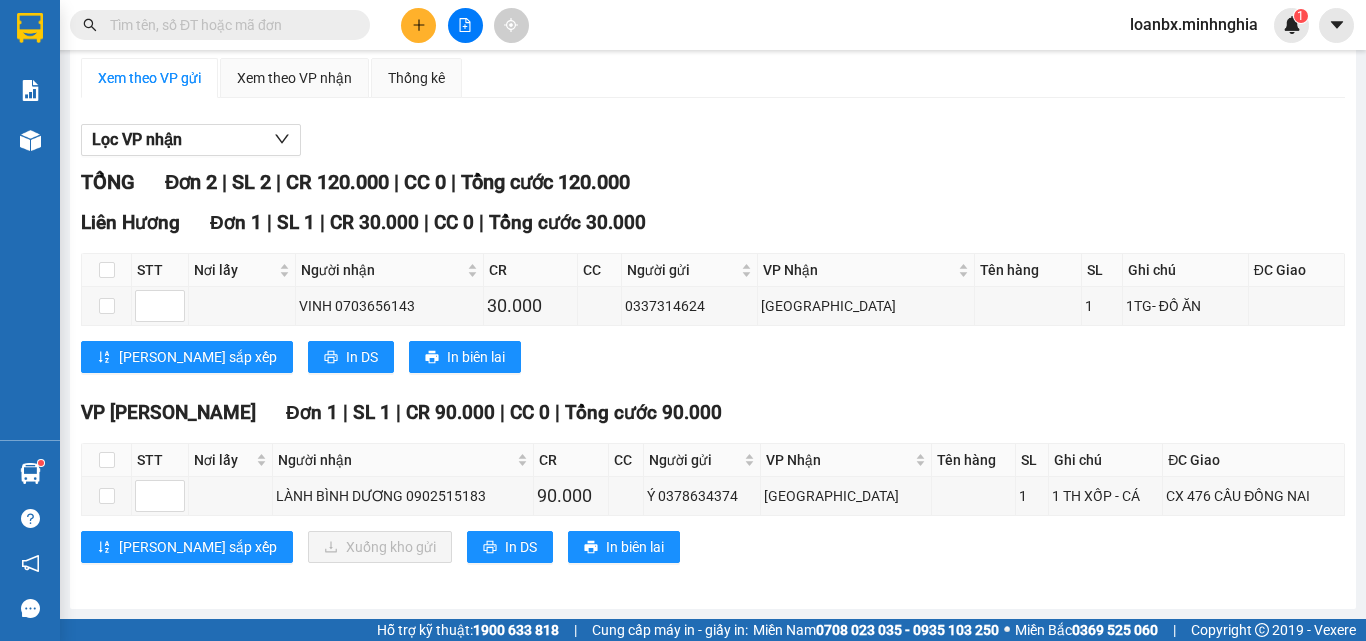 type 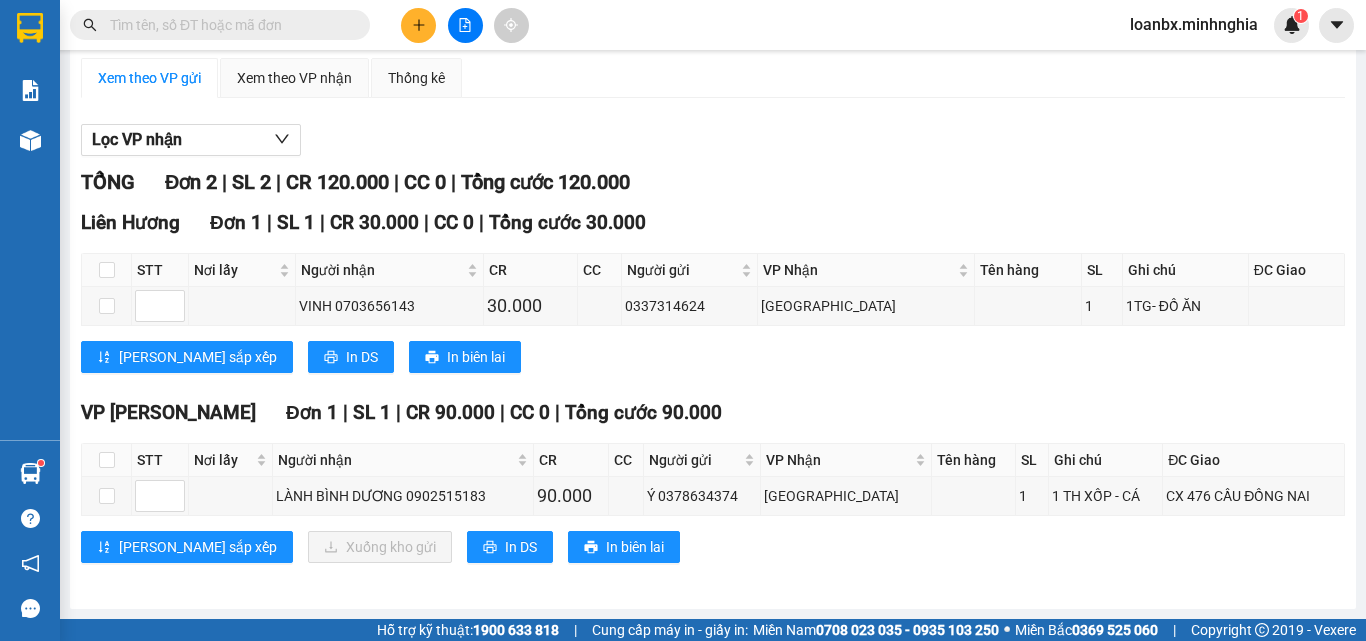 click 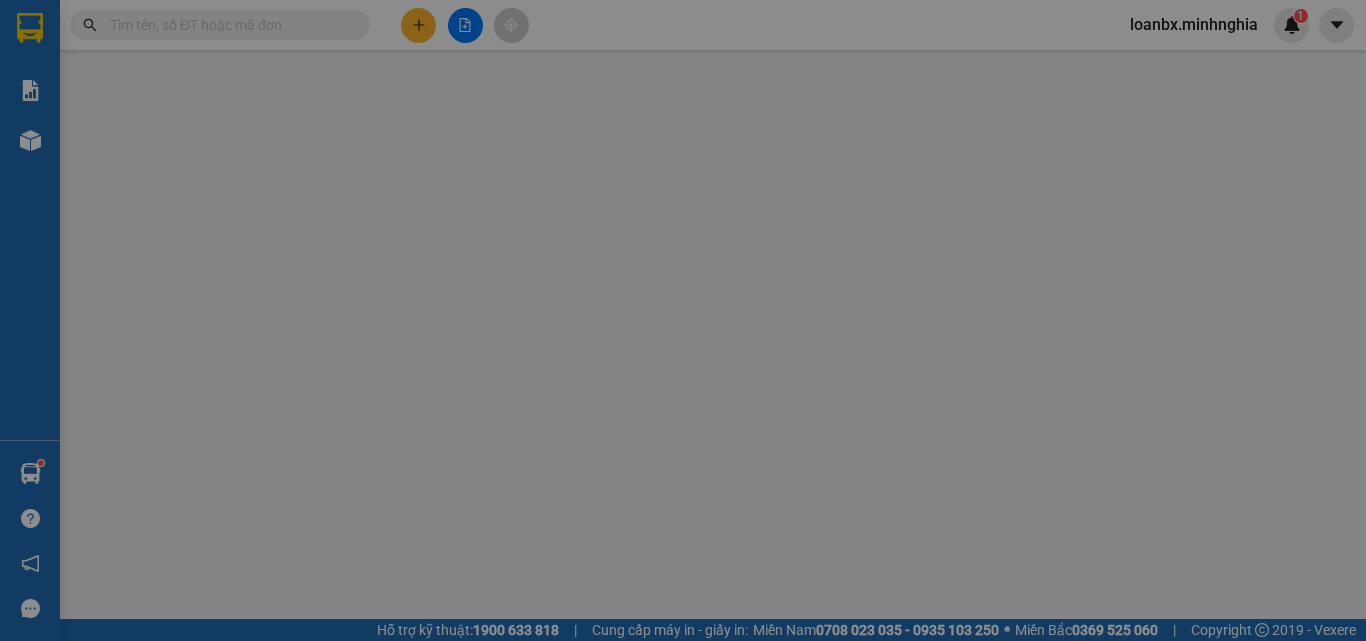 scroll, scrollTop: 0, scrollLeft: 0, axis: both 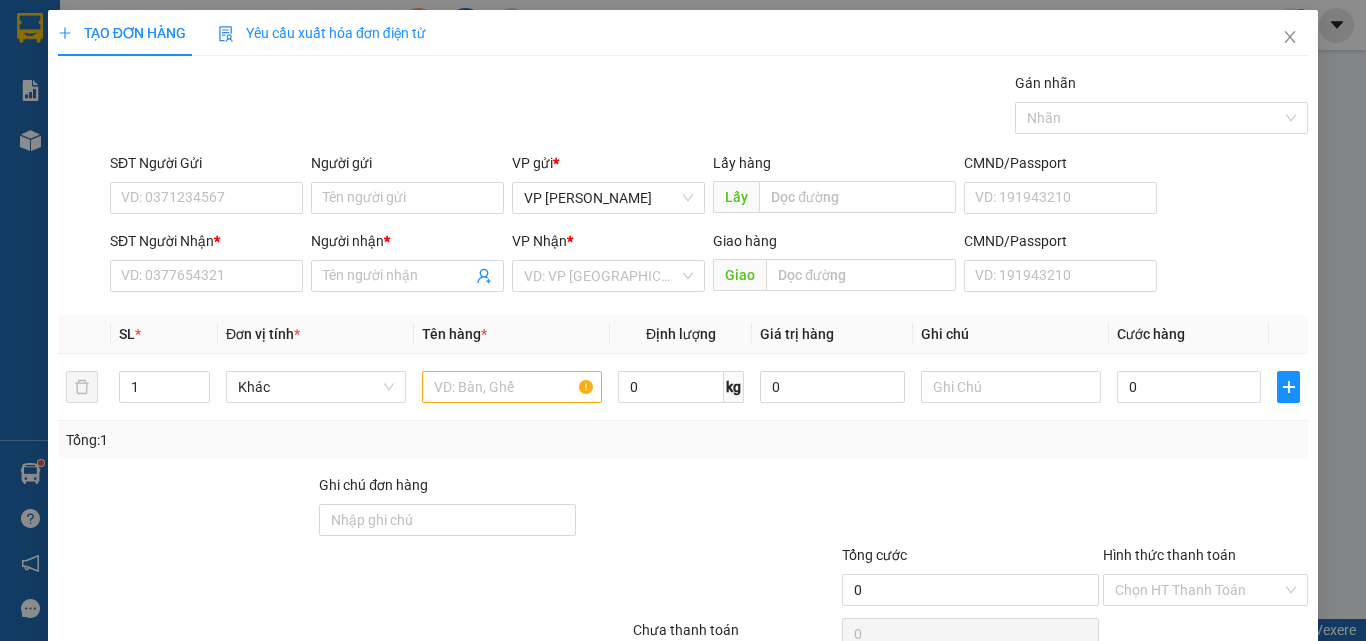click on "Transit Pickup Surcharge Ids Transit Deliver Surcharge Ids Transit Deliver Surcharge Transit Deliver Surcharge Gói vận chuyển  * Tiêu chuẩn Gán nhãn   Nhãn SĐT Người Gửi VD: 0371234567 Người gửi Tên người gửi VP gửi  * VP [PERSON_NAME] Lấy hàng Lấy CMND/Passport VD: [PASSPORT] SĐT Người Nhận  * VD: 0377654321 Người nhận  * Tên người nhận VP Nhận  * VD: VP Sài Gòn Giao hàng Giao CMND/Passport VD: [PASSPORT] SL  * Đơn vị tính  * Tên hàng  * Định lượng Giá trị hàng Ghi chú Cước hàng                   1 Khác 0 kg 0 0 Tổng:  1 Ghi chú đơn hàng Tổng cước 0 Hình thức thanh toán Chọn HT Thanh Toán Số tiền thu trước Chưa thanh toán 0 Chọn HT Thanh Toán Lưu nháp Xóa Thông tin [PERSON_NAME] và In" at bounding box center [683, 386] 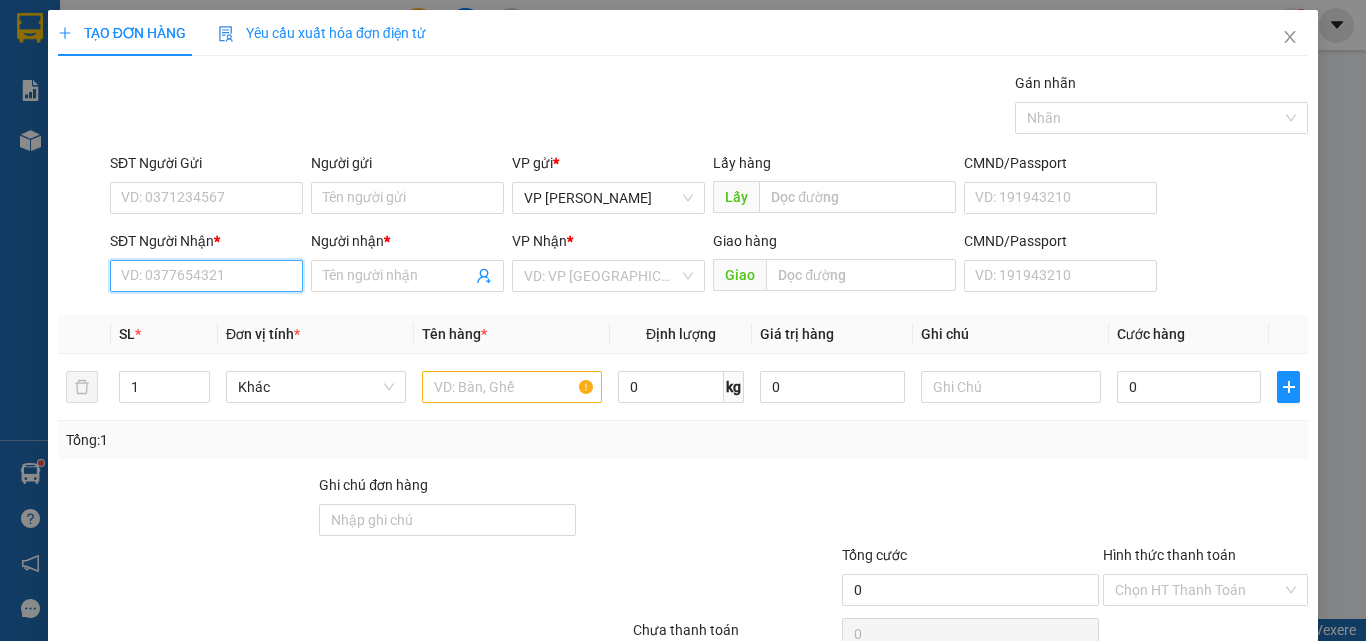 click on "SĐT Người Nhận  *" at bounding box center (206, 276) 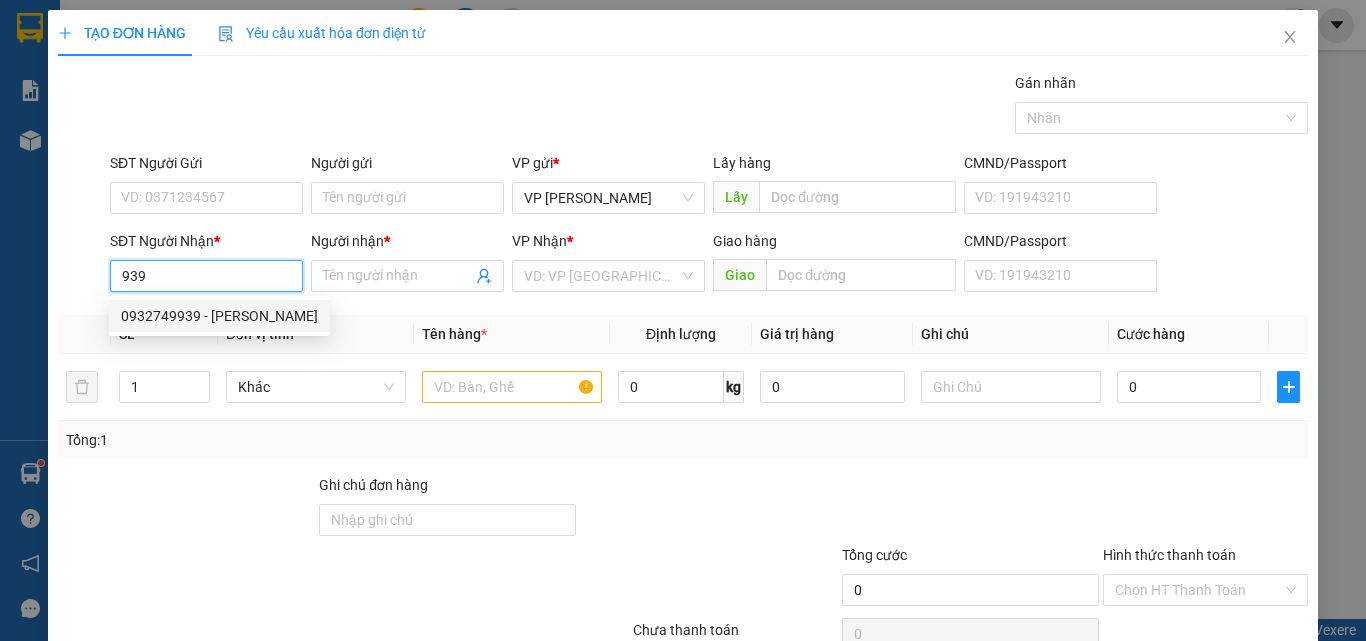 drag, startPoint x: 175, startPoint y: 282, endPoint x: 58, endPoint y: 282, distance: 117 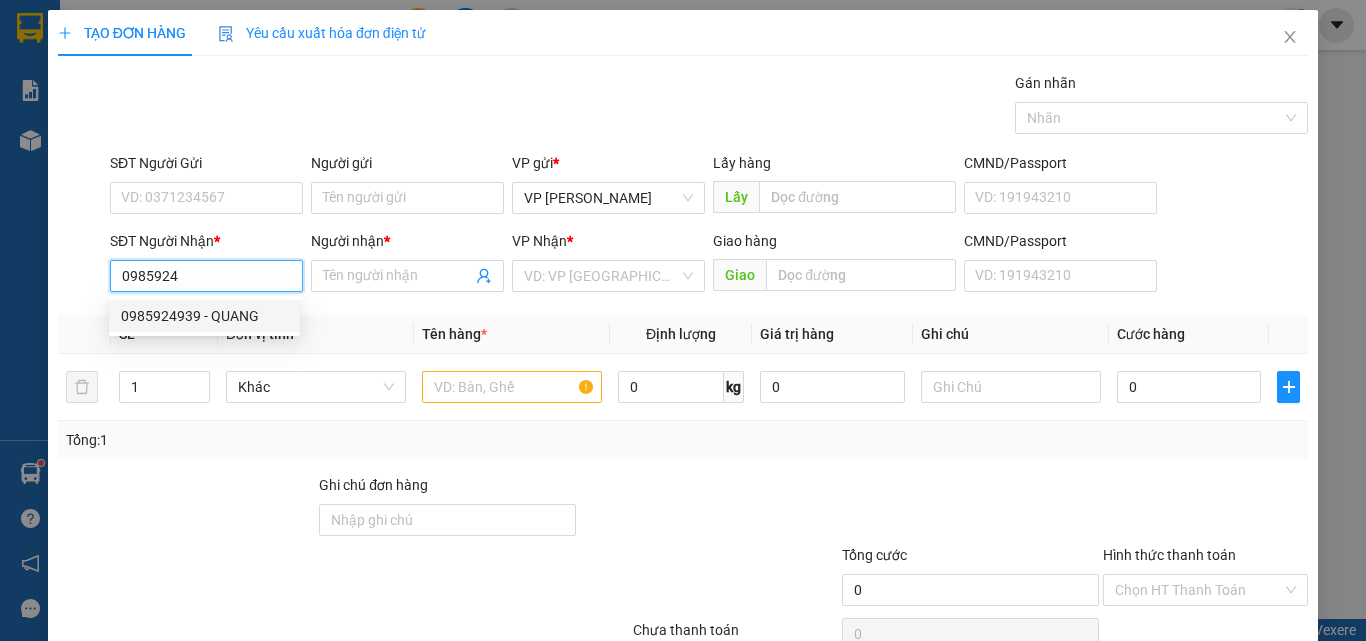 click on "0985924939 - QUANG" at bounding box center [204, 316] 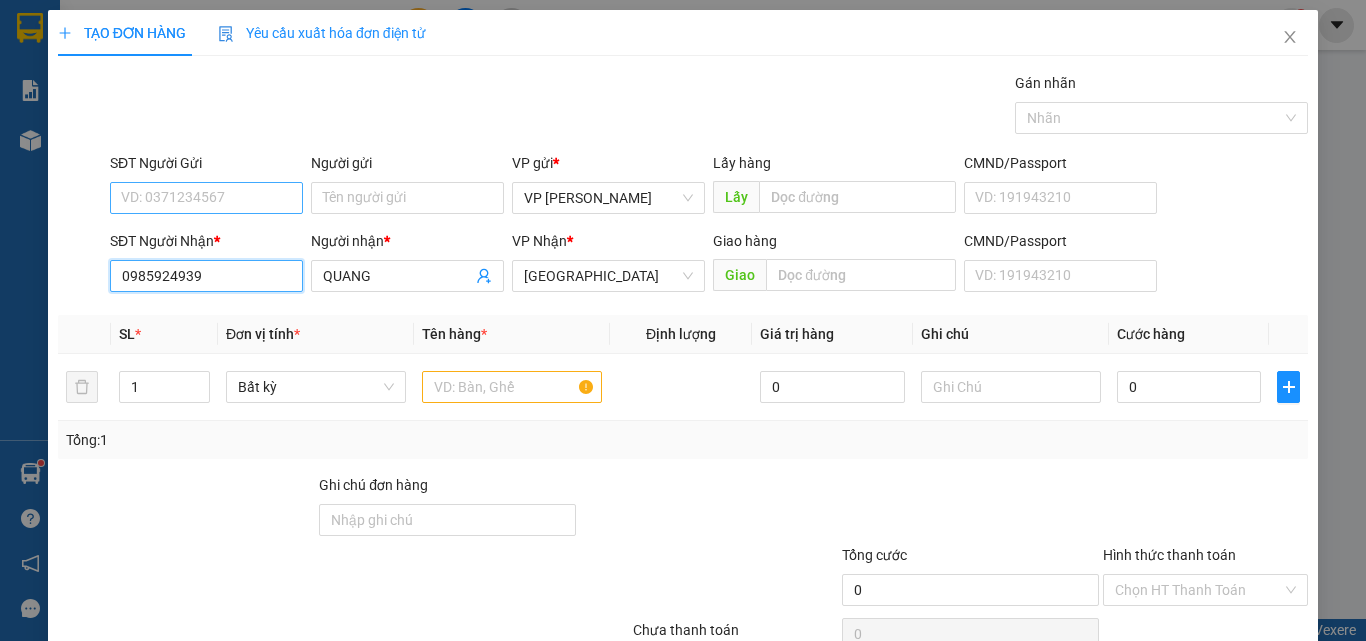 type on "0985924939" 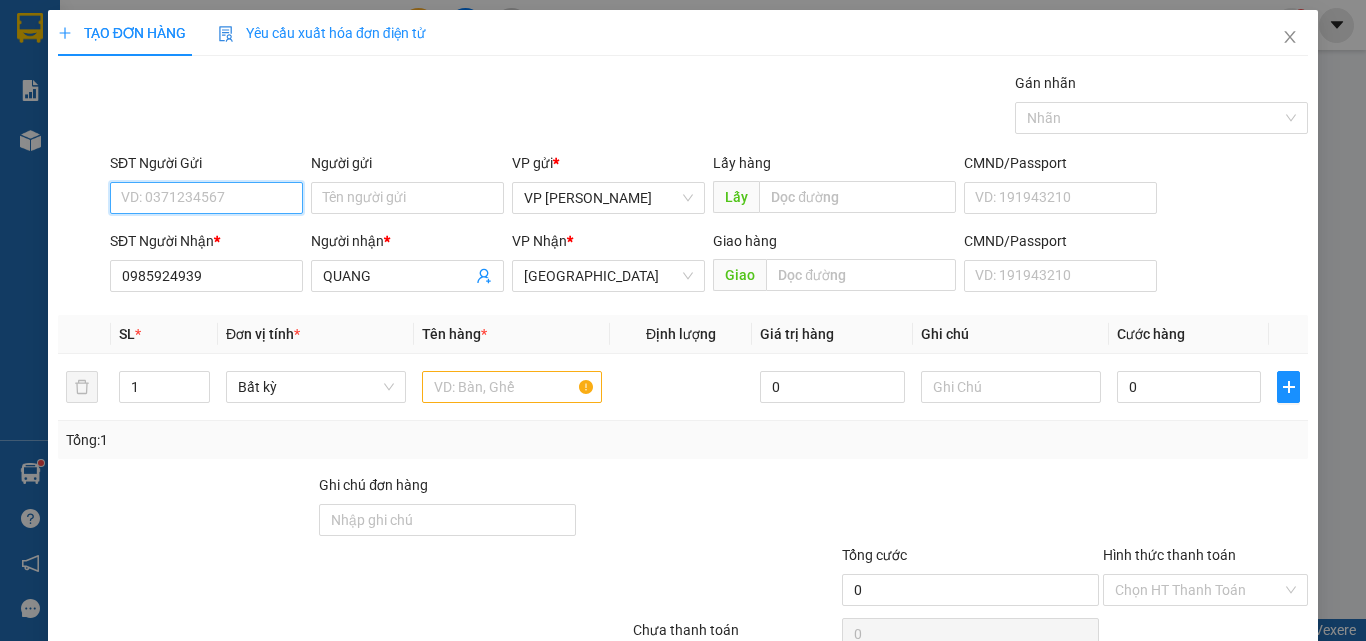 click on "SĐT Người Gửi" at bounding box center [206, 198] 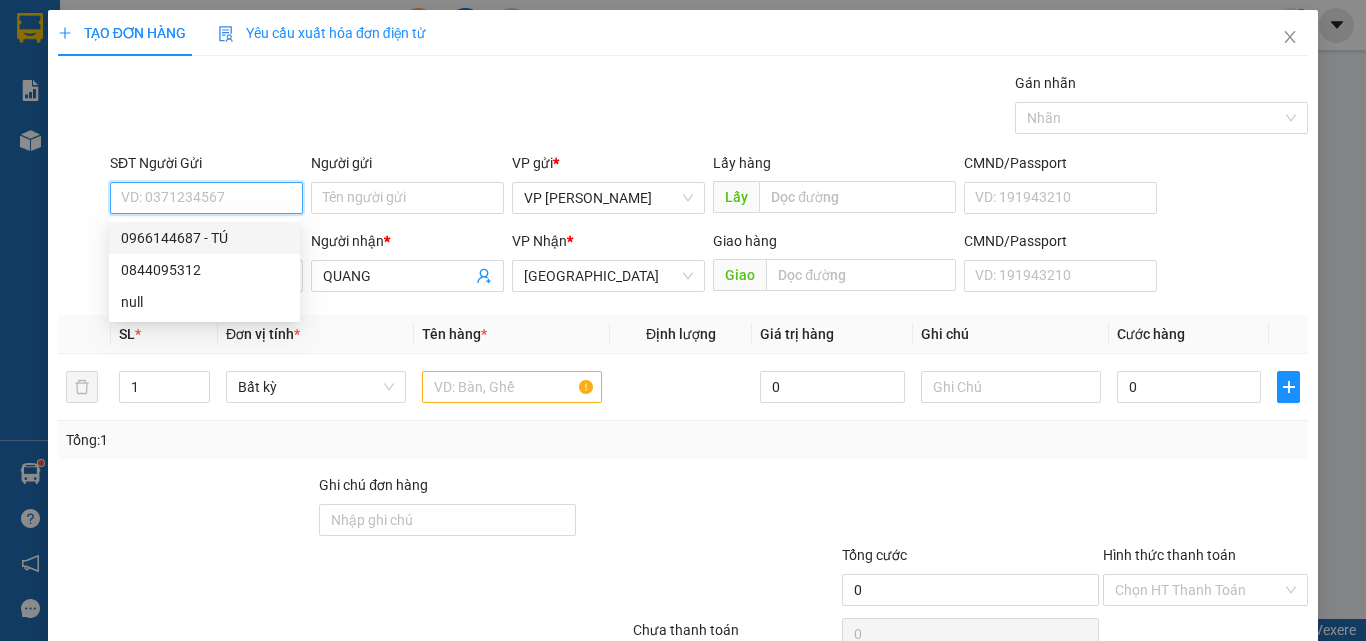 click on "0966144687 - TÚ" at bounding box center (204, 238) 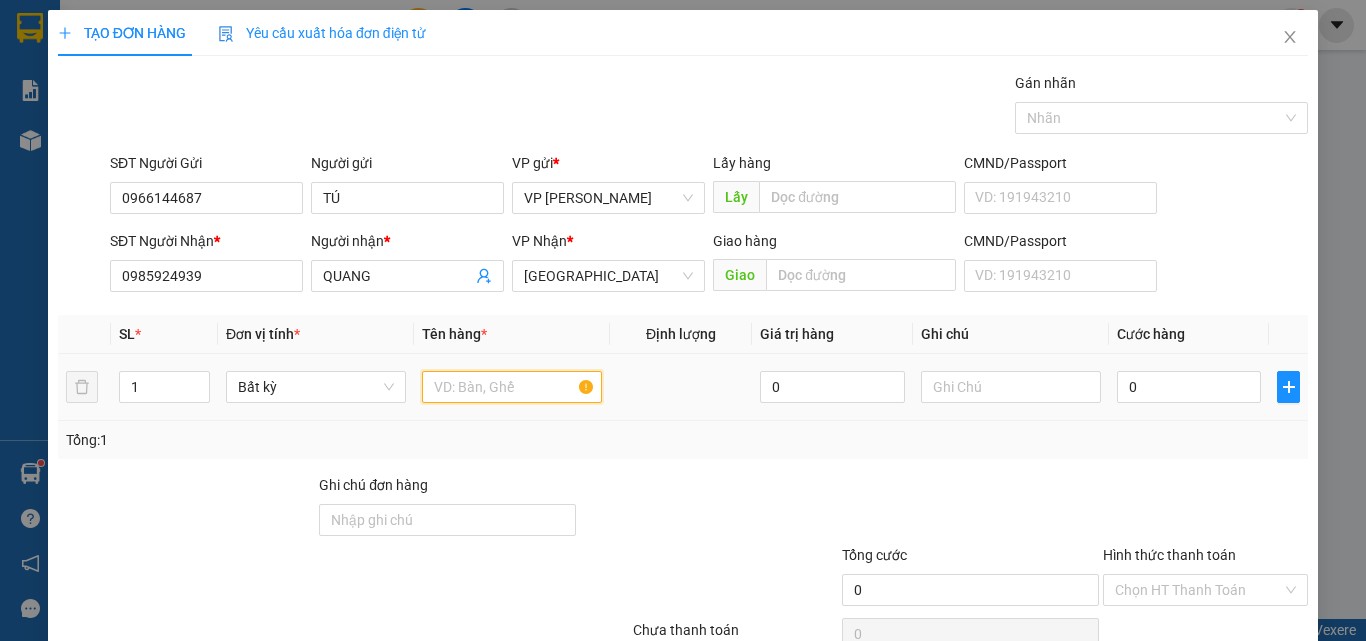 click at bounding box center (512, 387) 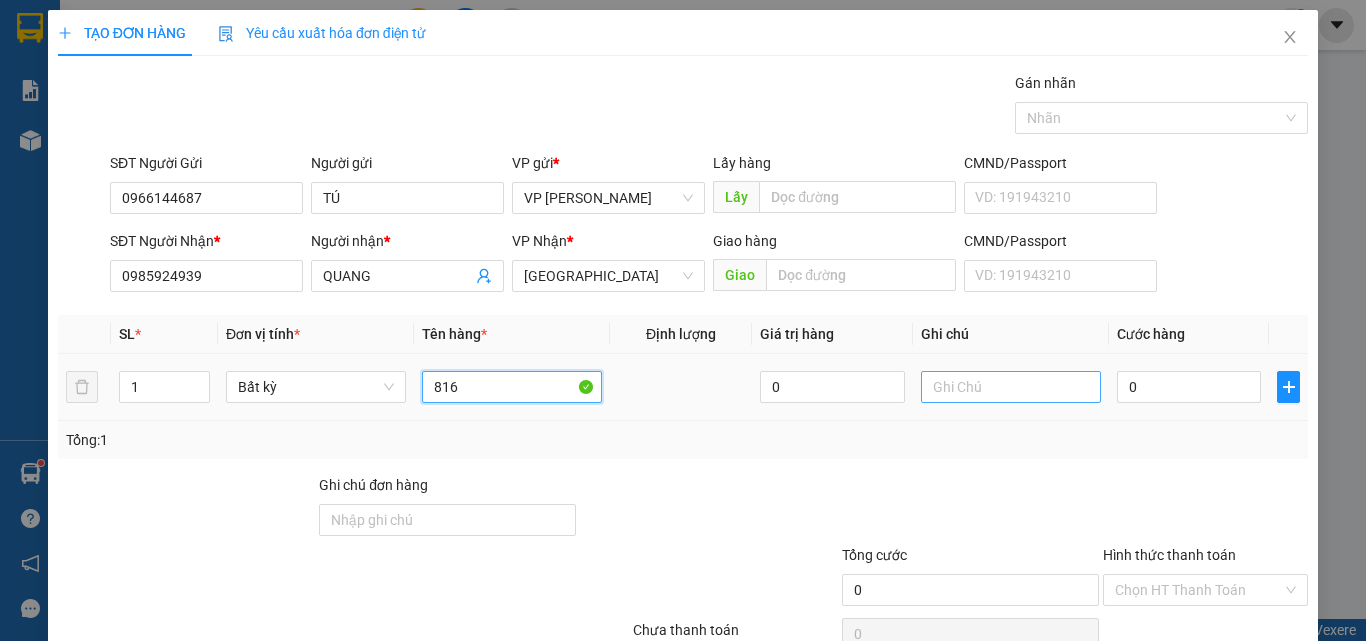 type on "816" 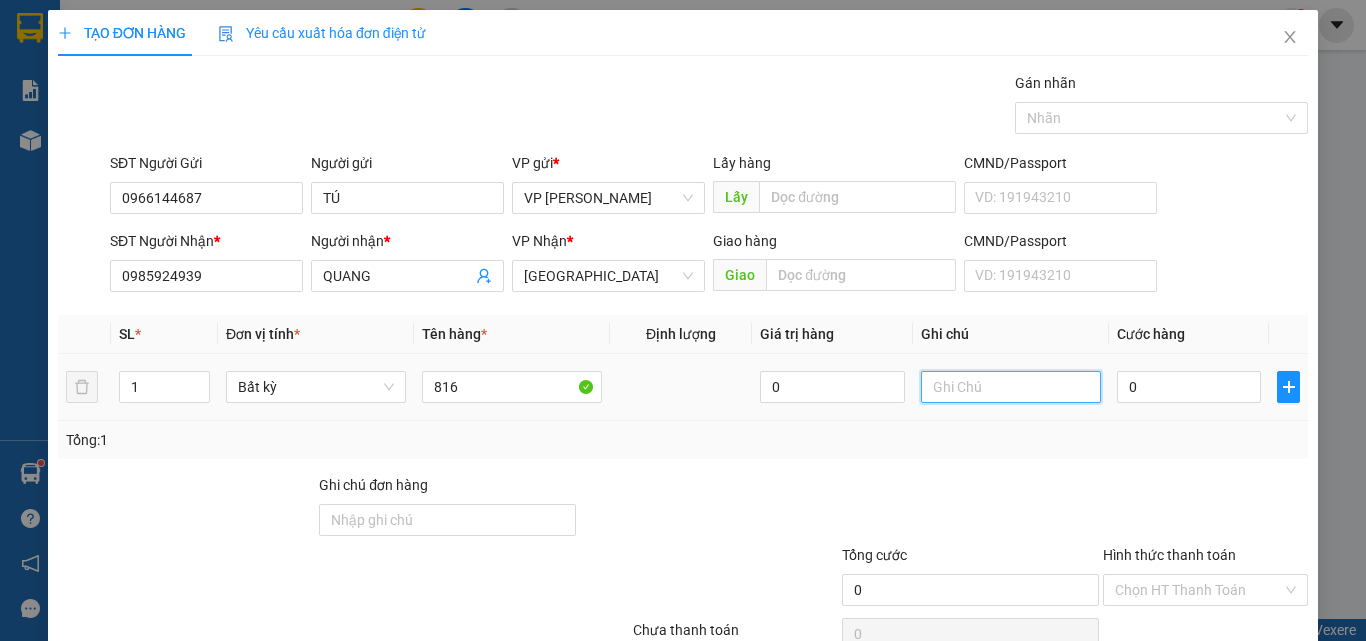 click at bounding box center [1011, 387] 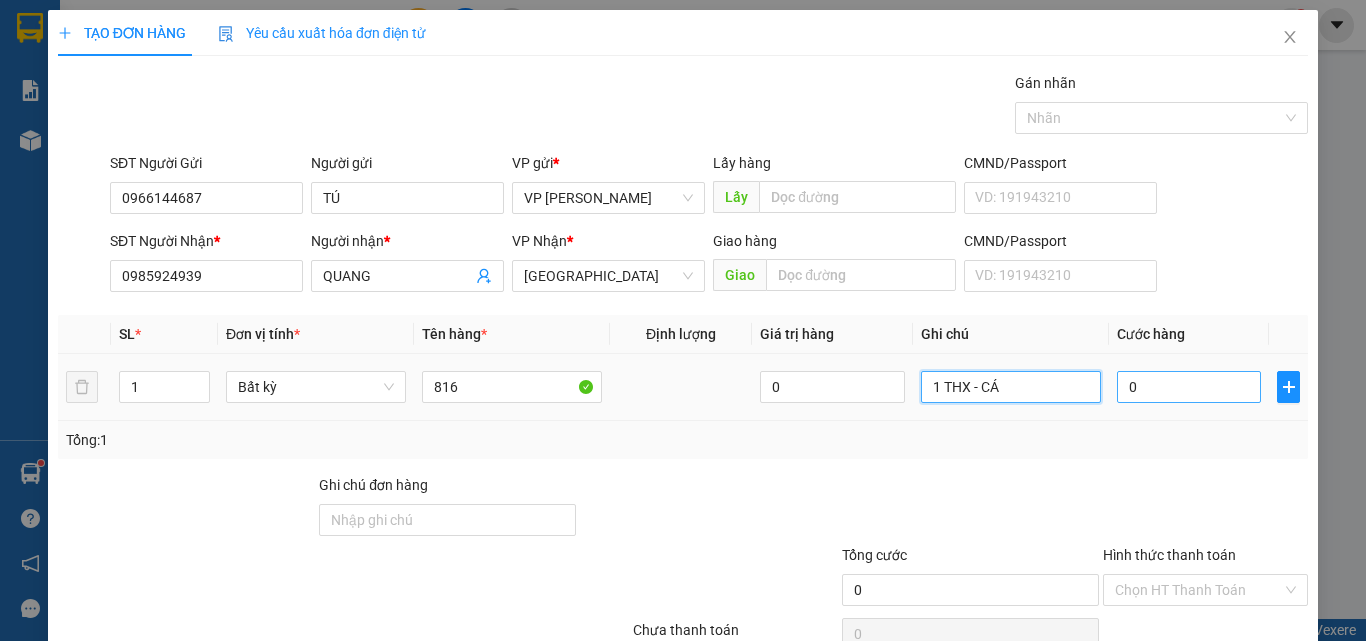 type on "1 THX - CÁ" 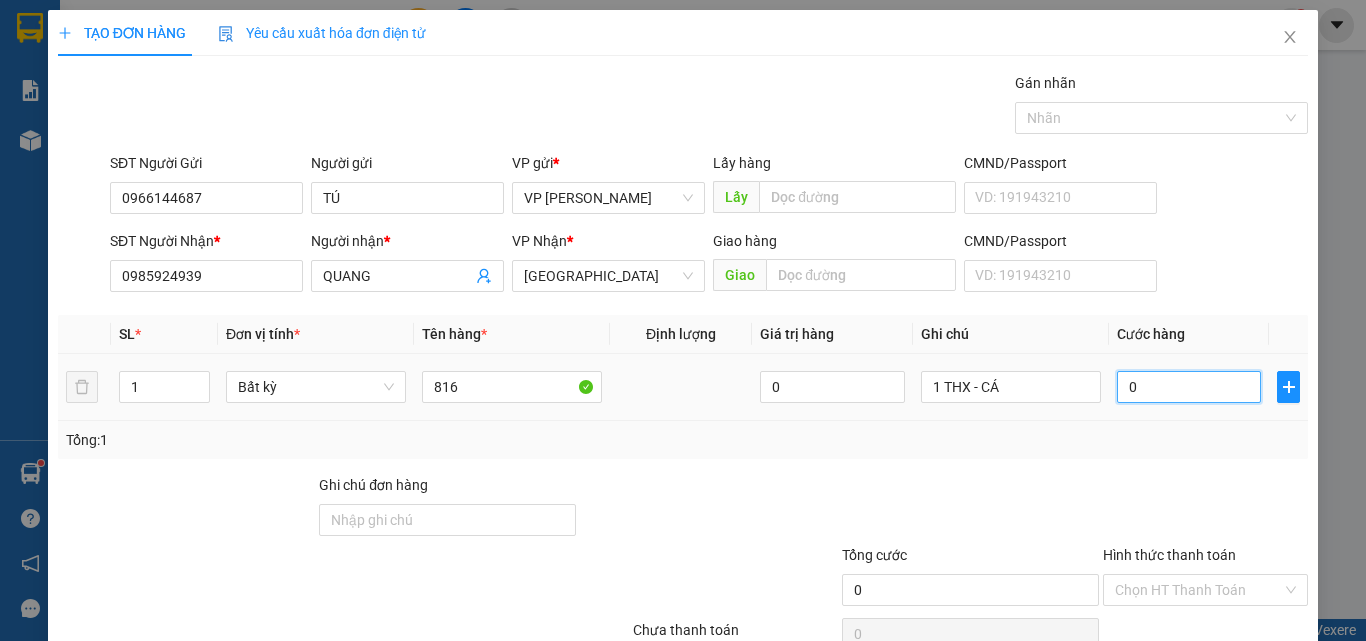 click on "0" at bounding box center [1189, 387] 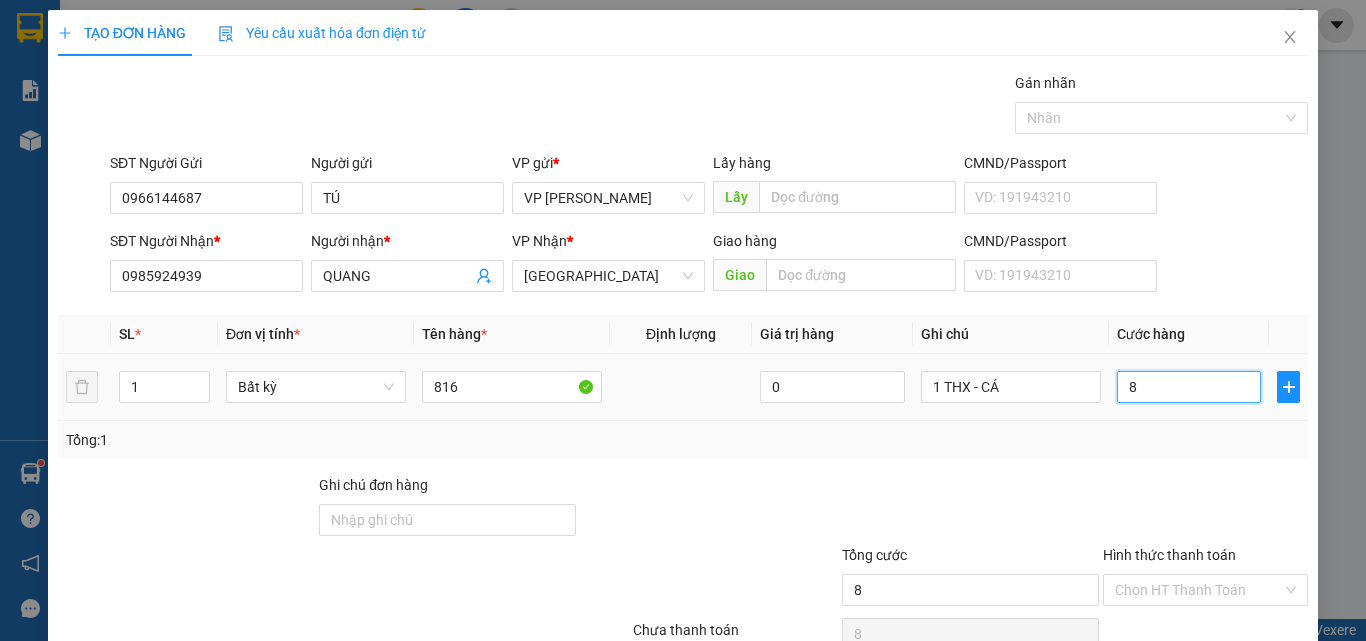type on "80" 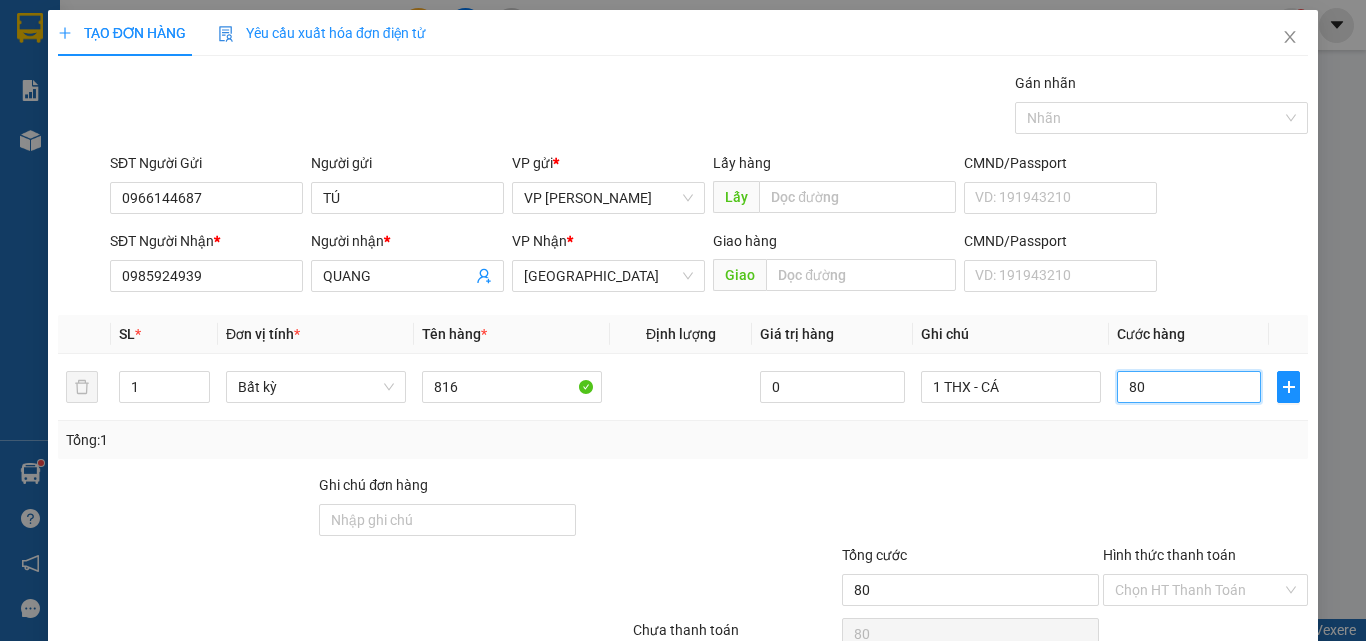 scroll, scrollTop: 99, scrollLeft: 0, axis: vertical 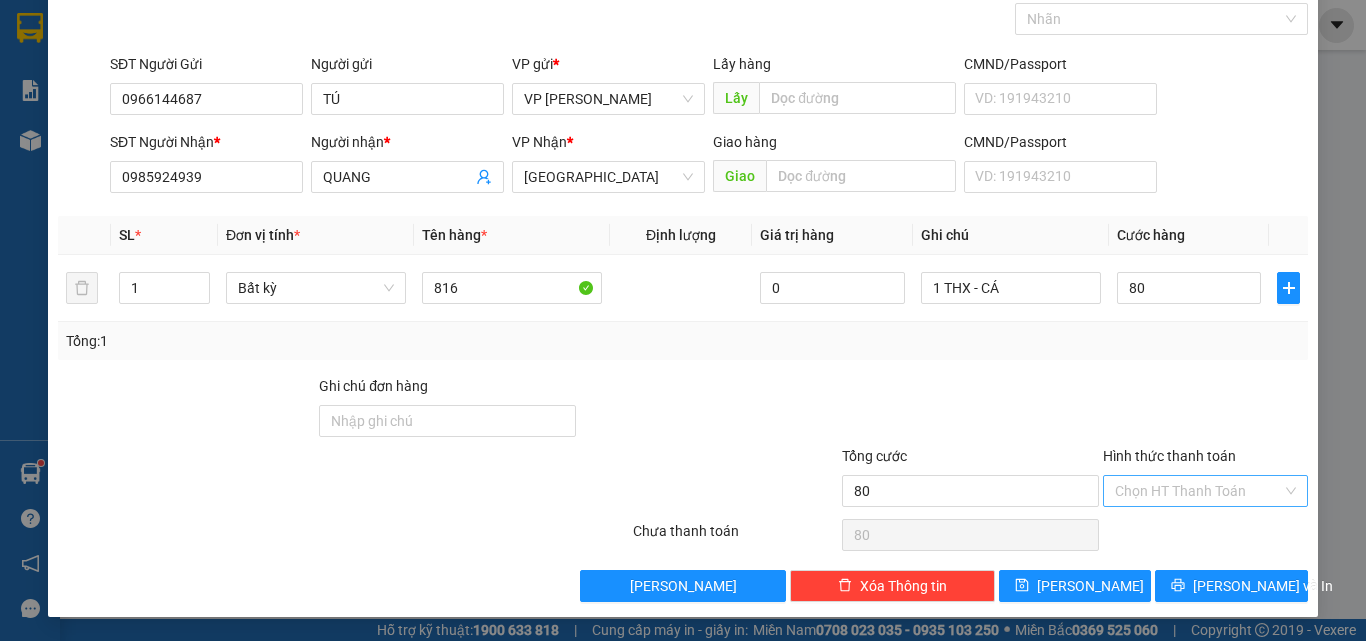 type on "80.000" 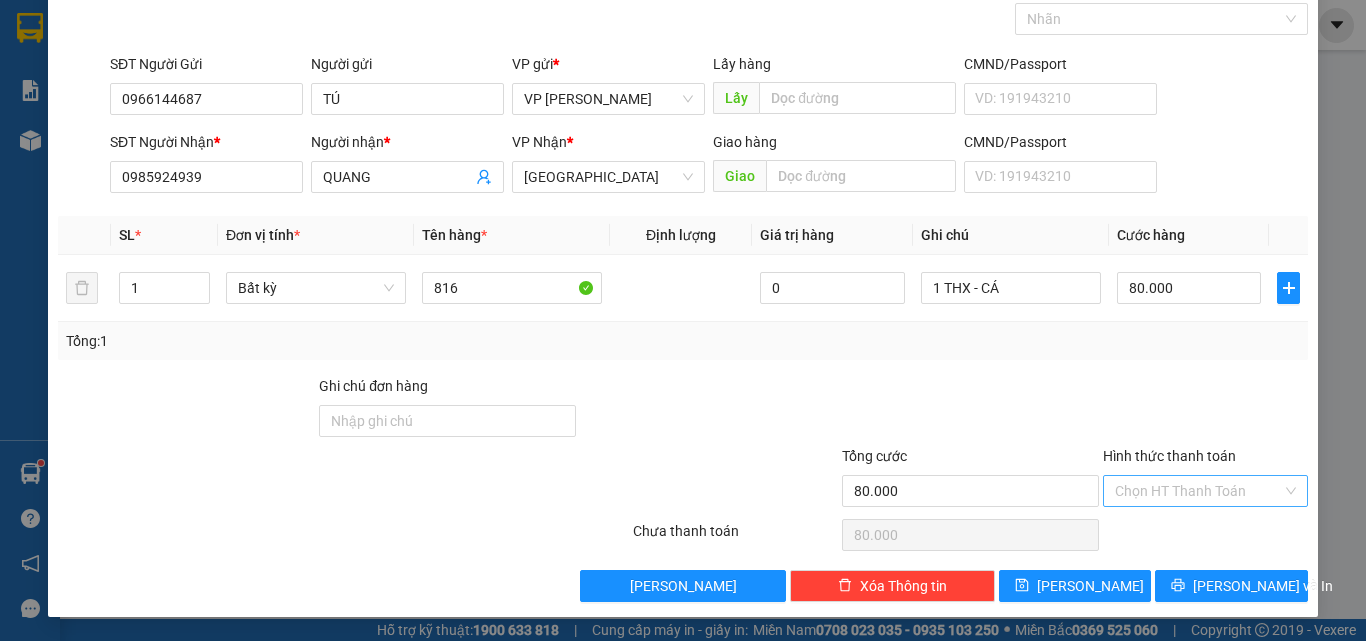 click on "Hình thức thanh toán" at bounding box center (1198, 491) 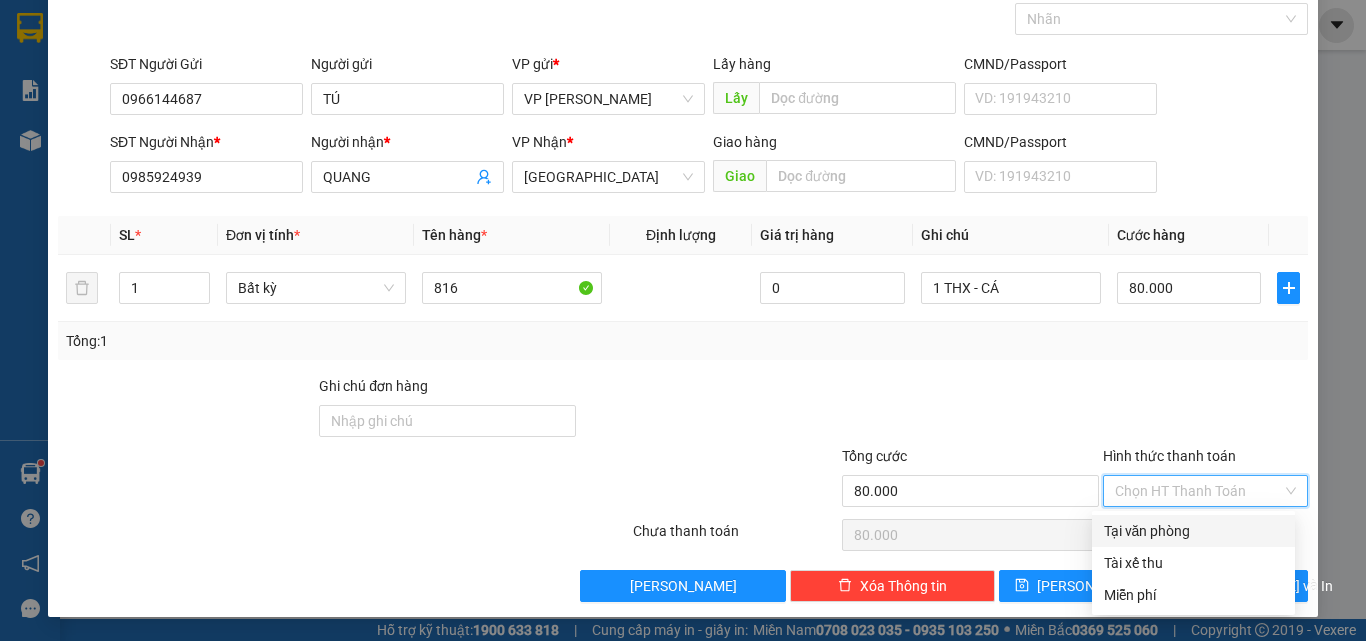 click on "Tại văn phòng" at bounding box center [1193, 531] 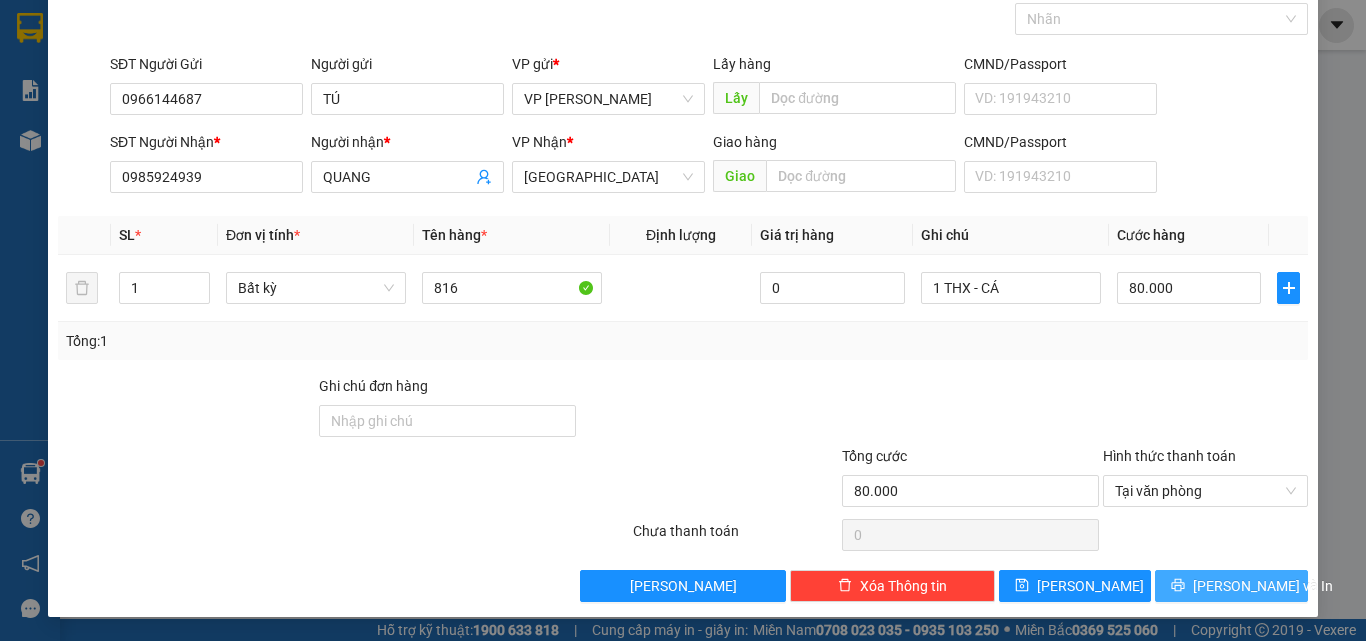 click 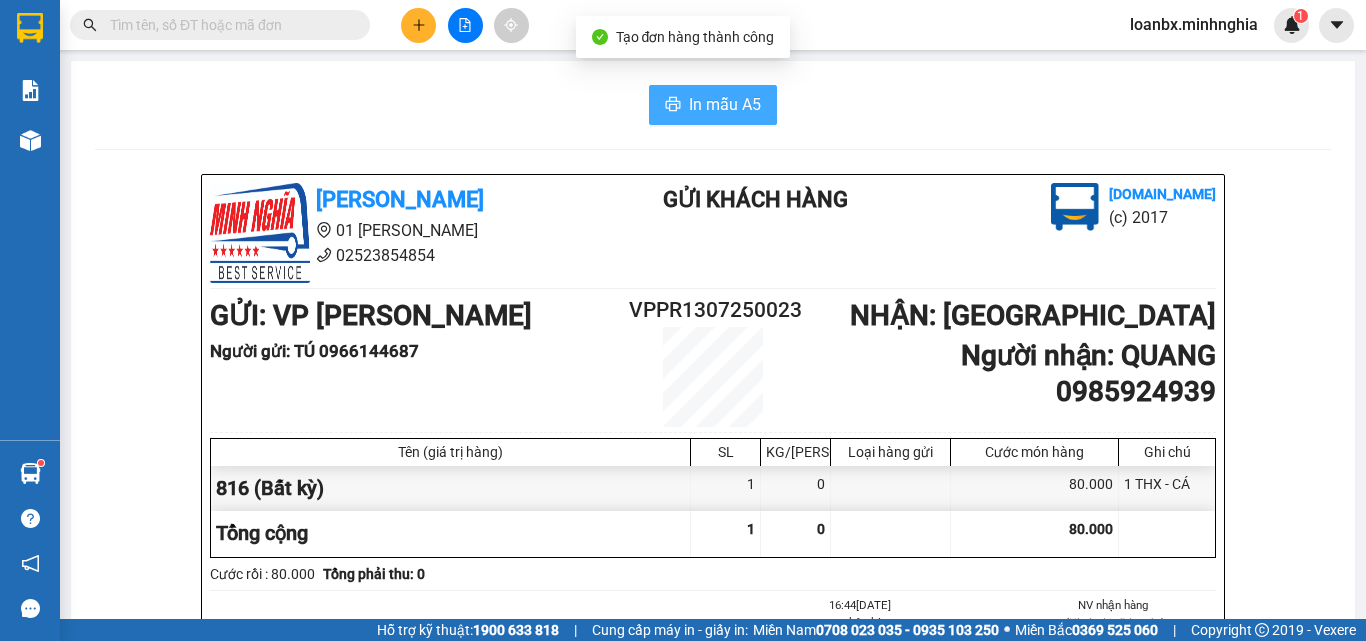 click on "In mẫu A5" at bounding box center [725, 104] 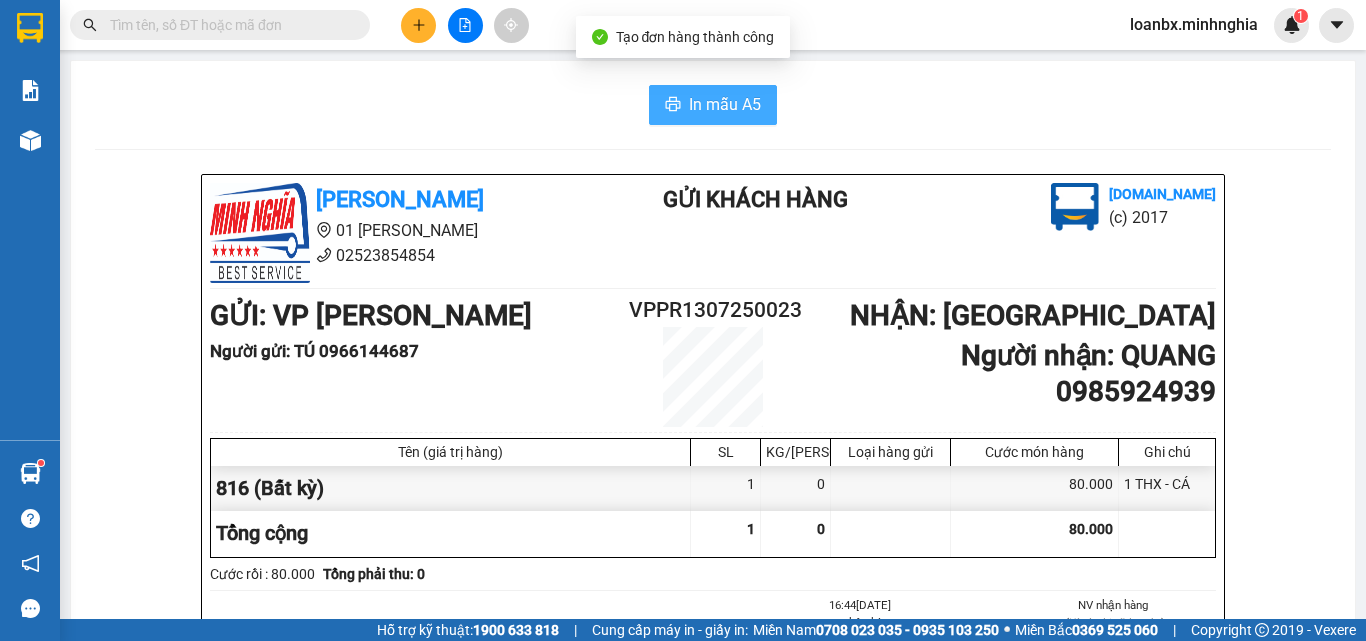 scroll, scrollTop: 0, scrollLeft: 0, axis: both 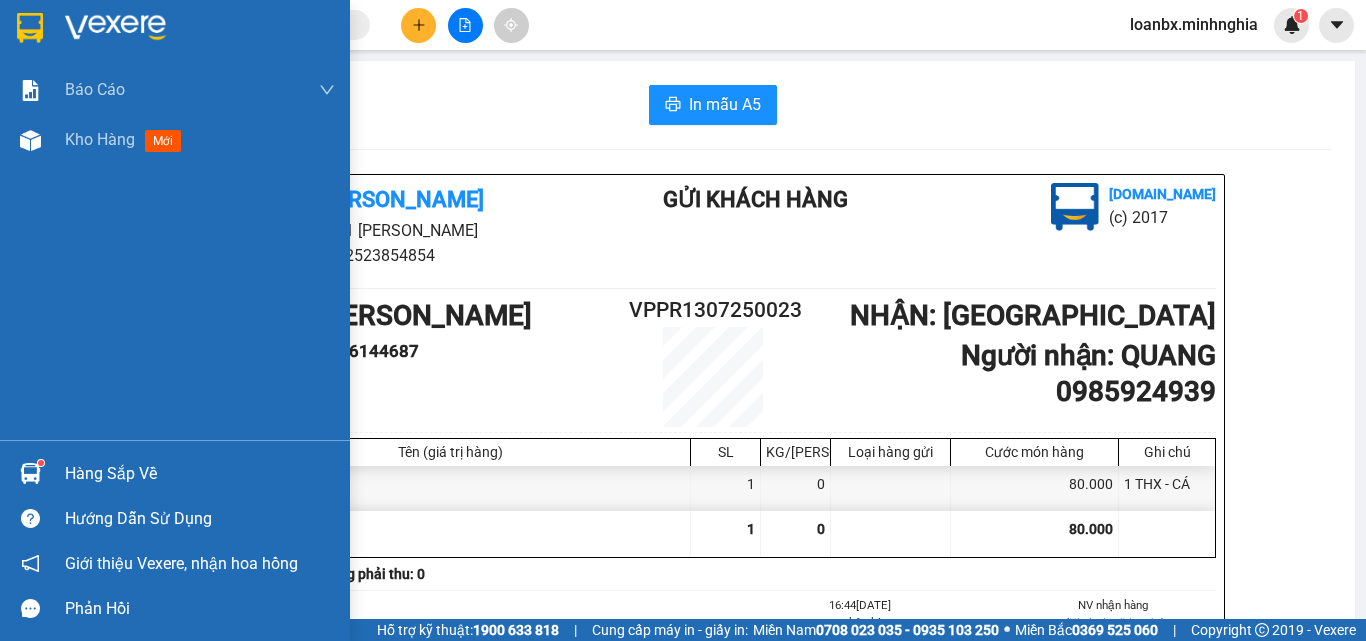 click on "Báo cáo Báo cáo dòng tiền (nhân viên) Doanh số tạo đơn theo VP gửi (nhân viên)     Kho hàng mới" at bounding box center (175, 252) 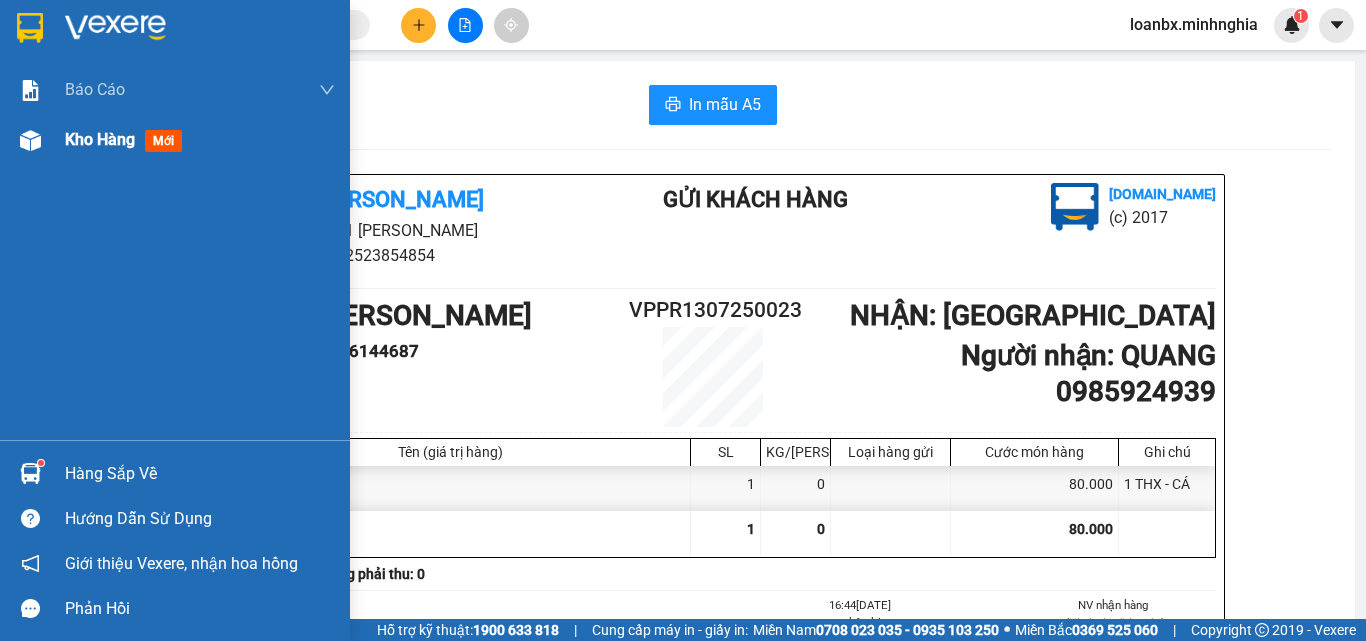 click on "Kho hàng mới" at bounding box center [200, 140] 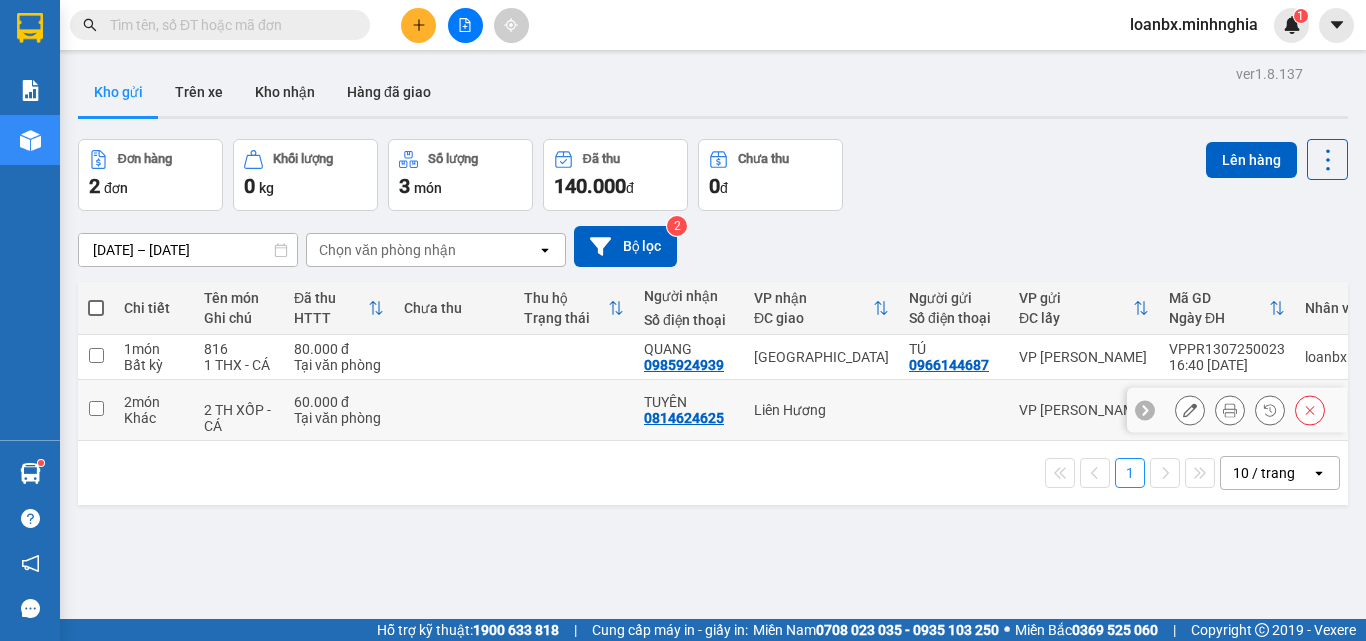 click on "0814624625" at bounding box center (684, 418) 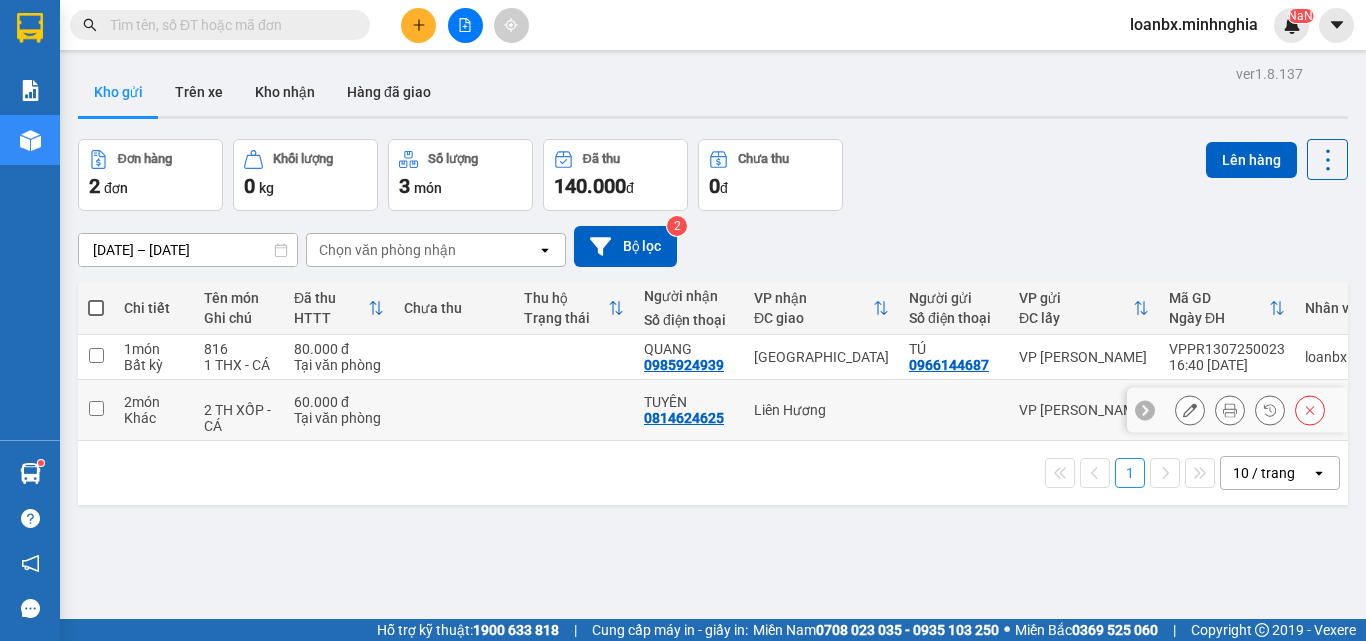 click on "2  món Khác" at bounding box center (154, 410) 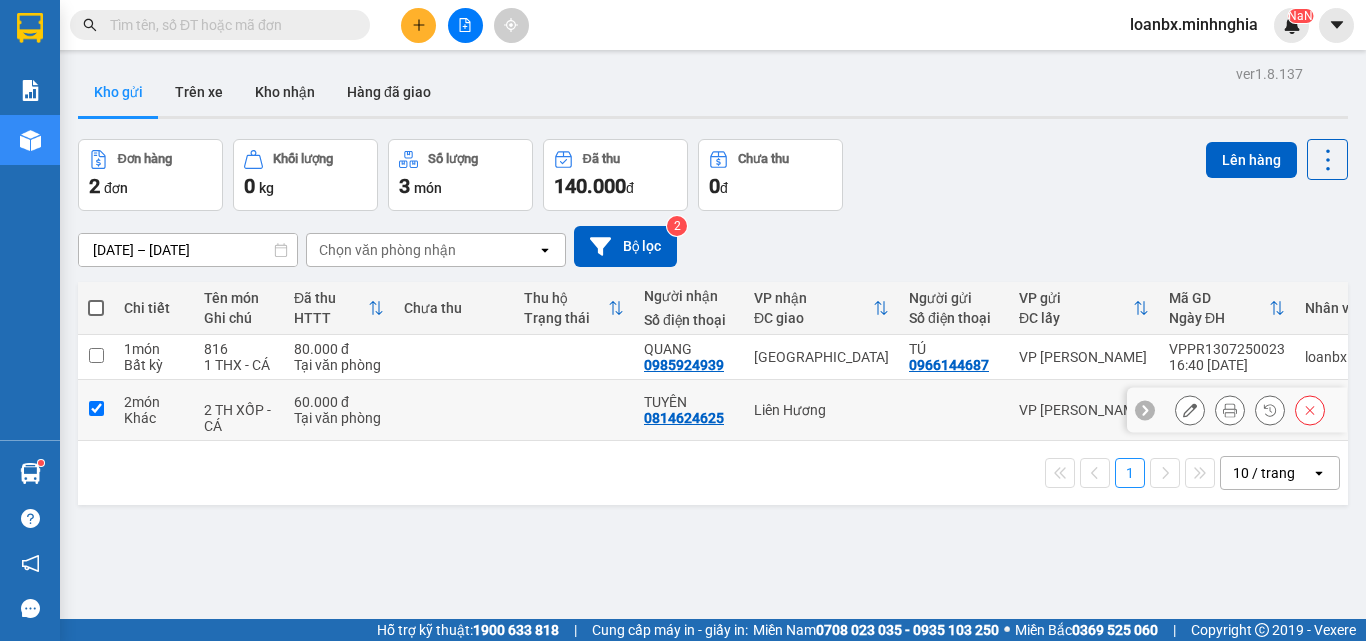 checkbox on "true" 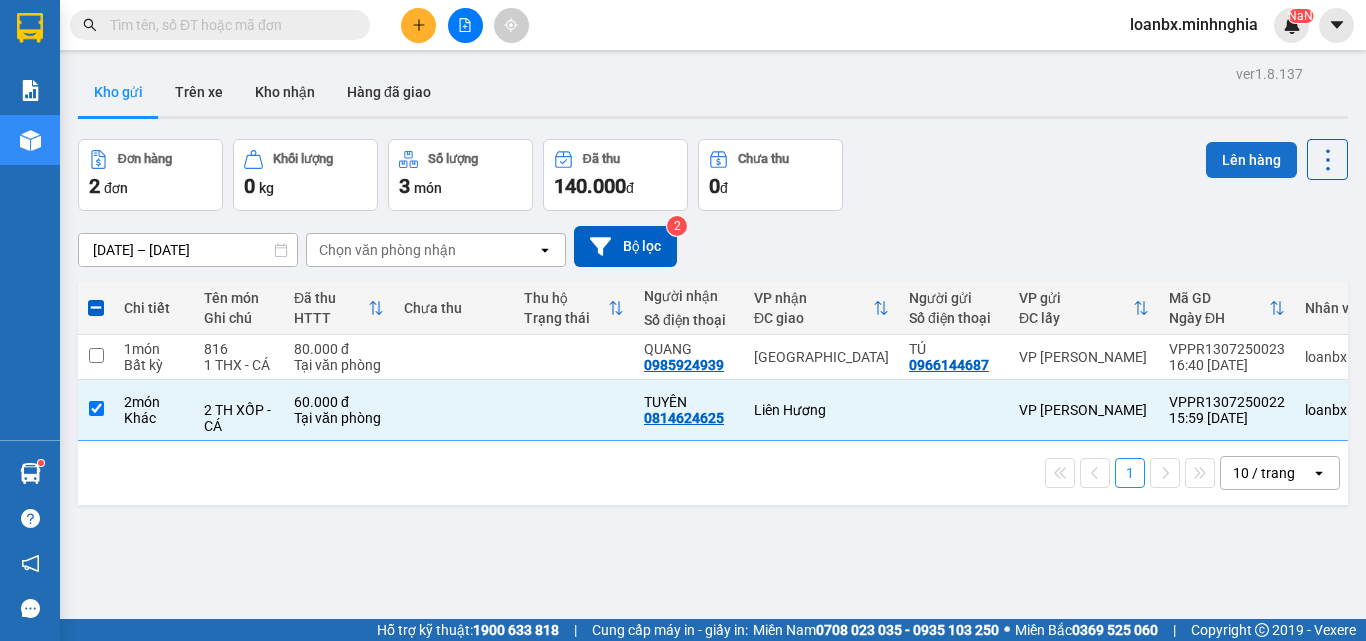 click on "Lên hàng" at bounding box center (1251, 160) 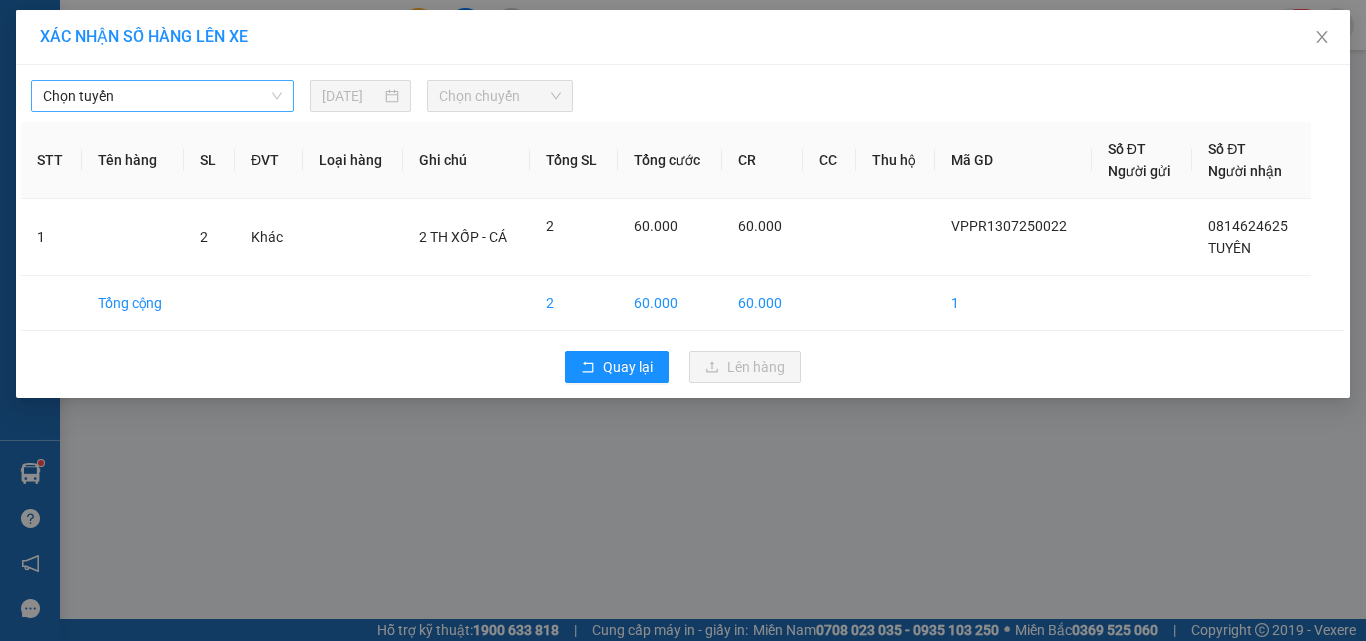 click on "Chọn tuyến" at bounding box center (162, 96) 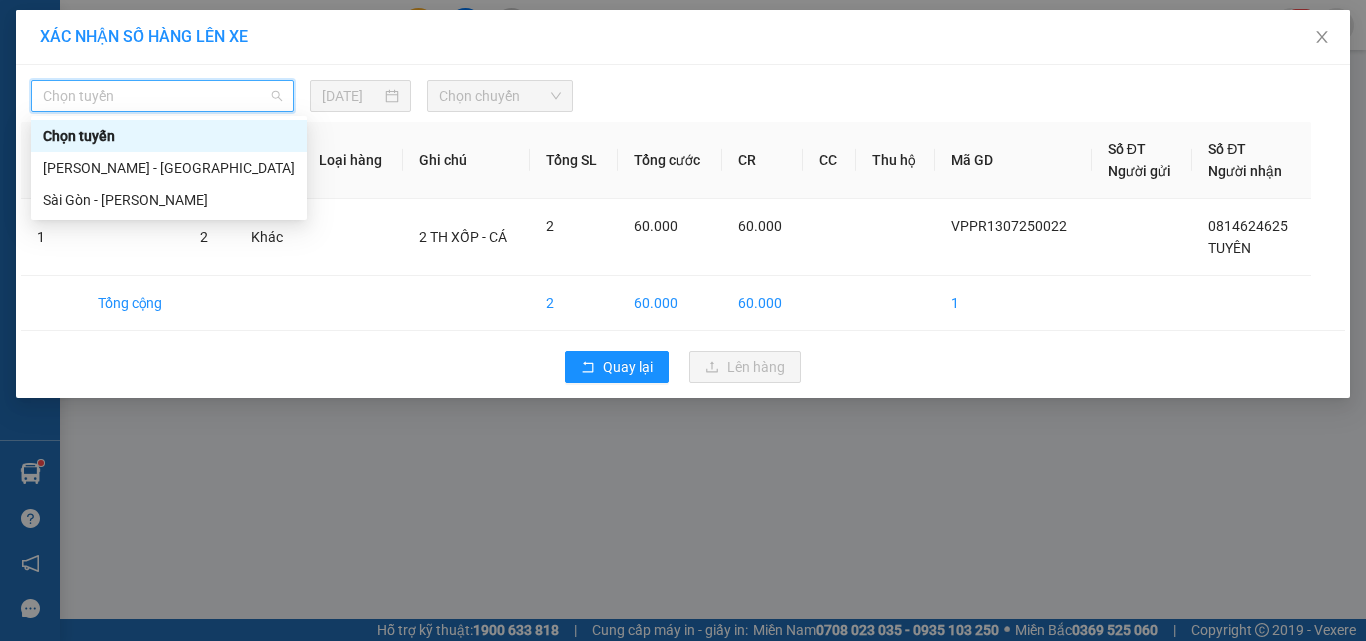 click on "Chọn tuyến [GEOGRAPHIC_DATA] - [GEOGRAPHIC_DATA] [GEOGRAPHIC_DATA] - [GEOGRAPHIC_DATA]" at bounding box center [169, 168] 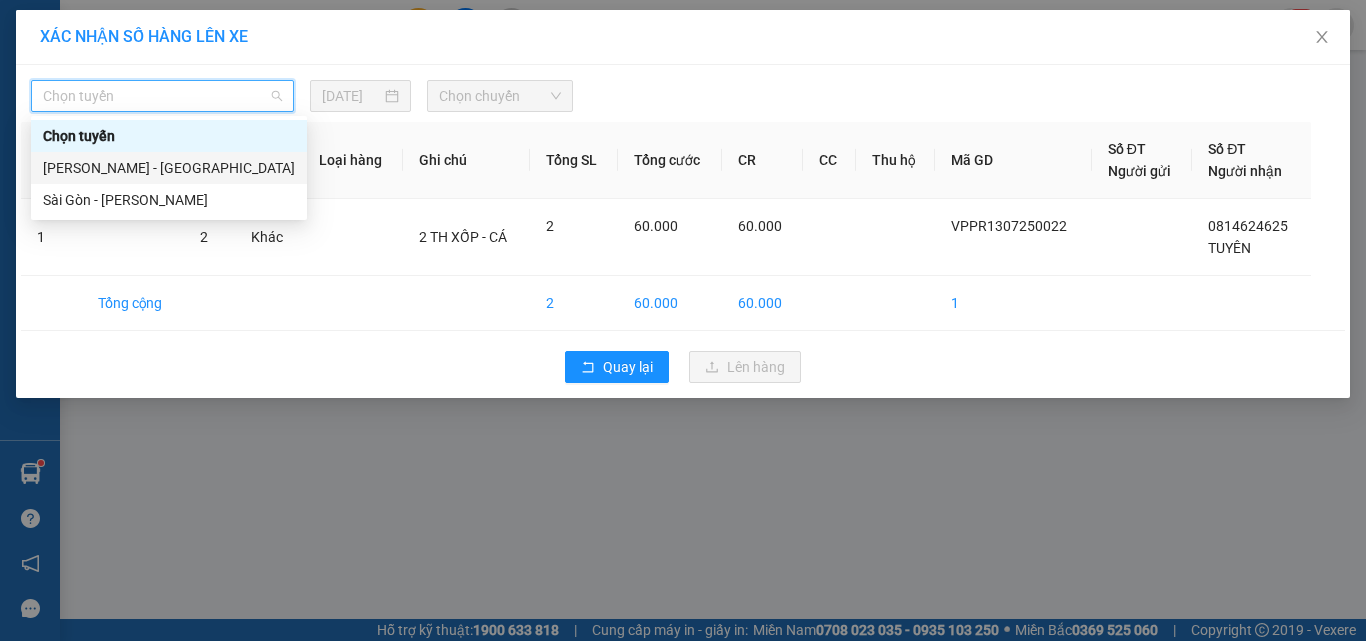 click on "[PERSON_NAME] - [GEOGRAPHIC_DATA]" at bounding box center (169, 168) 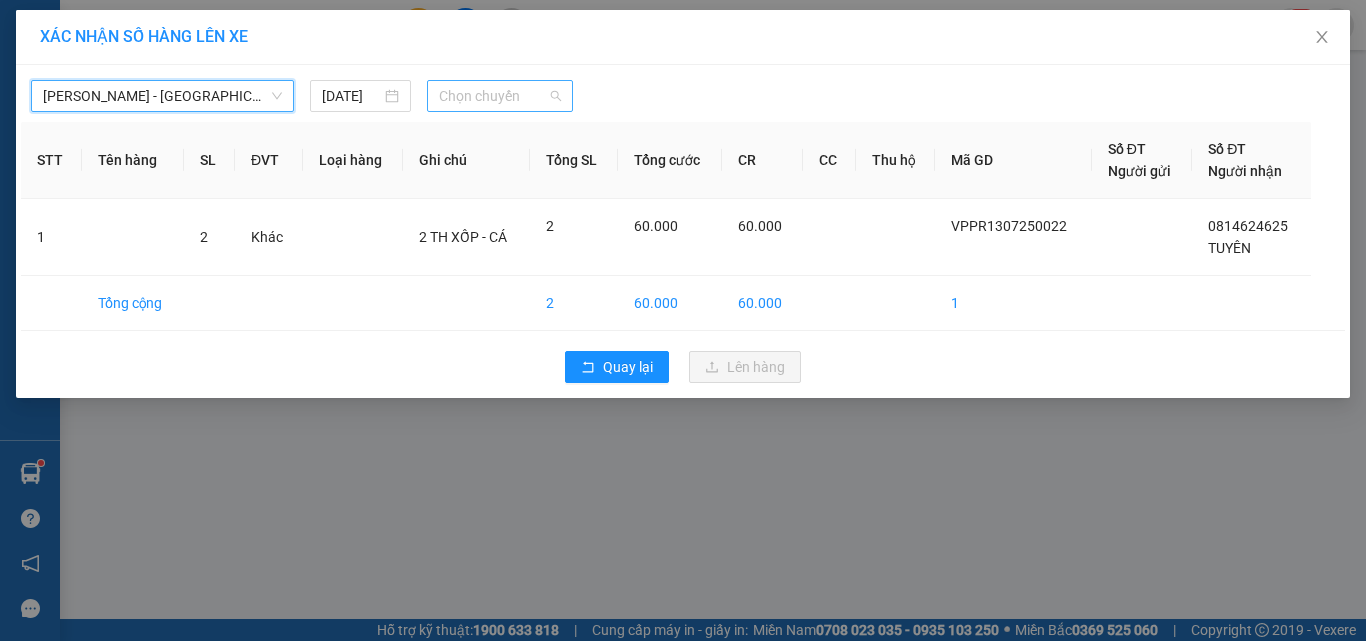 click on "Chọn chuyến" at bounding box center [500, 96] 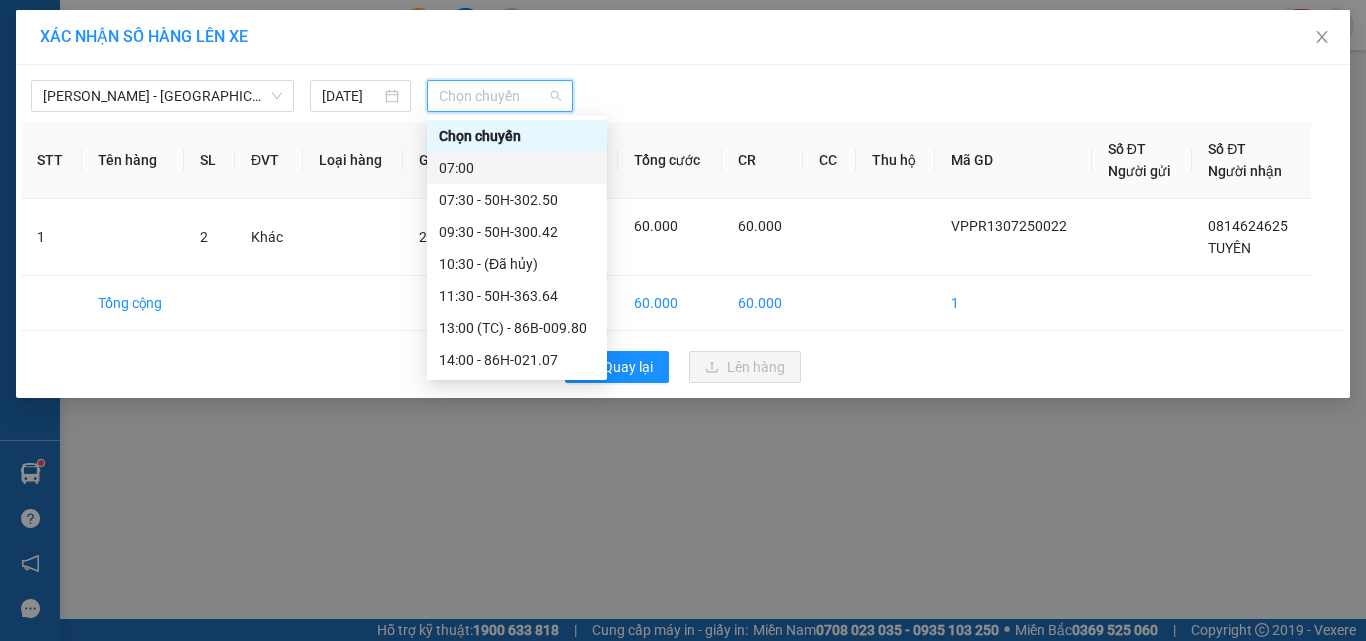 click on "07:00" at bounding box center [517, 168] 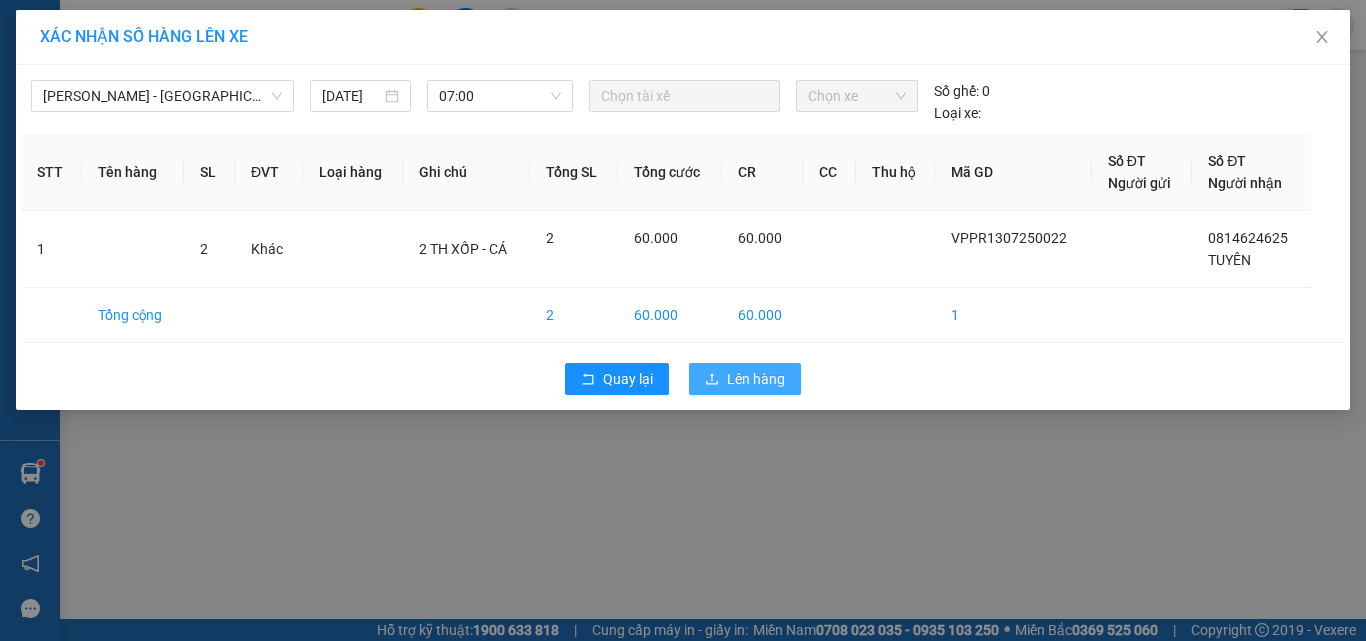 click on "Lên hàng" at bounding box center [756, 379] 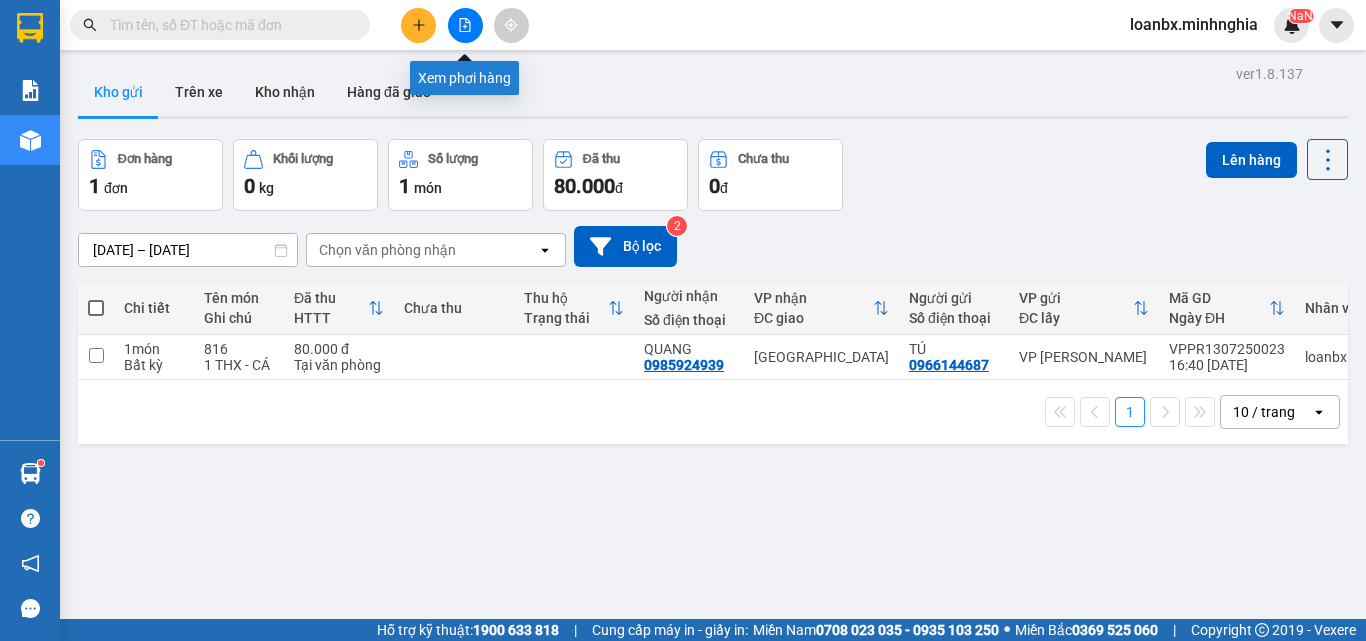 click at bounding box center (465, 25) 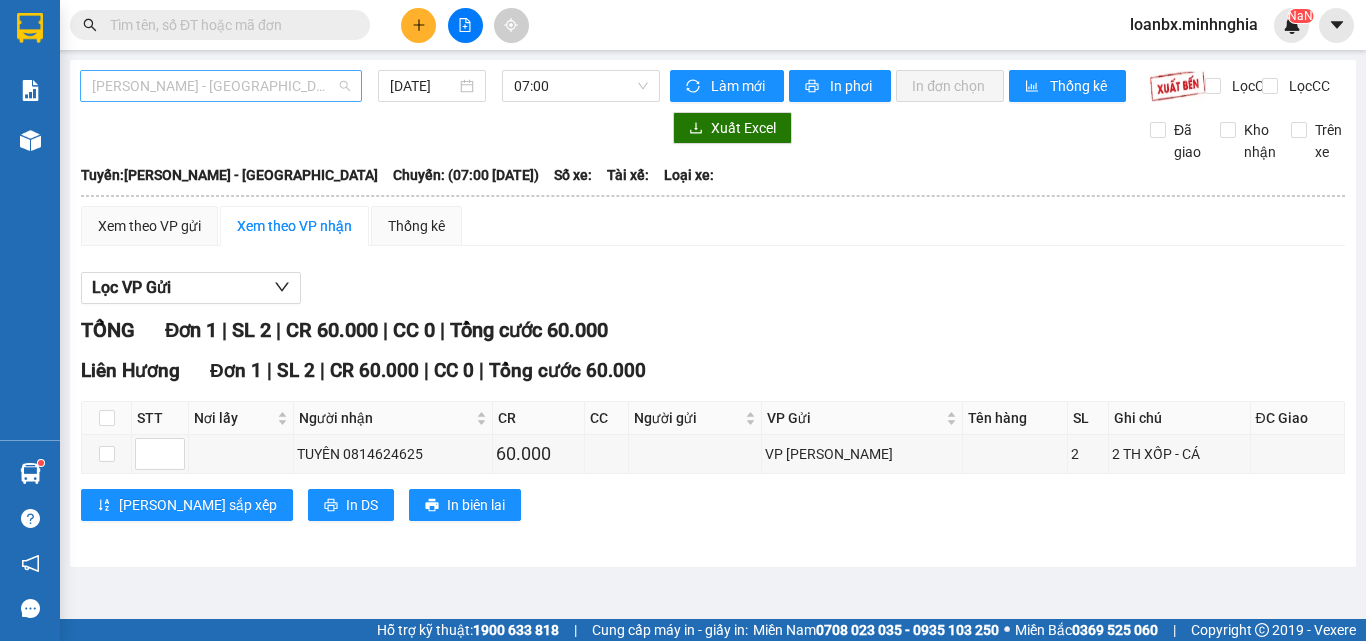 click on "[PERSON_NAME] - [GEOGRAPHIC_DATA]" at bounding box center (221, 86) 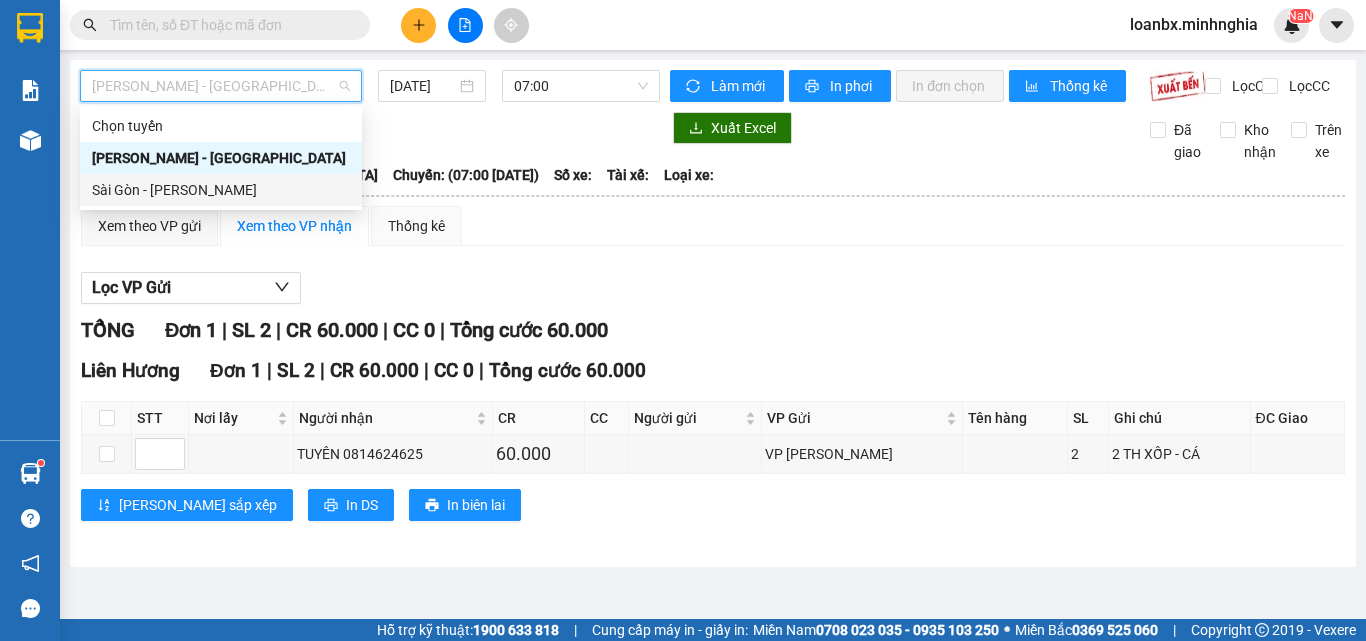 click on "Sài Gòn - [PERSON_NAME]" at bounding box center (221, 190) 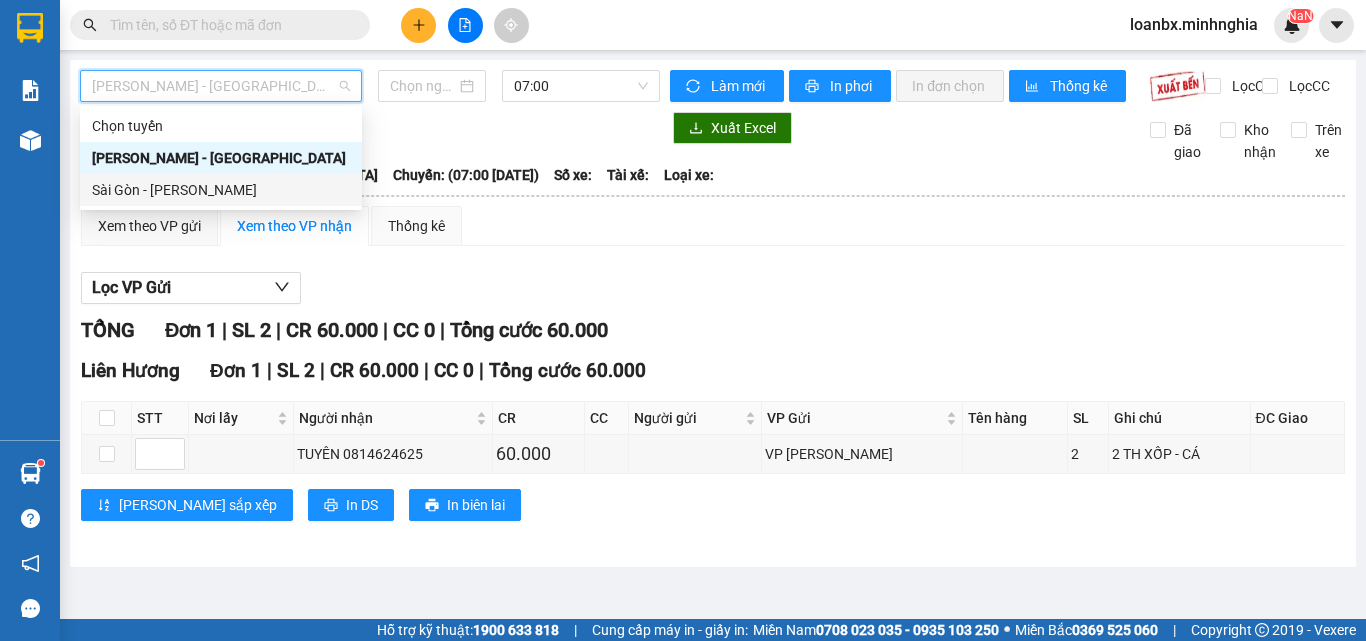 type on "[DATE]" 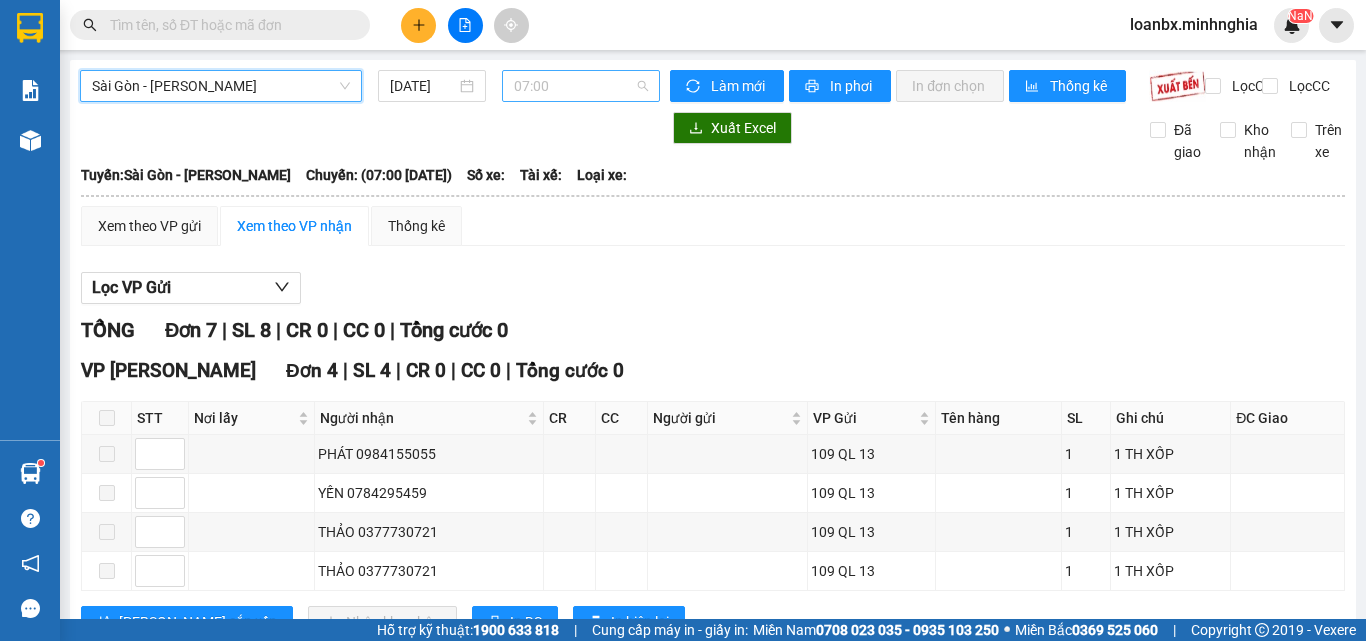 click on "07:00" at bounding box center (581, 86) 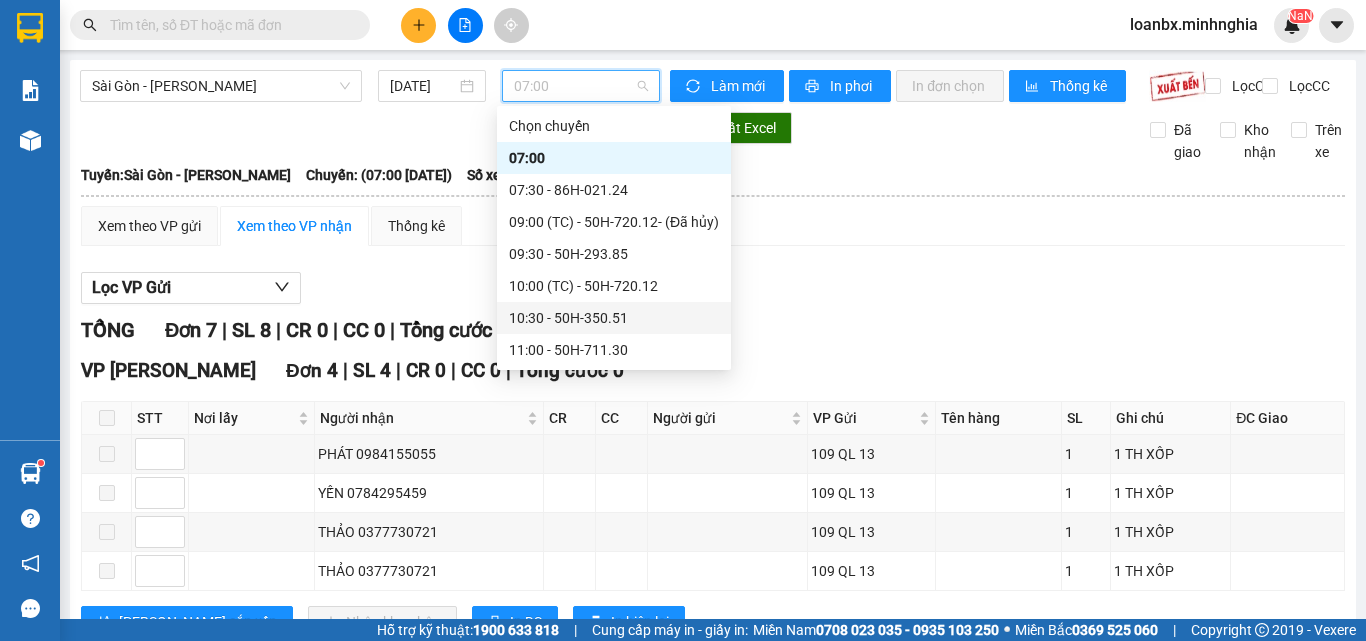 scroll, scrollTop: 100, scrollLeft: 0, axis: vertical 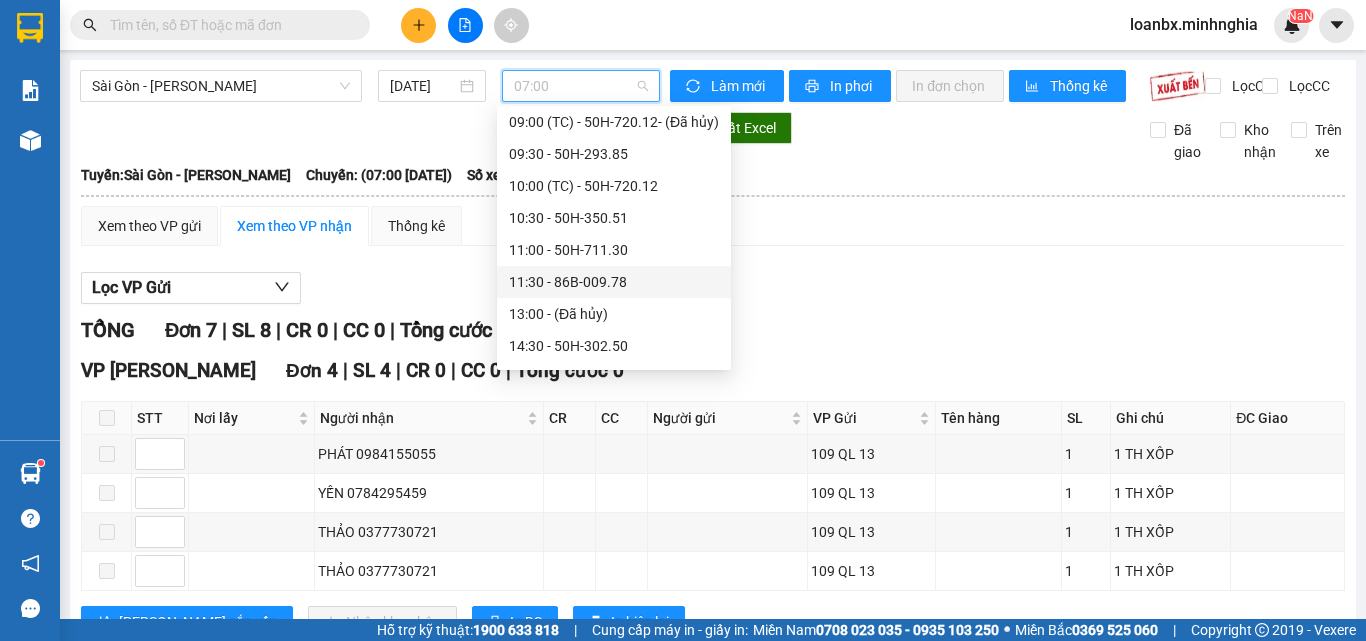 click on "11:30     - 86B-009.78" at bounding box center (614, 282) 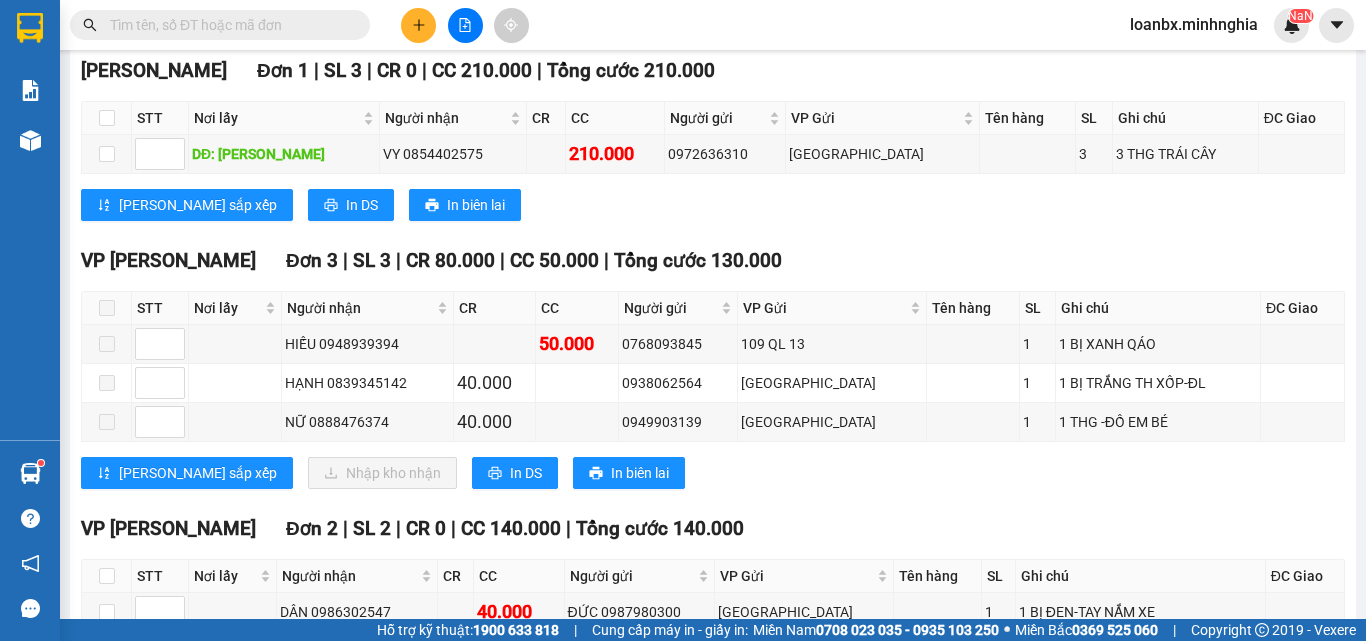 scroll, scrollTop: 0, scrollLeft: 0, axis: both 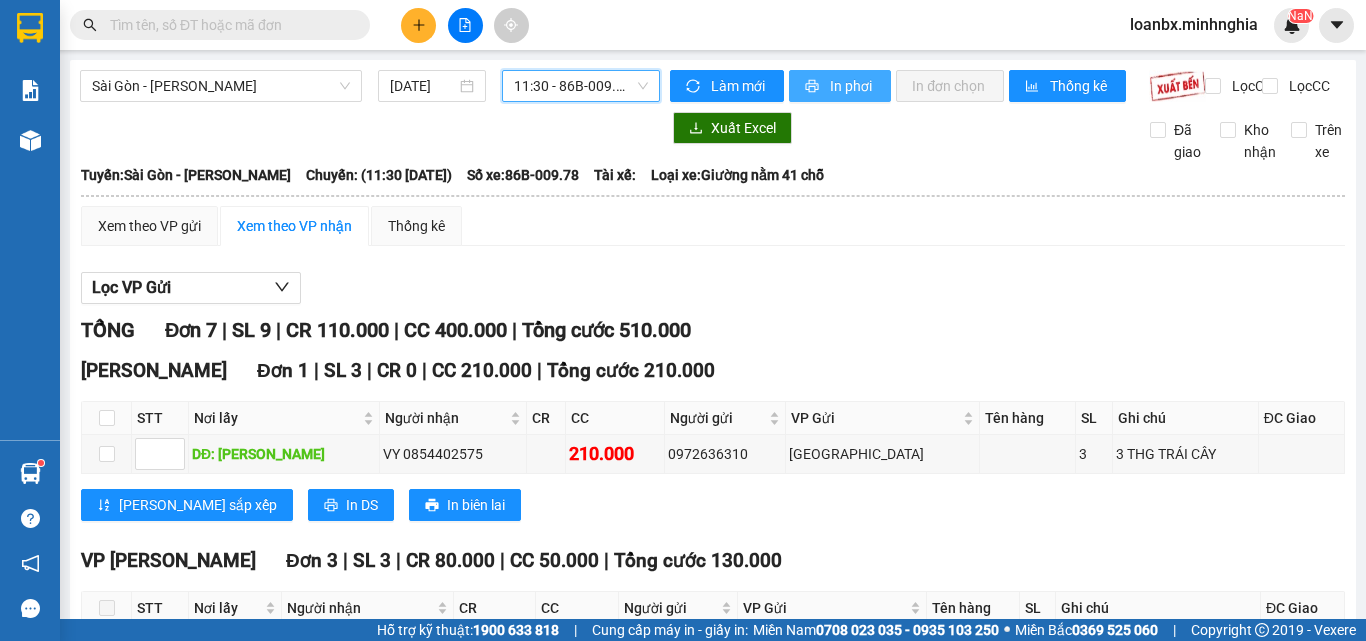 click on "In phơi" at bounding box center [840, 86] 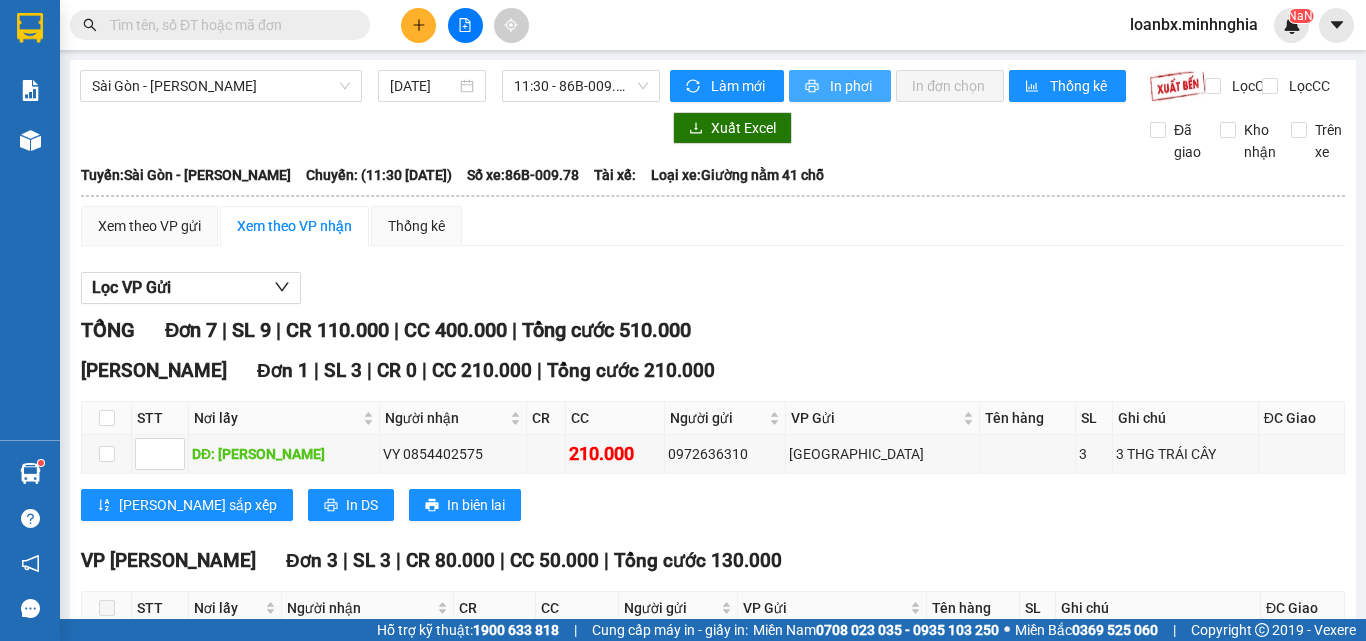 scroll, scrollTop: 0, scrollLeft: 0, axis: both 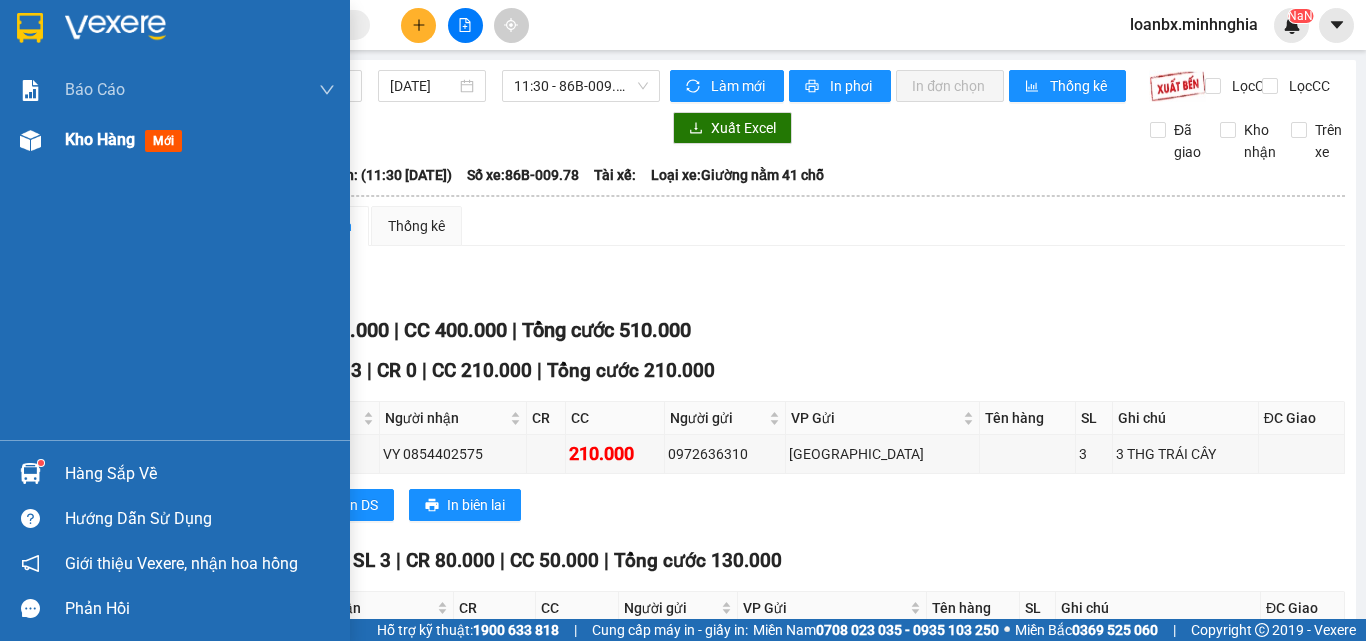 click at bounding box center [30, 140] 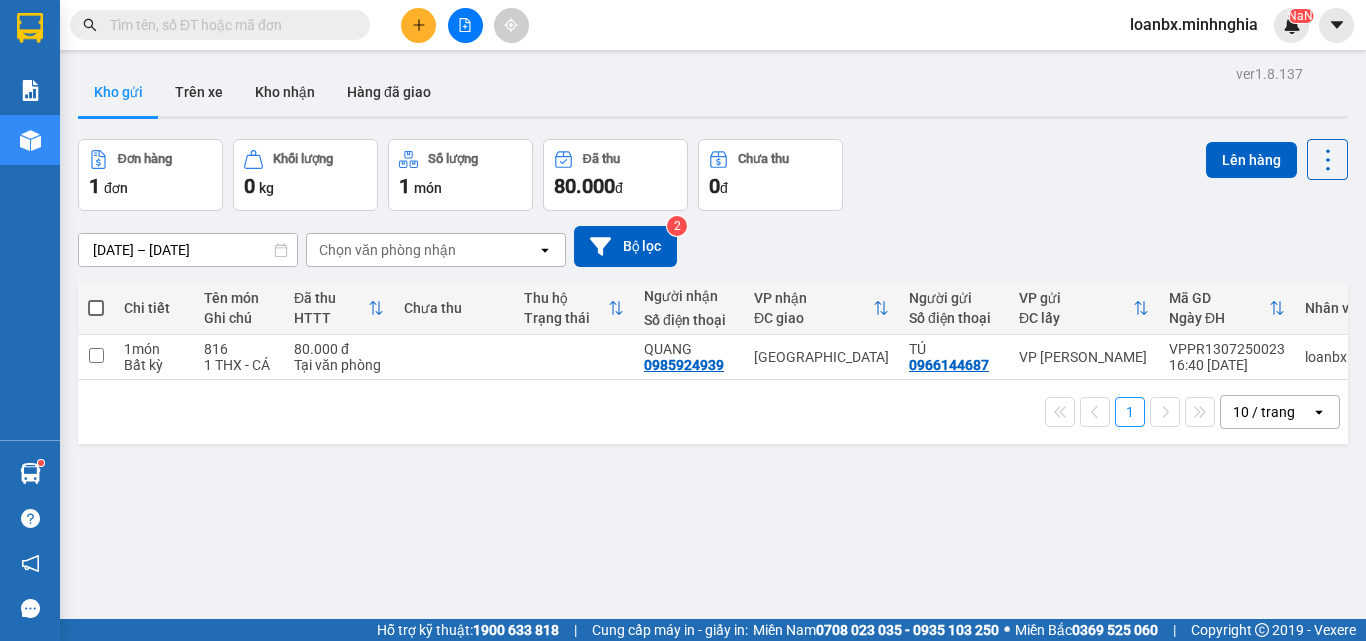 scroll, scrollTop: 92, scrollLeft: 0, axis: vertical 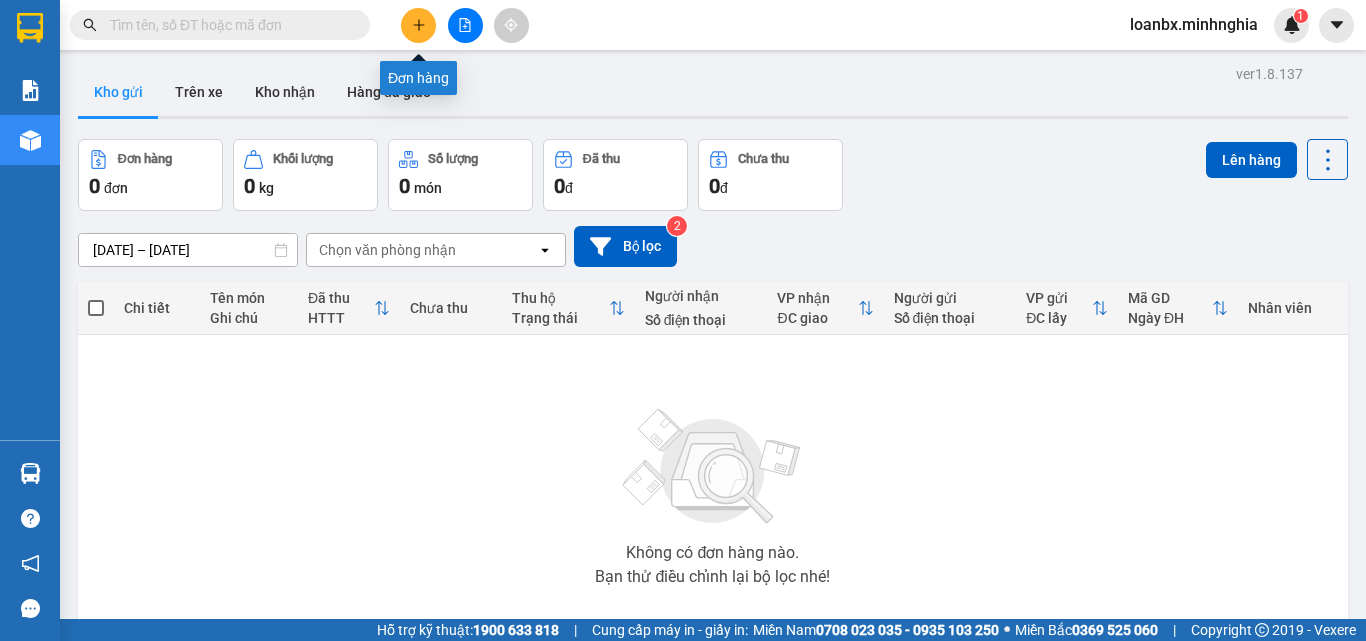 click at bounding box center [418, 25] 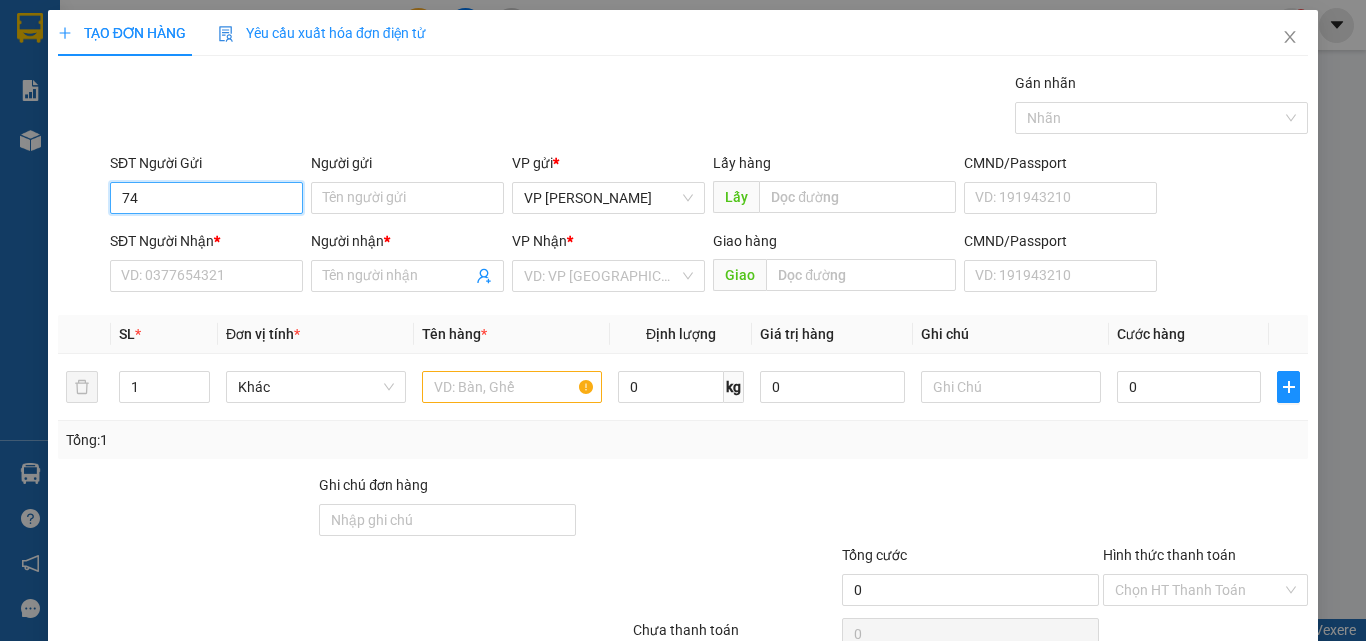 type on "7" 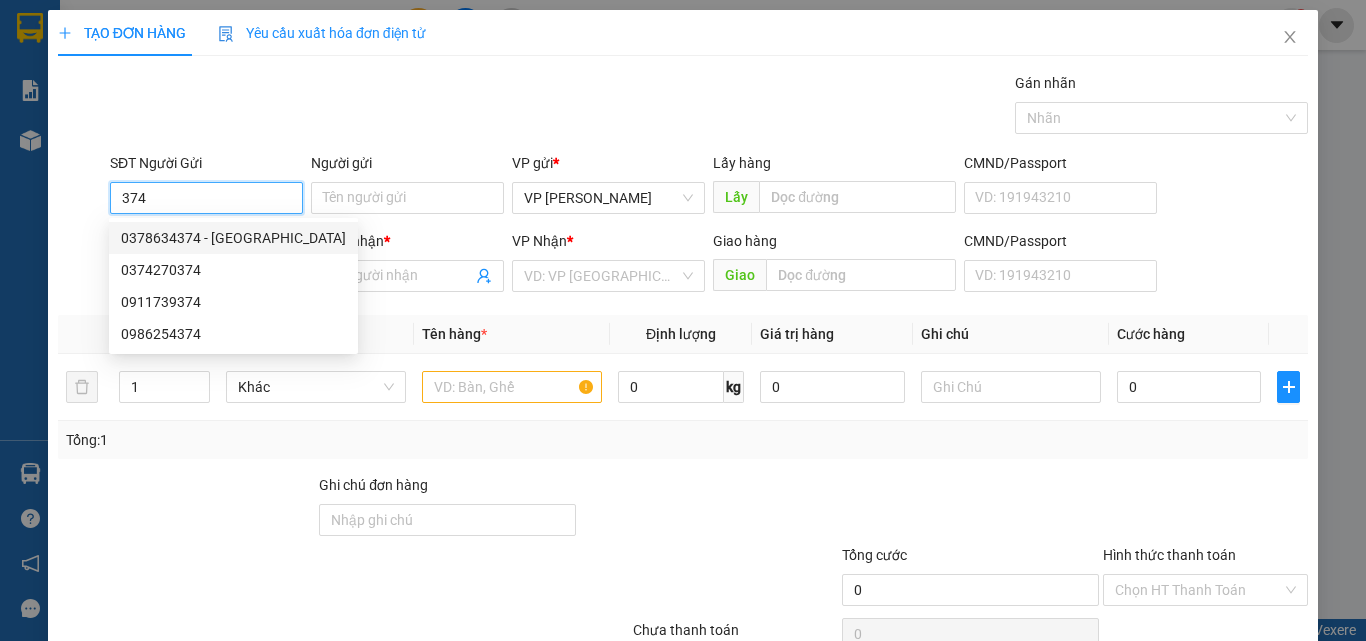 click on "0378634374 - [GEOGRAPHIC_DATA]" at bounding box center (233, 238) 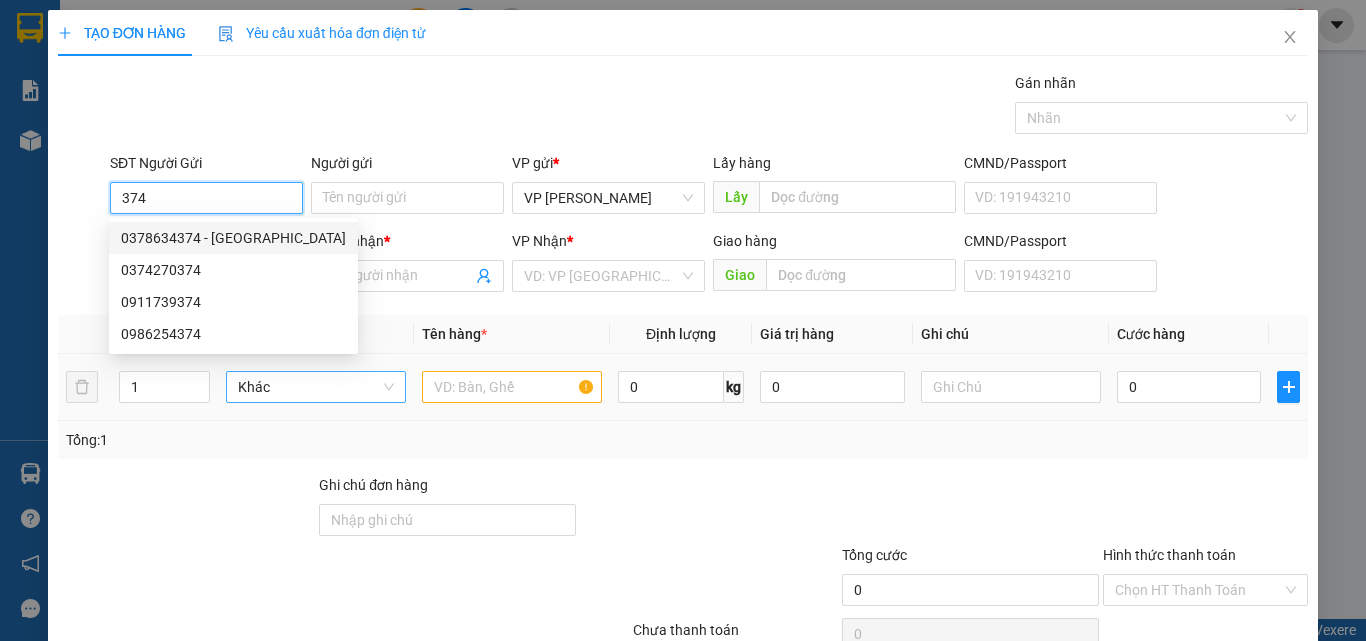 type on "0378634374" 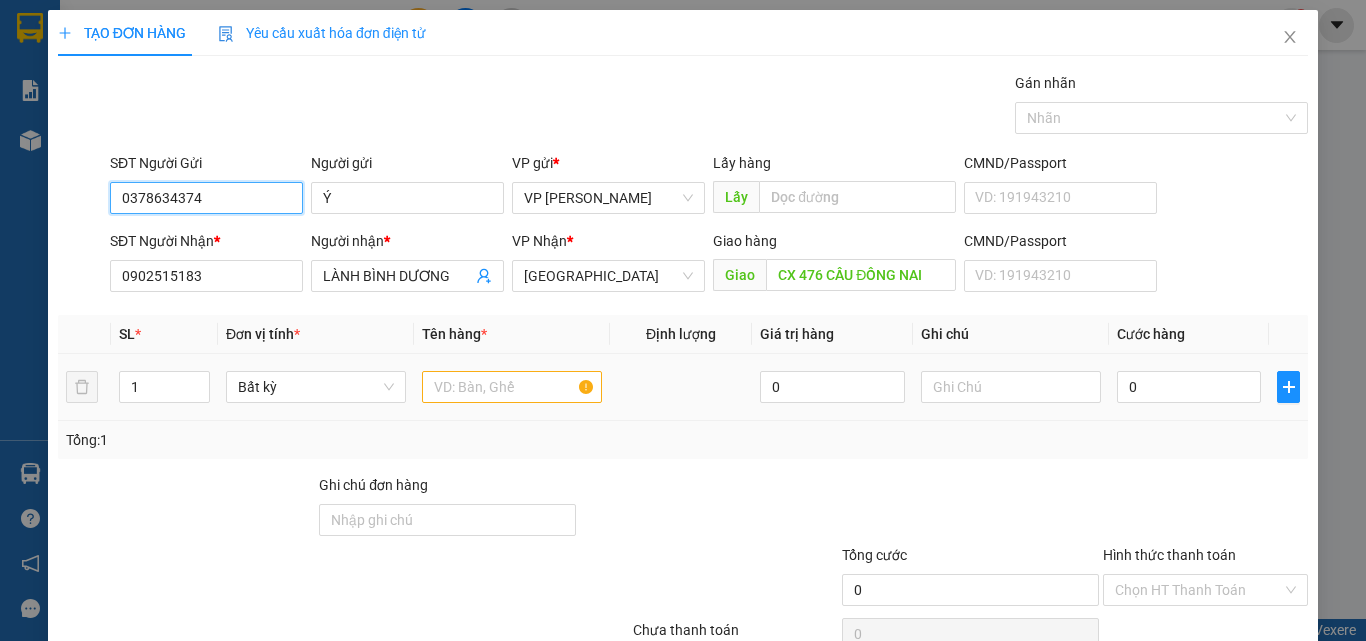 type on "0378634374" 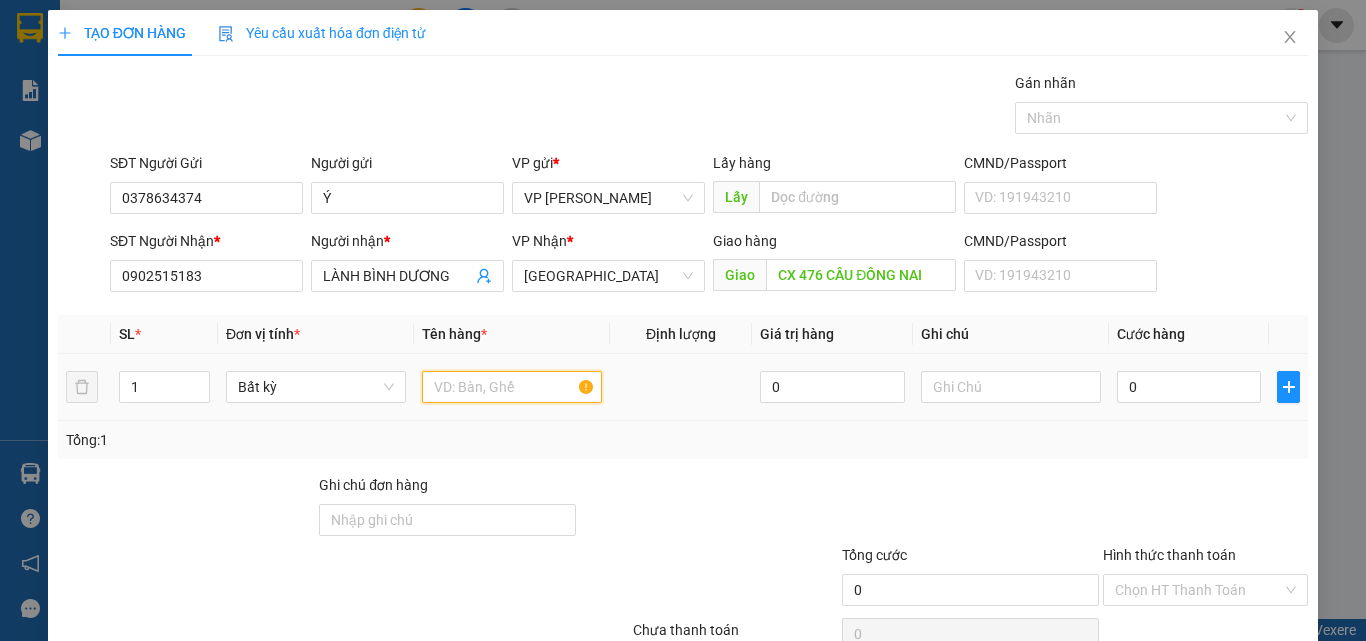 click at bounding box center [512, 387] 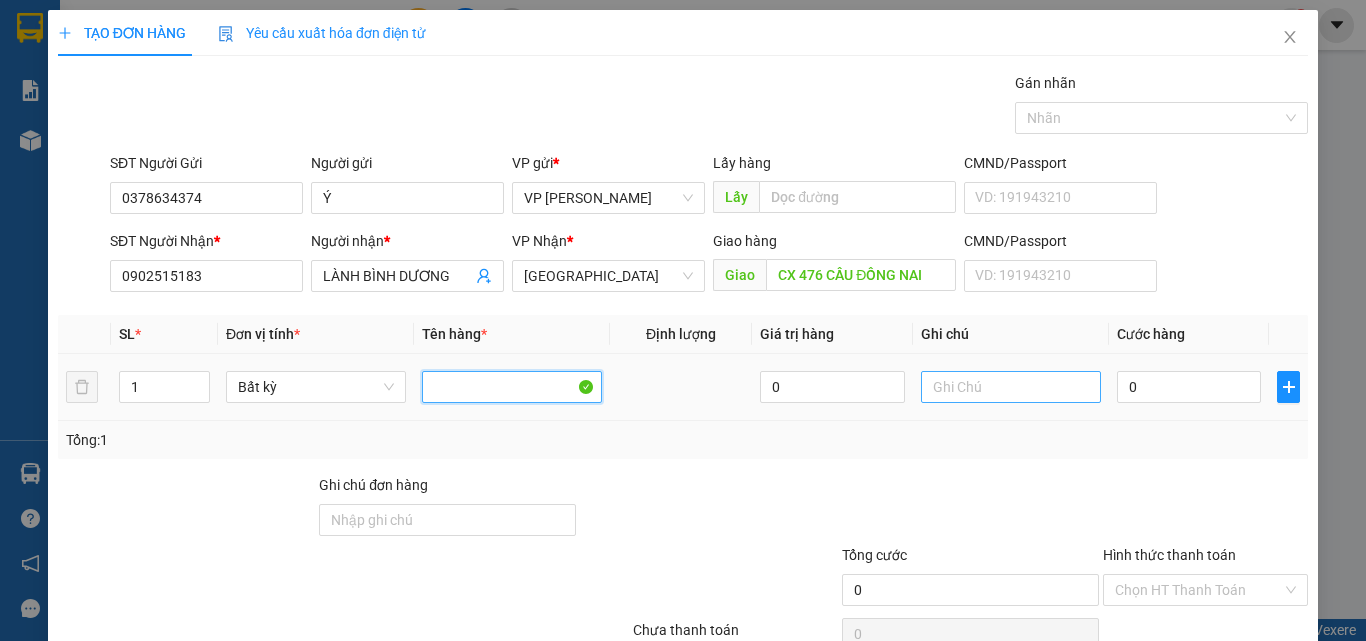 type 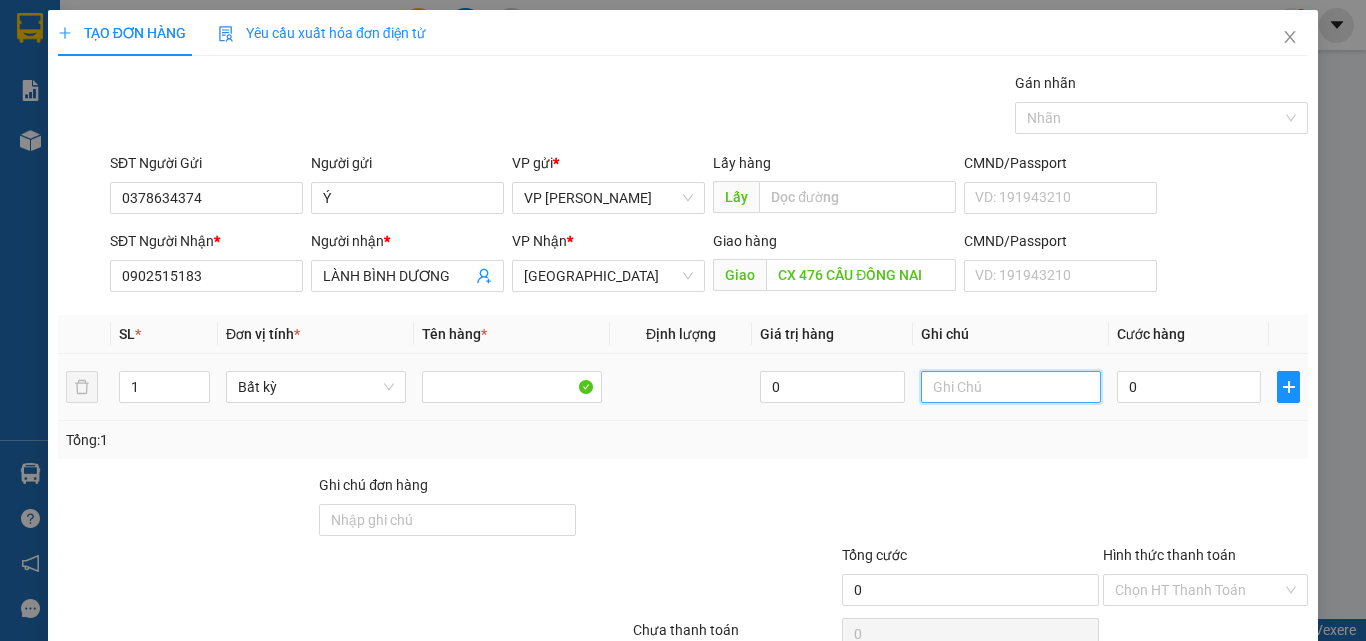 click at bounding box center [1011, 387] 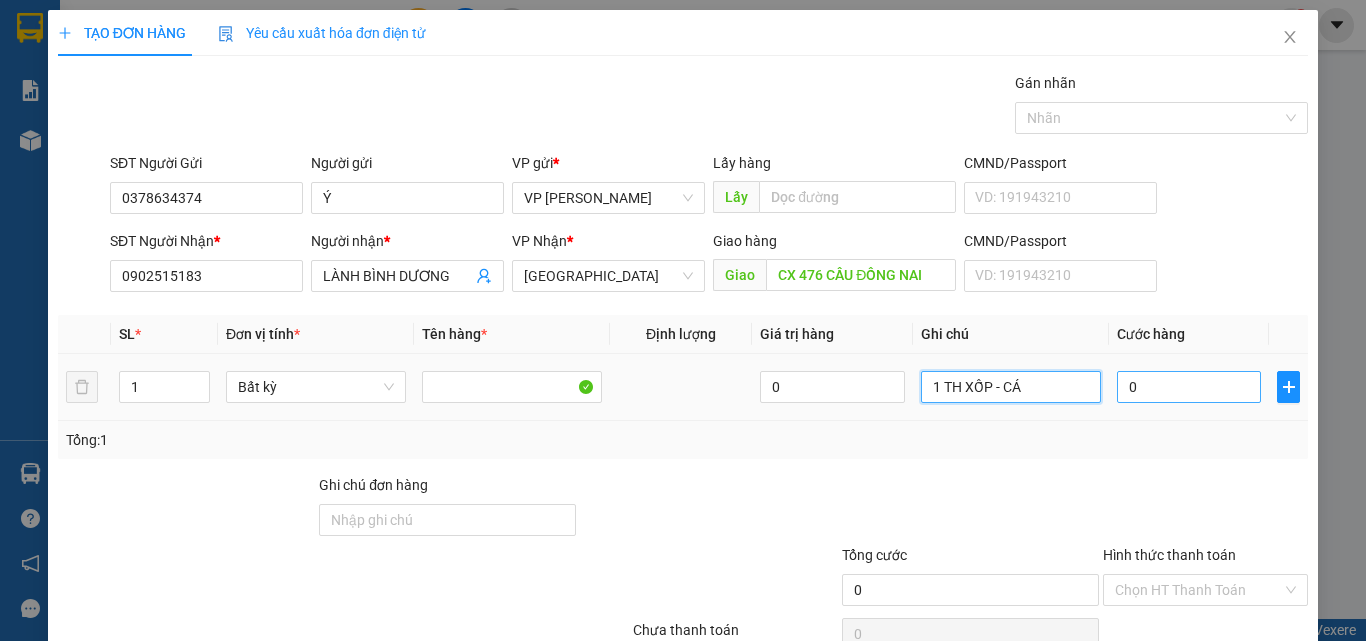 type on "1 TH XỐP - CÁ" 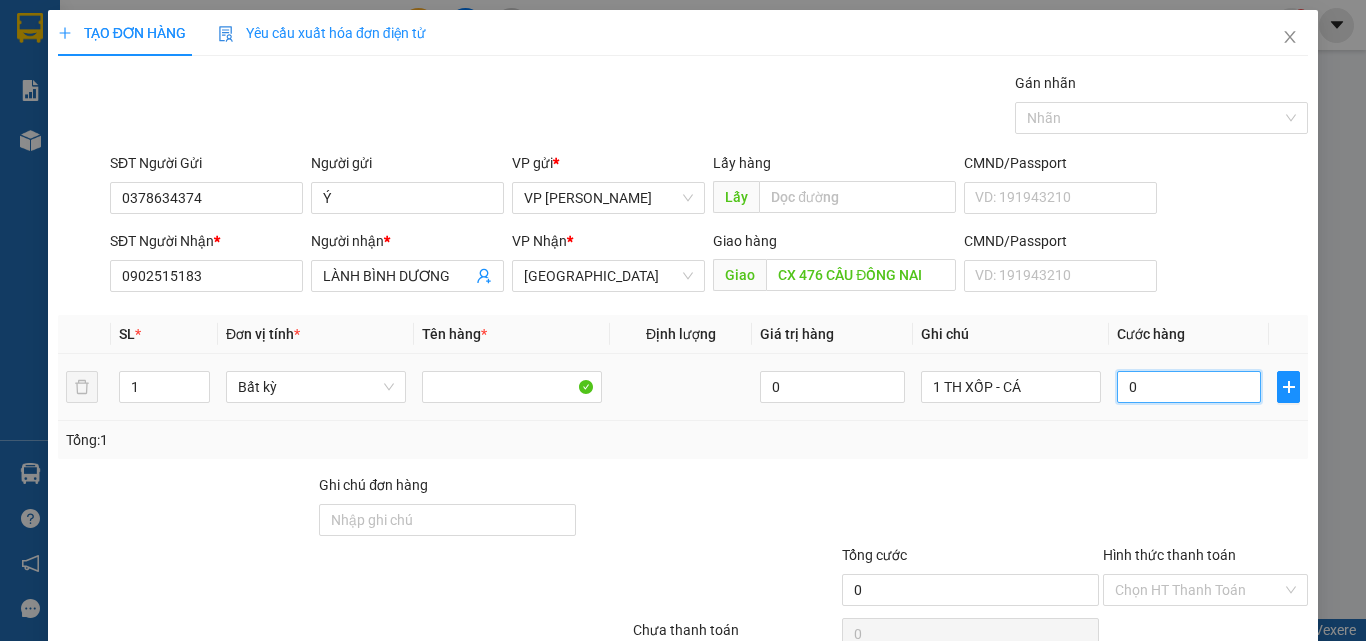 click on "0" at bounding box center (1189, 387) 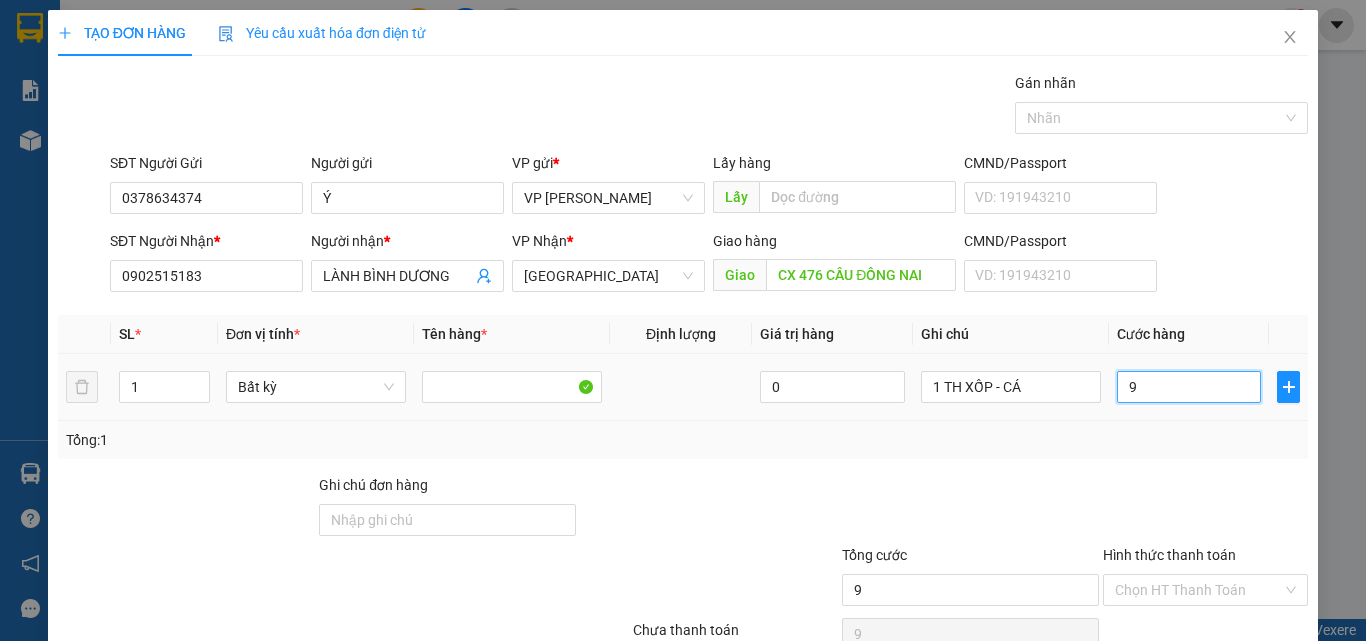 type on "90" 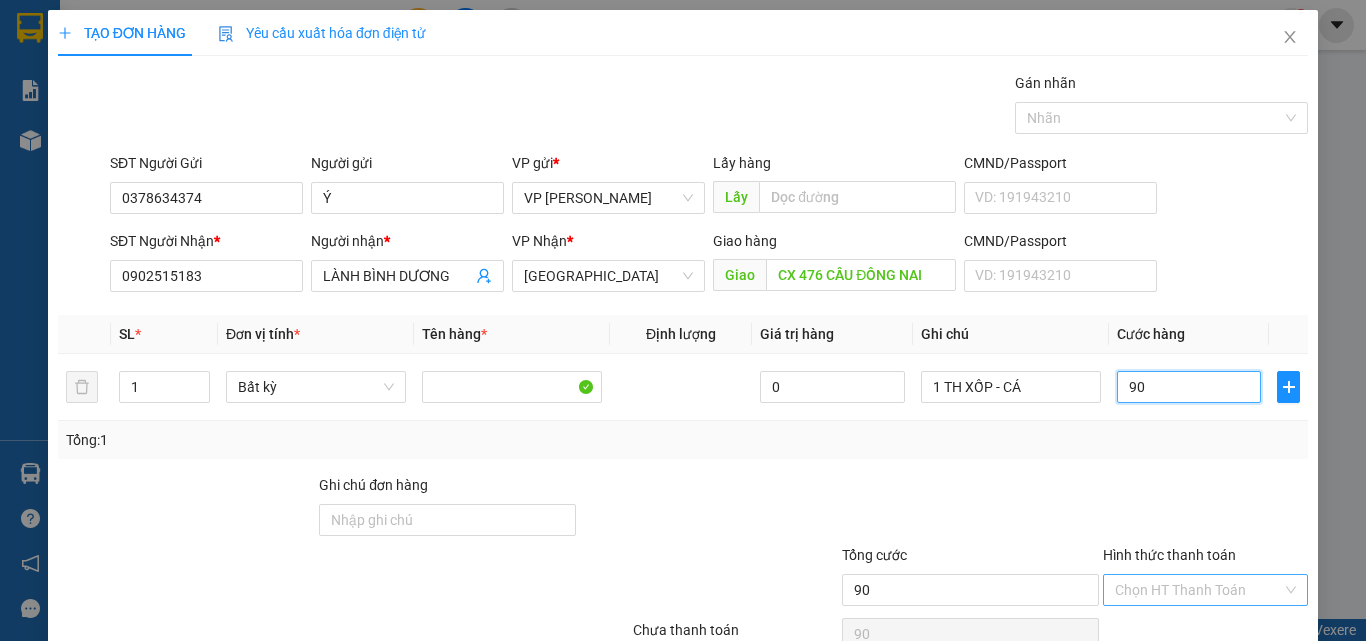 scroll, scrollTop: 99, scrollLeft: 0, axis: vertical 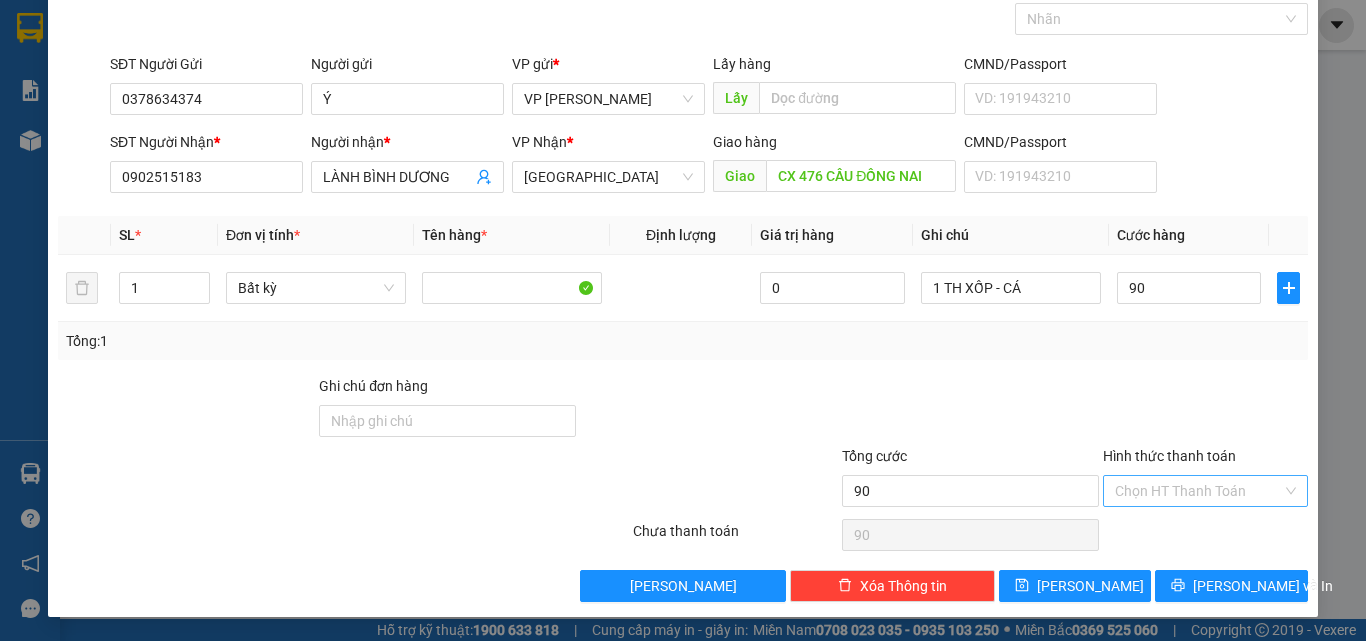 type on "90.000" 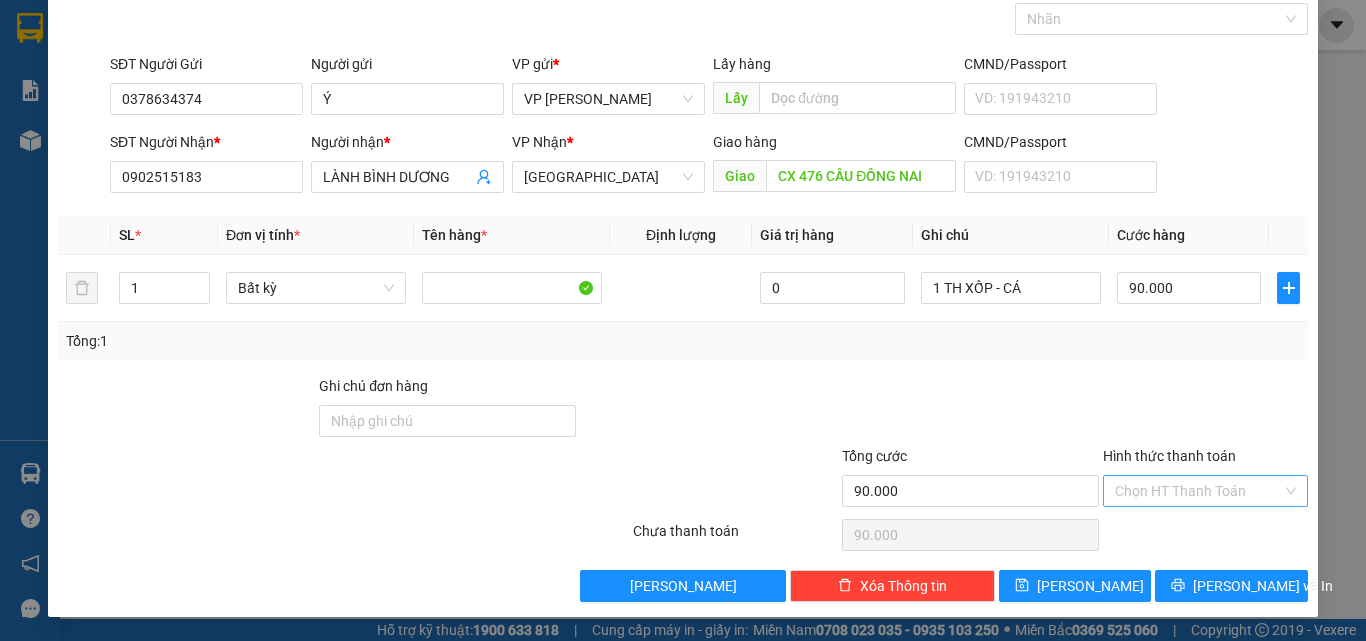 click on "Hình thức thanh toán" at bounding box center (1198, 491) 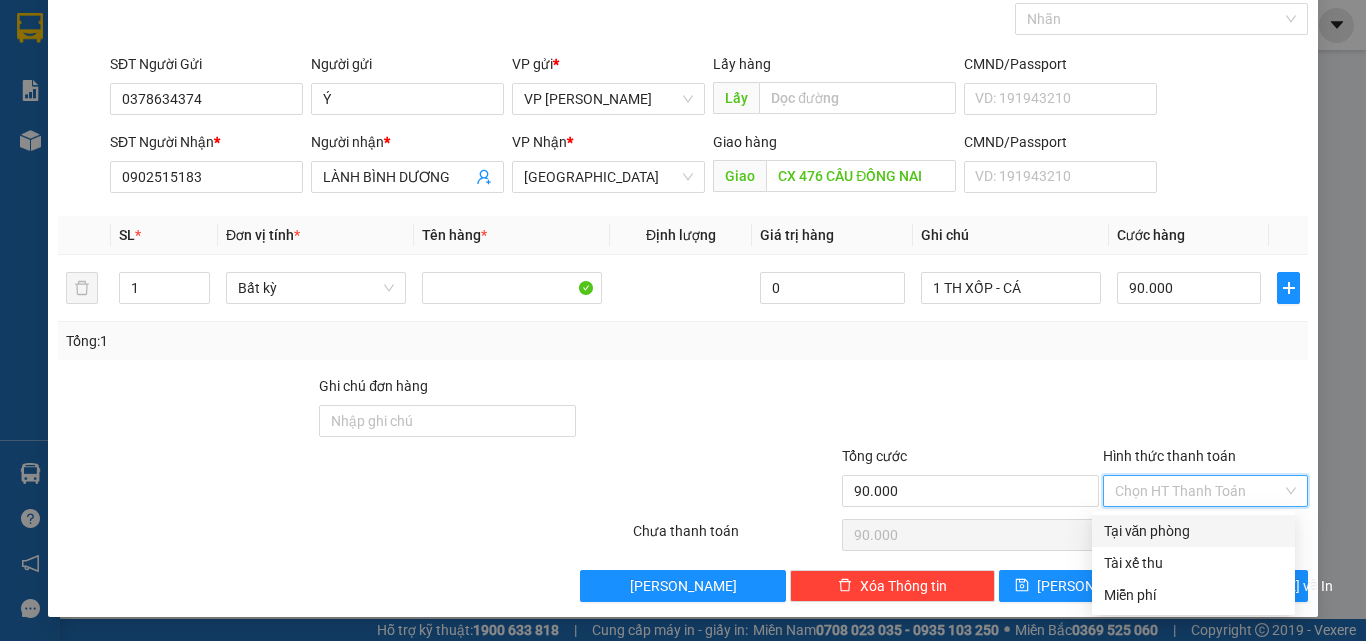 click on "Hình thức thanh toán" at bounding box center [1198, 491] 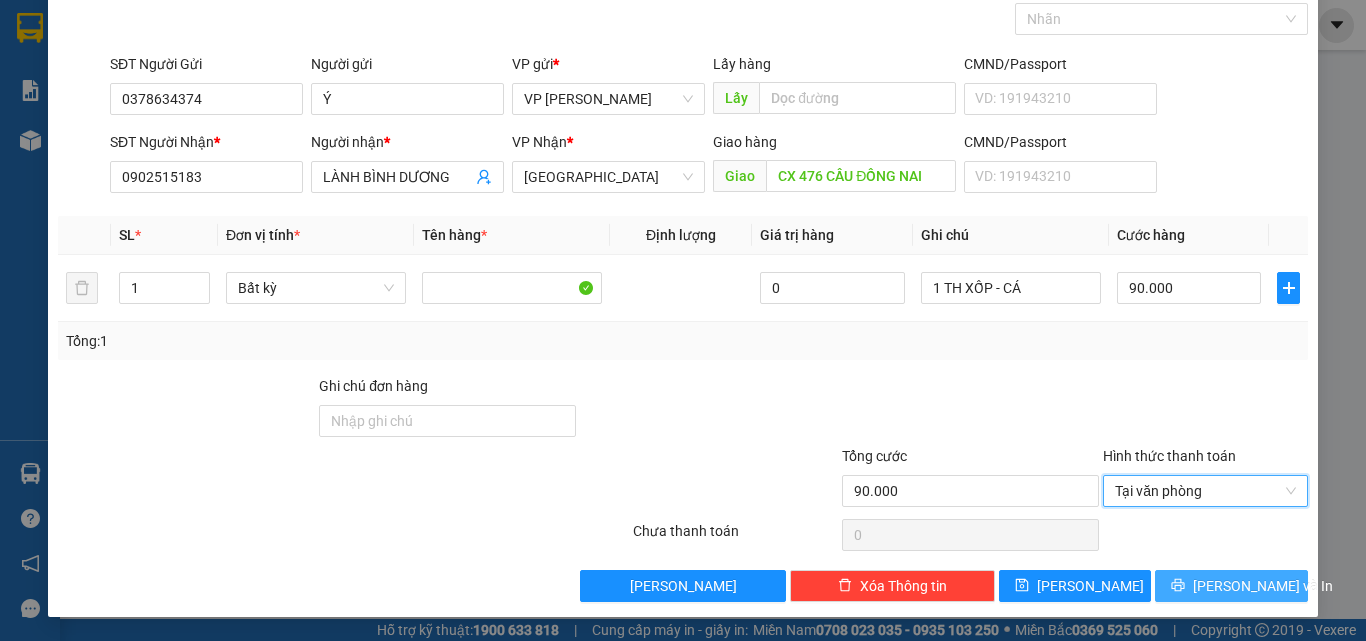 click on "[PERSON_NAME] và In" at bounding box center (1231, 586) 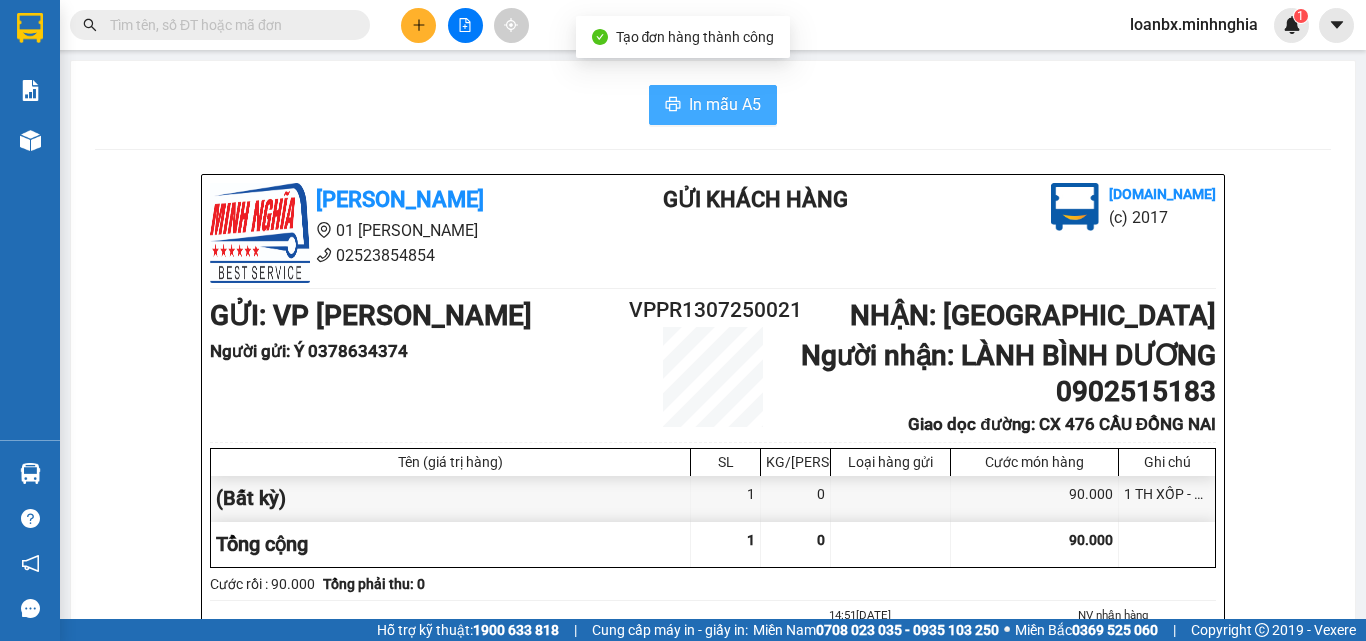 click on "In mẫu A5" at bounding box center [725, 104] 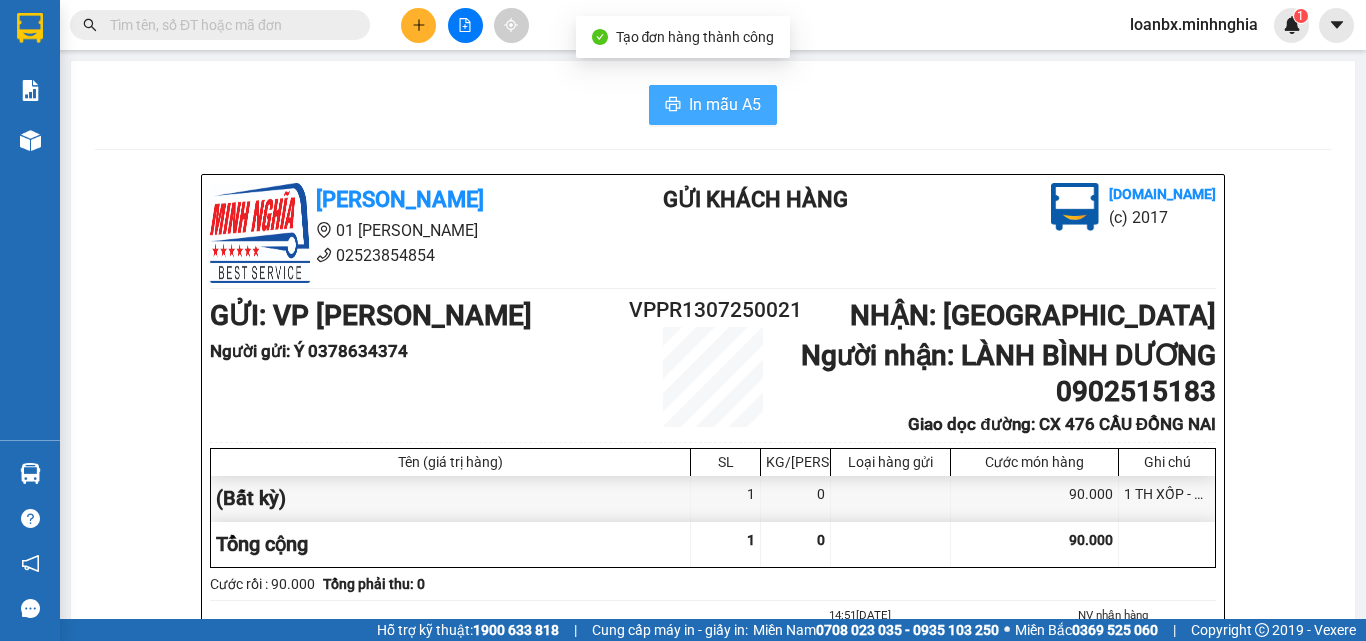 scroll, scrollTop: 0, scrollLeft: 0, axis: both 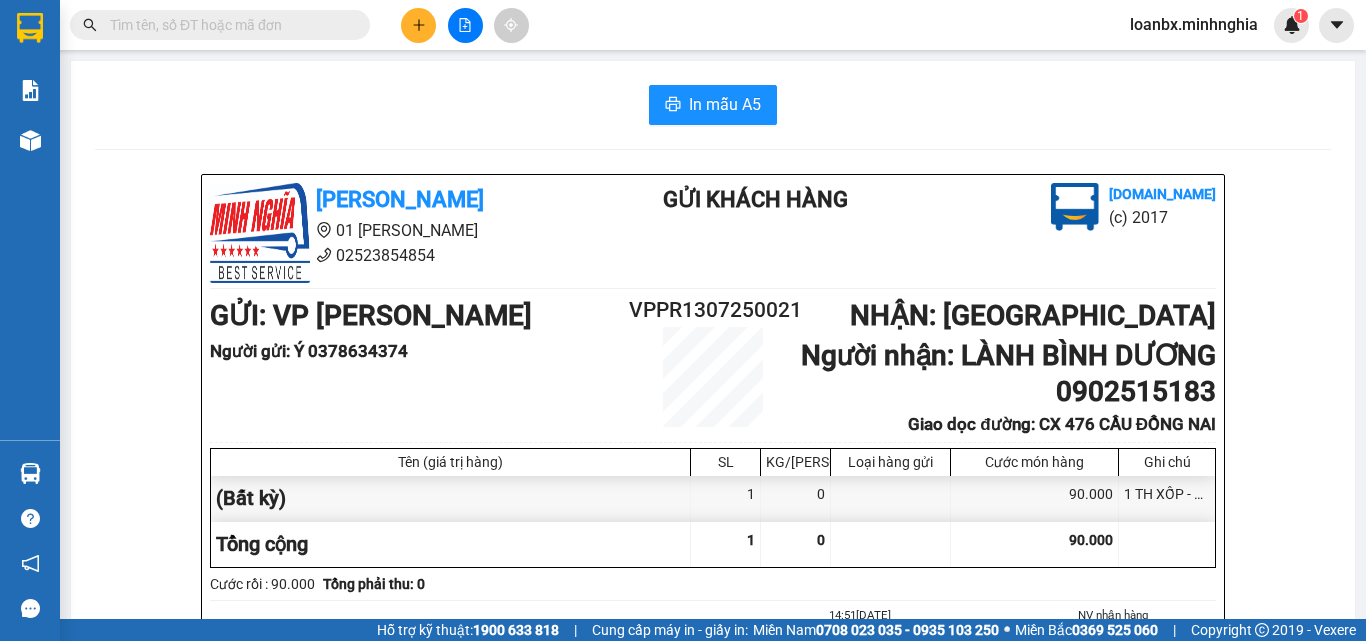 click at bounding box center (228, 25) 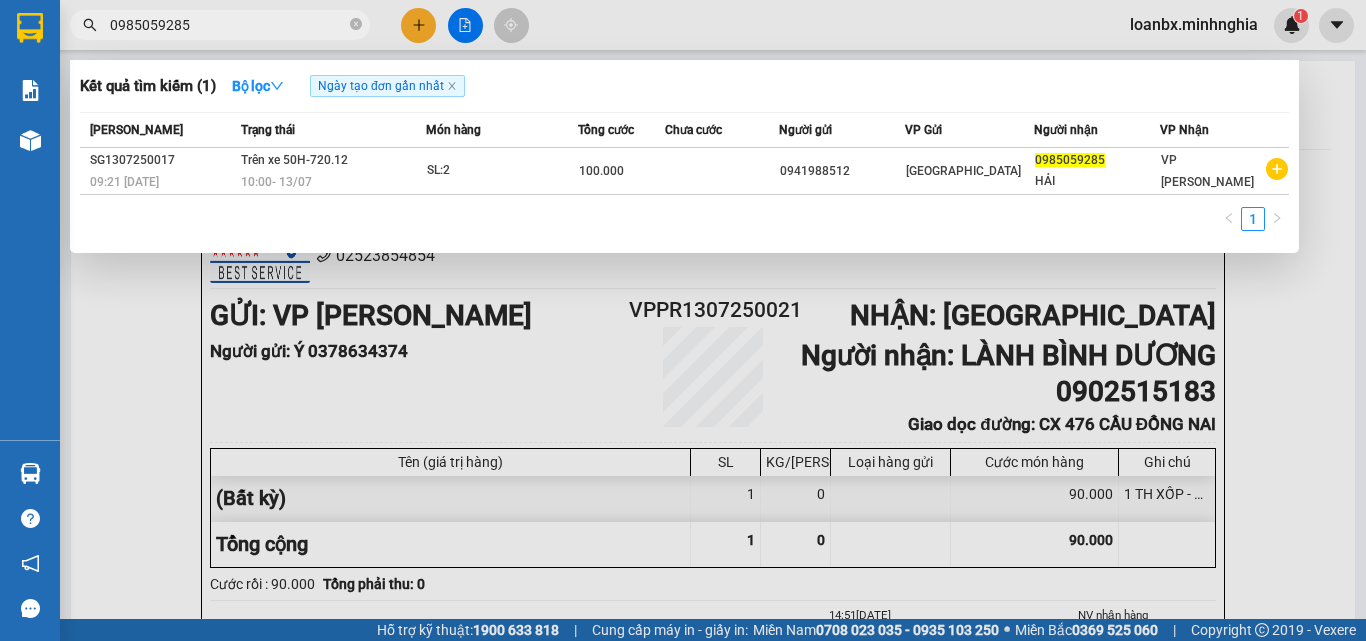 type on "0985059285" 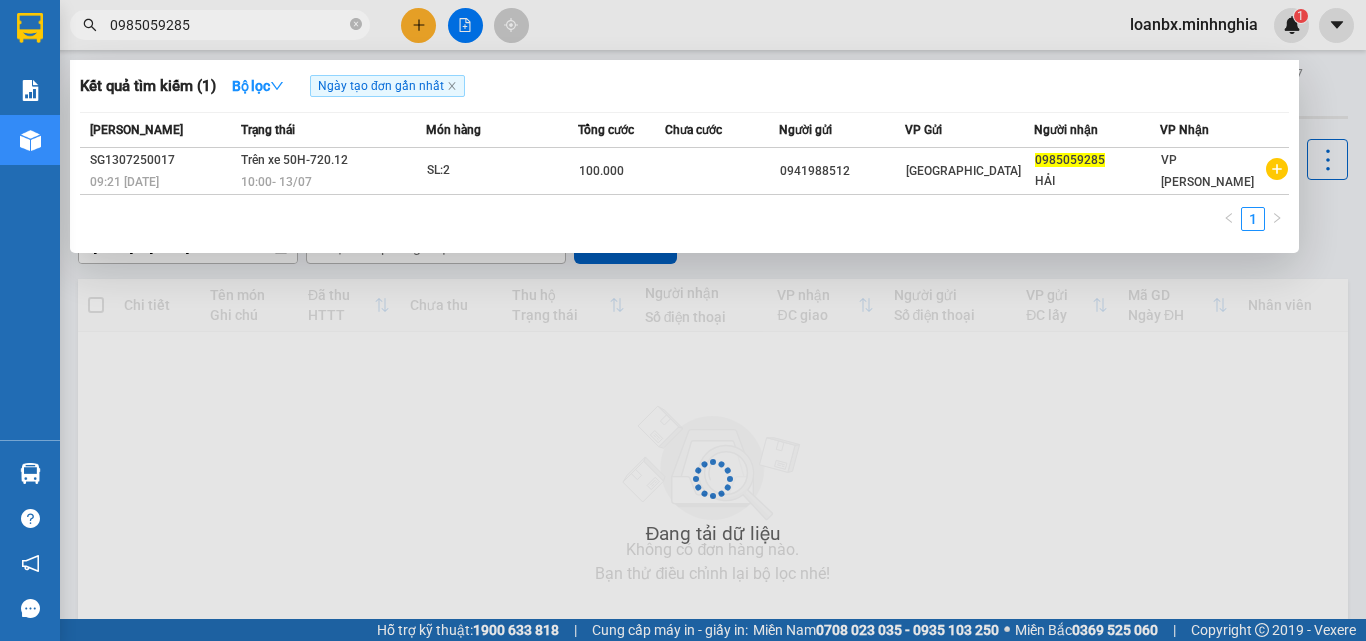 click at bounding box center (683, 320) 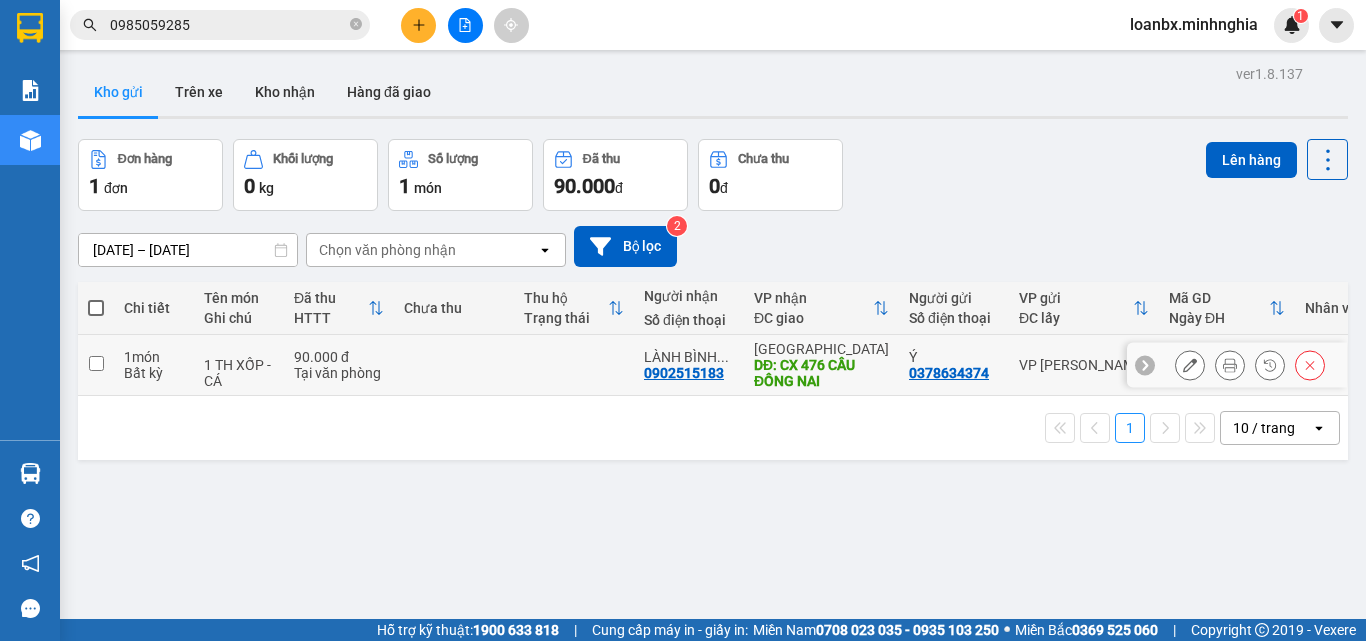 click at bounding box center [574, 365] 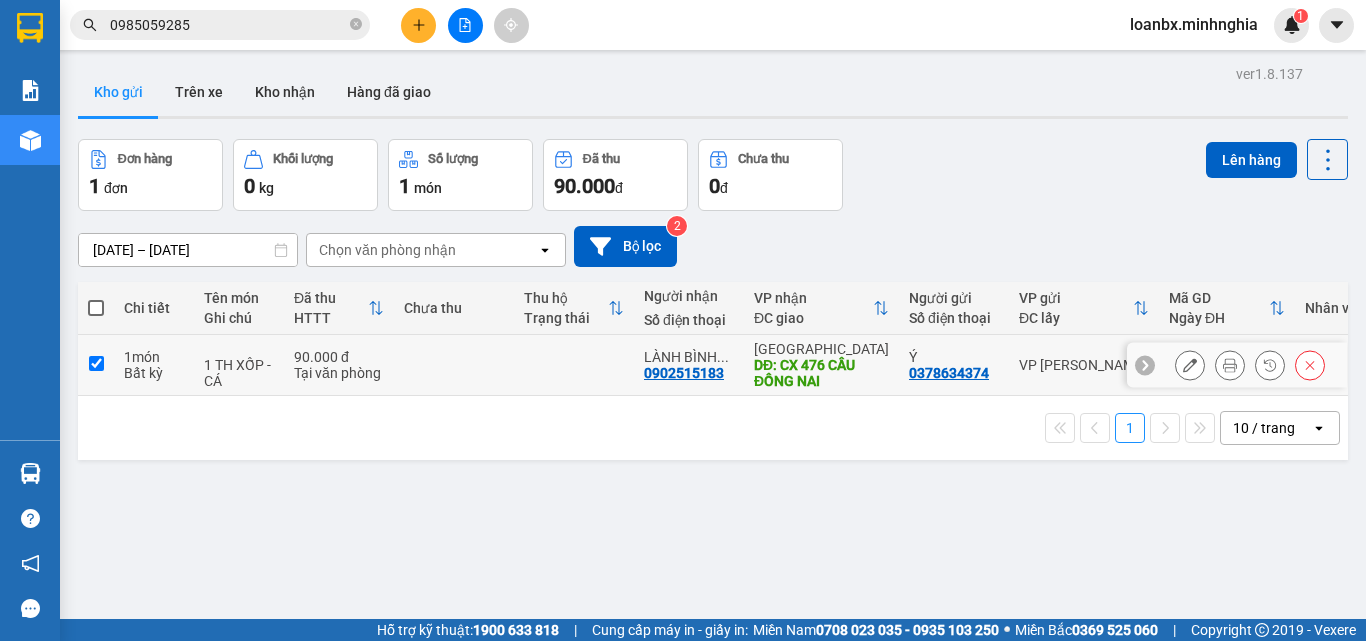 checkbox on "true" 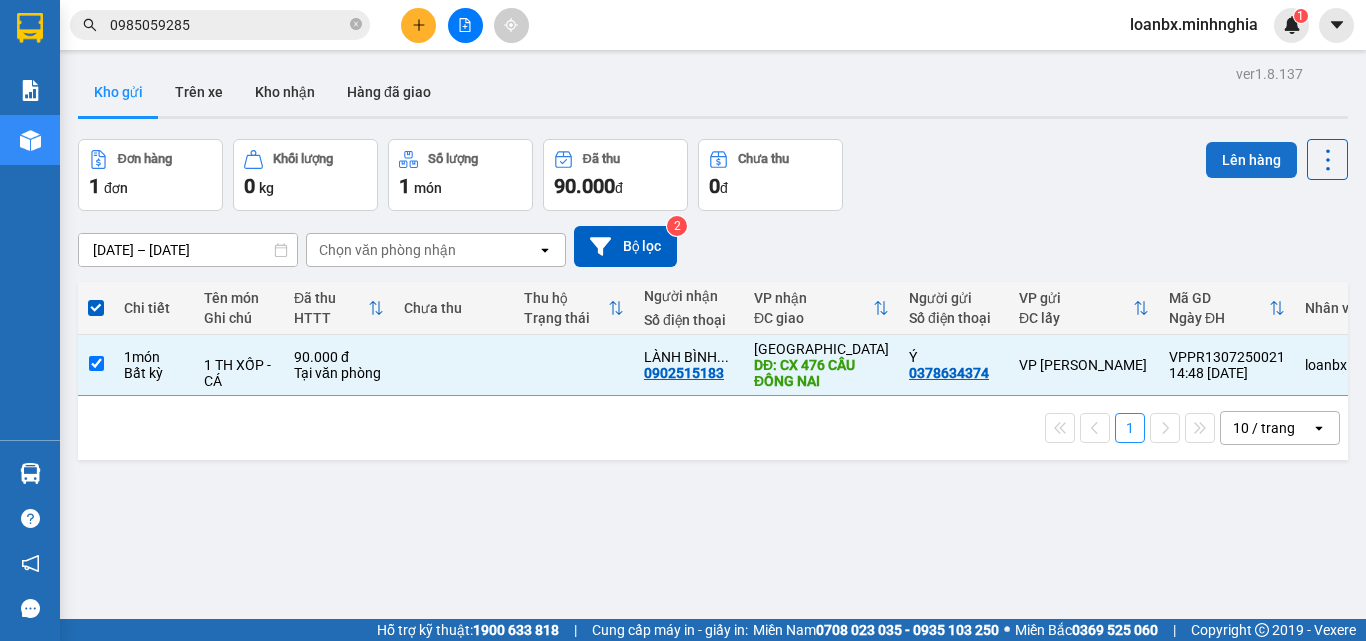 click on "Lên hàng" at bounding box center [1251, 160] 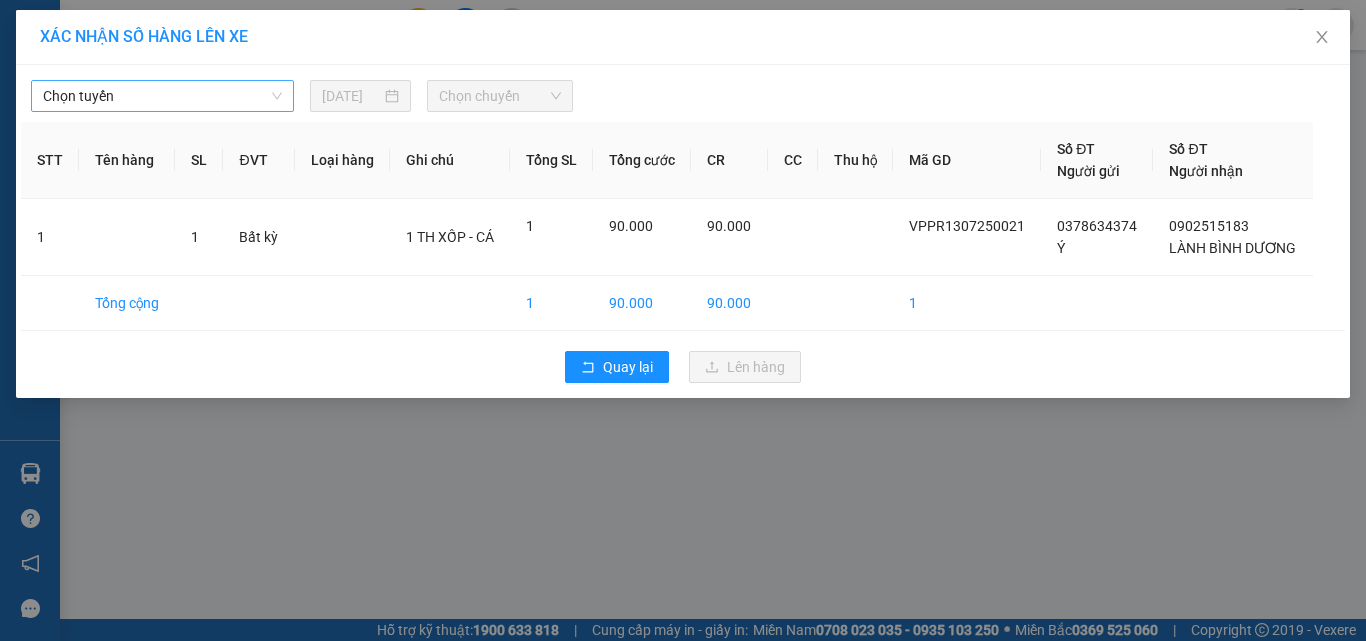 click on "Chọn tuyến" at bounding box center [162, 96] 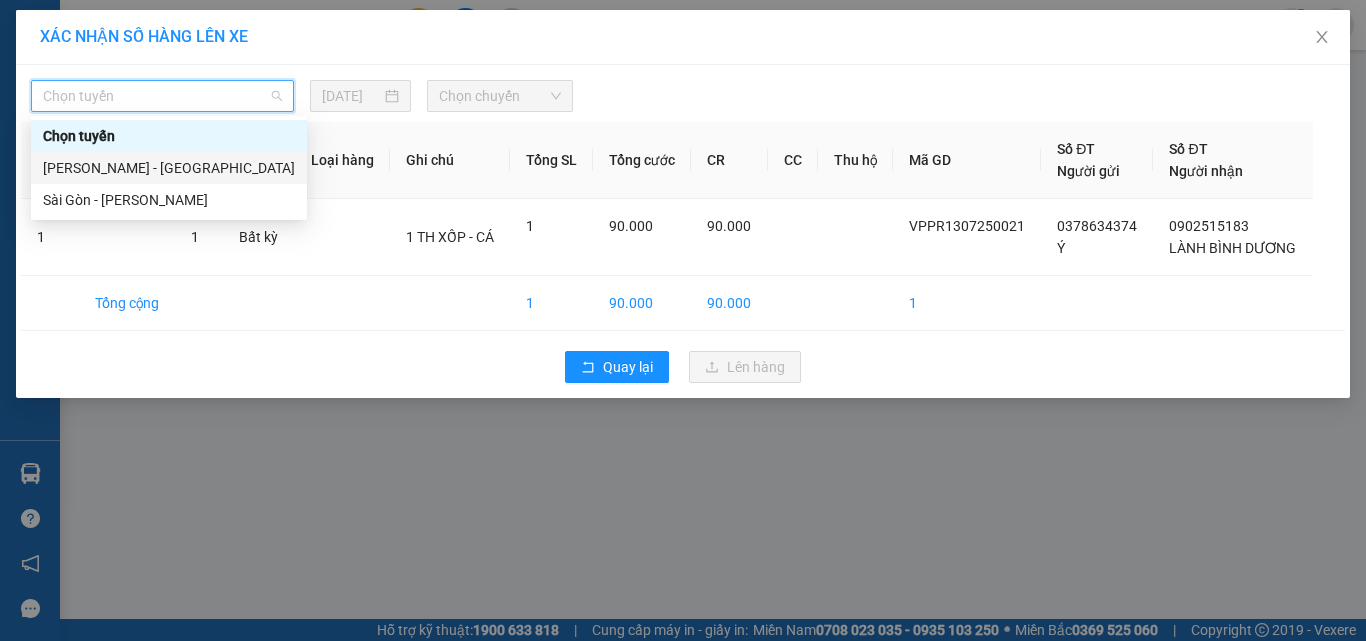 click on "[PERSON_NAME] - [GEOGRAPHIC_DATA]" at bounding box center [169, 168] 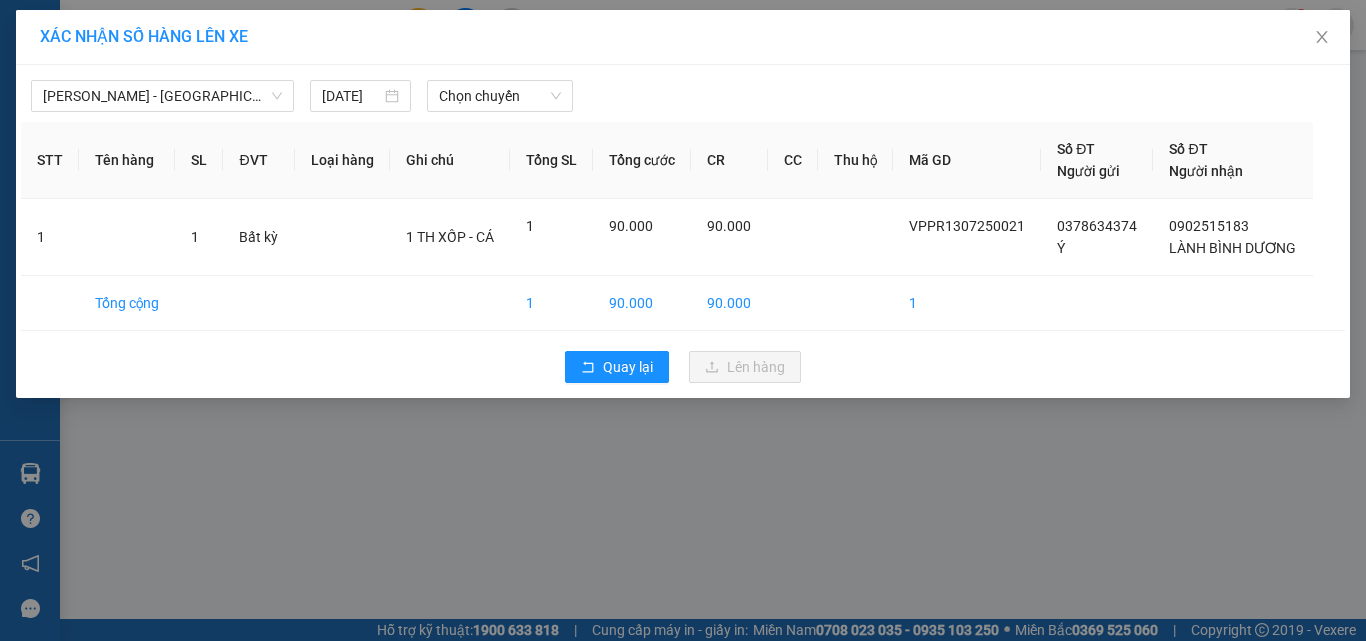 click on "Phan Rí - Sài Gòn 13/07/2025 Chọn chuyến STT Tên hàng SL ĐVT Loại hàng Ghi chú Tổng SL Tổng cước CR CC Thu hộ Mã GD Số ĐT Người gửi Số ĐT Người nhận 1   1 Bất kỳ 1 TH XỐP - CÁ 1 90.000 90.000 VPPR1307250021 0378634374 Ý 0902515183 LÀNH BÌNH DƯƠNG Tổng cộng 1 90.000 90.000 1 Quay lại Lên hàng" at bounding box center [683, 231] 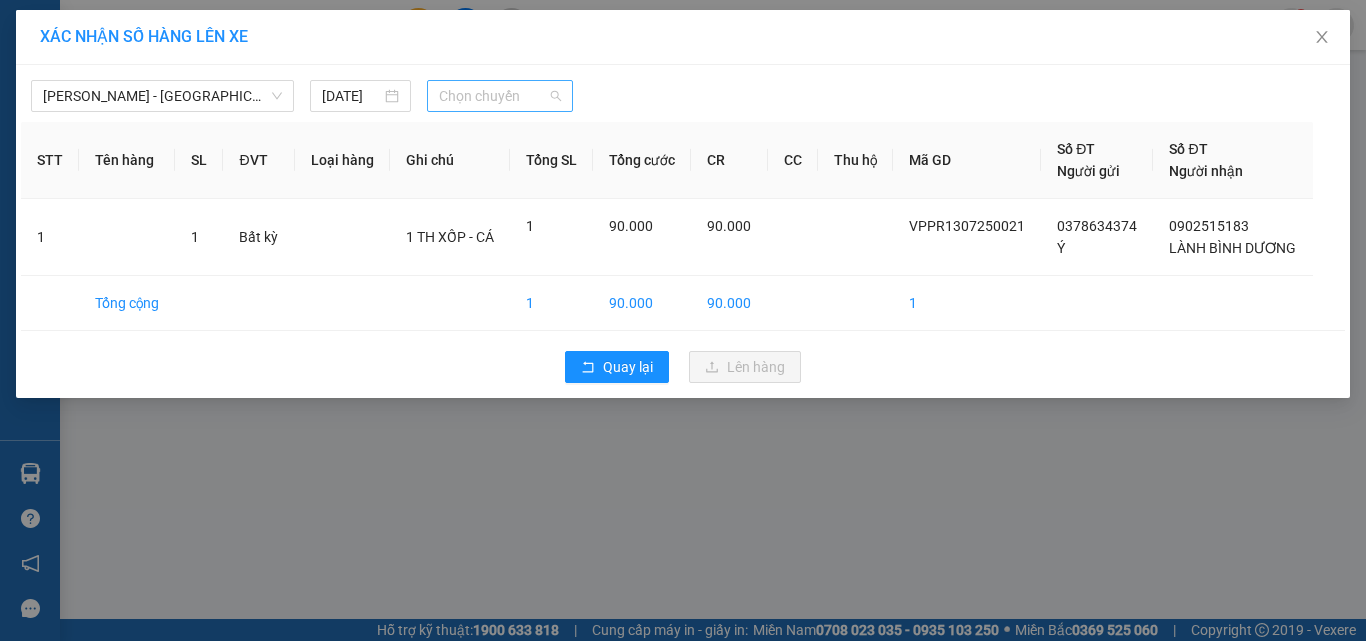 click on "Chọn chuyến" at bounding box center [500, 96] 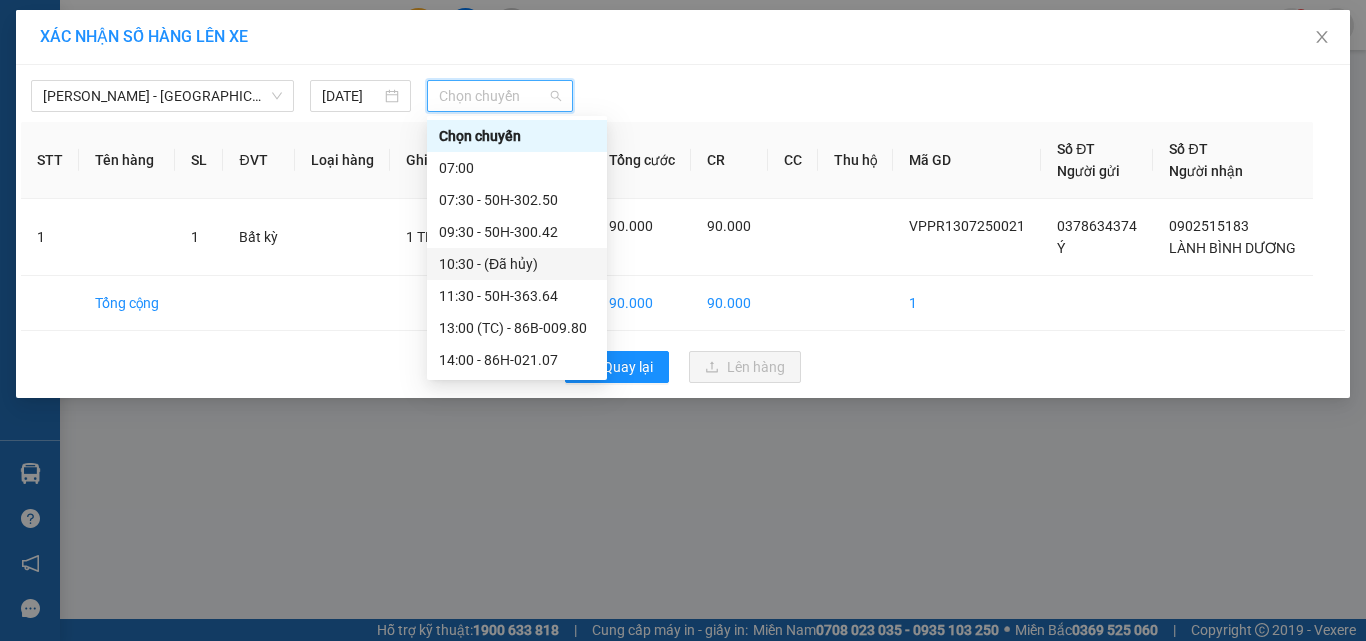 scroll, scrollTop: 100, scrollLeft: 0, axis: vertical 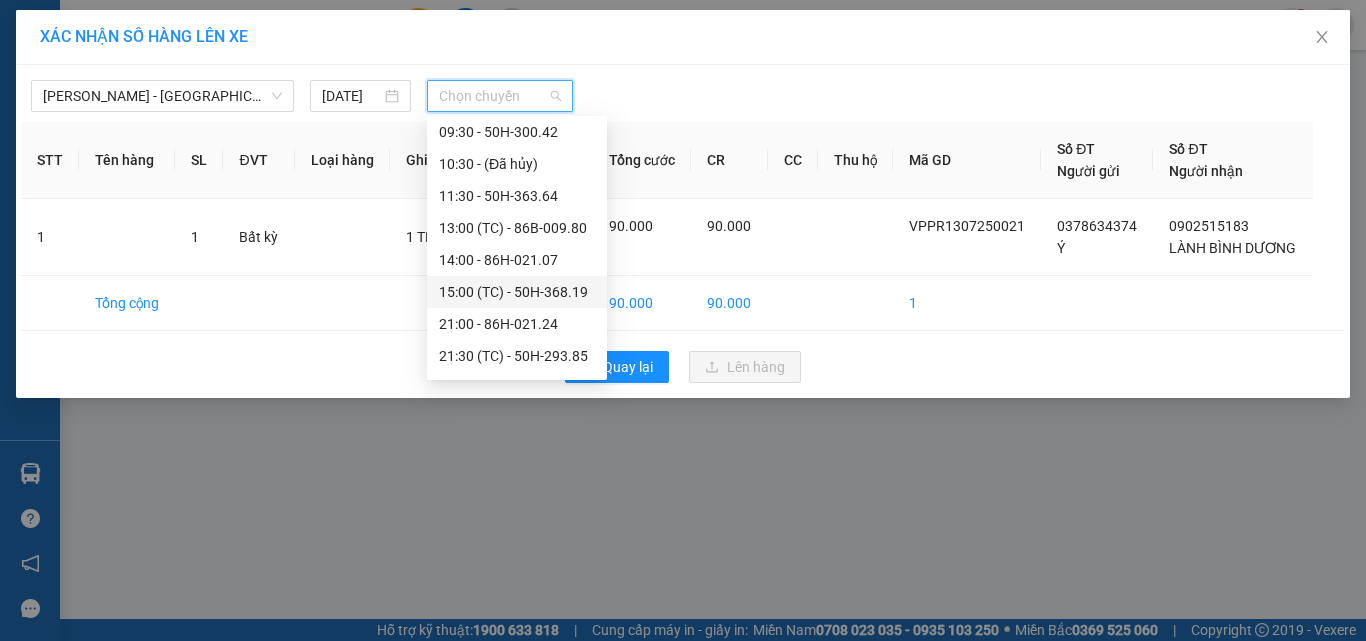 click on "15:00   (TC)   - 50H-368.19" at bounding box center [517, 292] 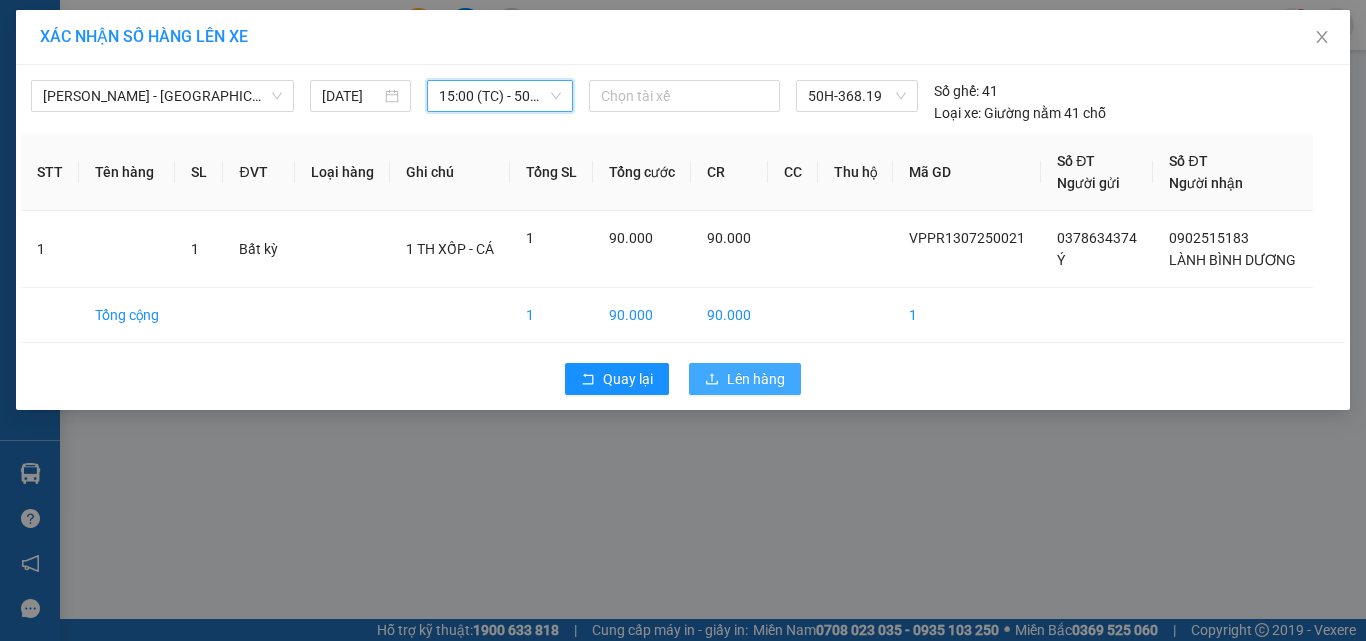 click on "Lên hàng" at bounding box center (756, 379) 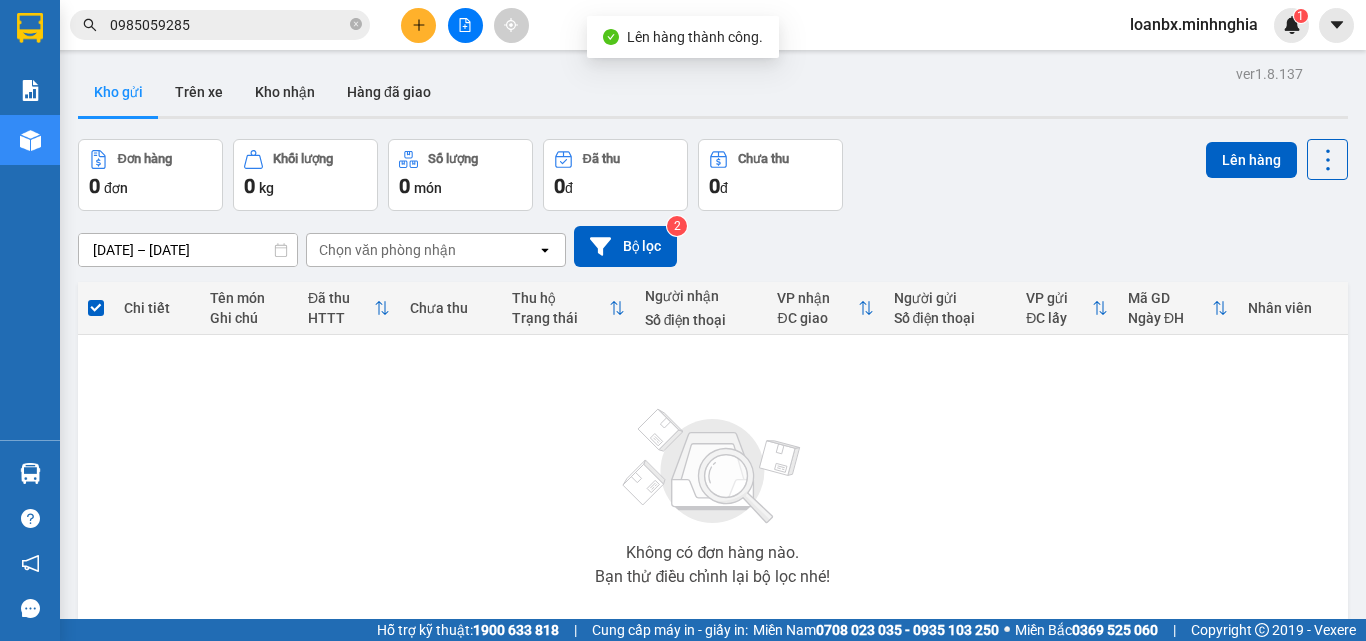 click at bounding box center [465, 25] 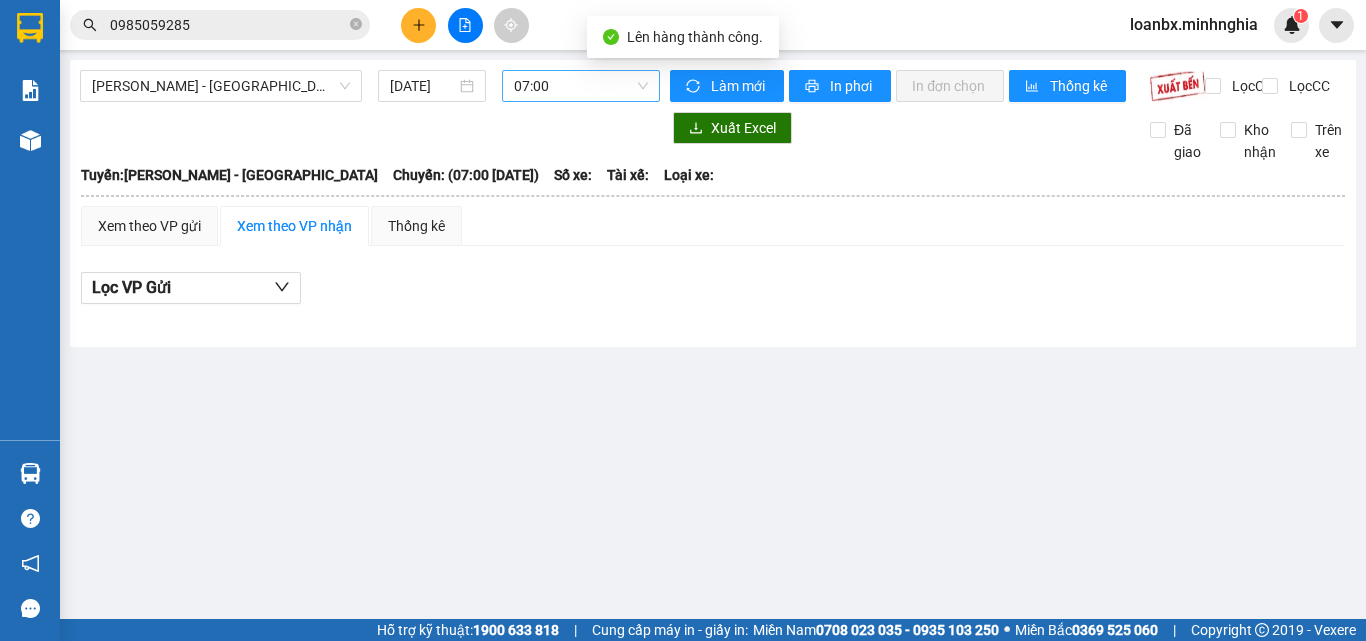 click on "07:00" at bounding box center (581, 86) 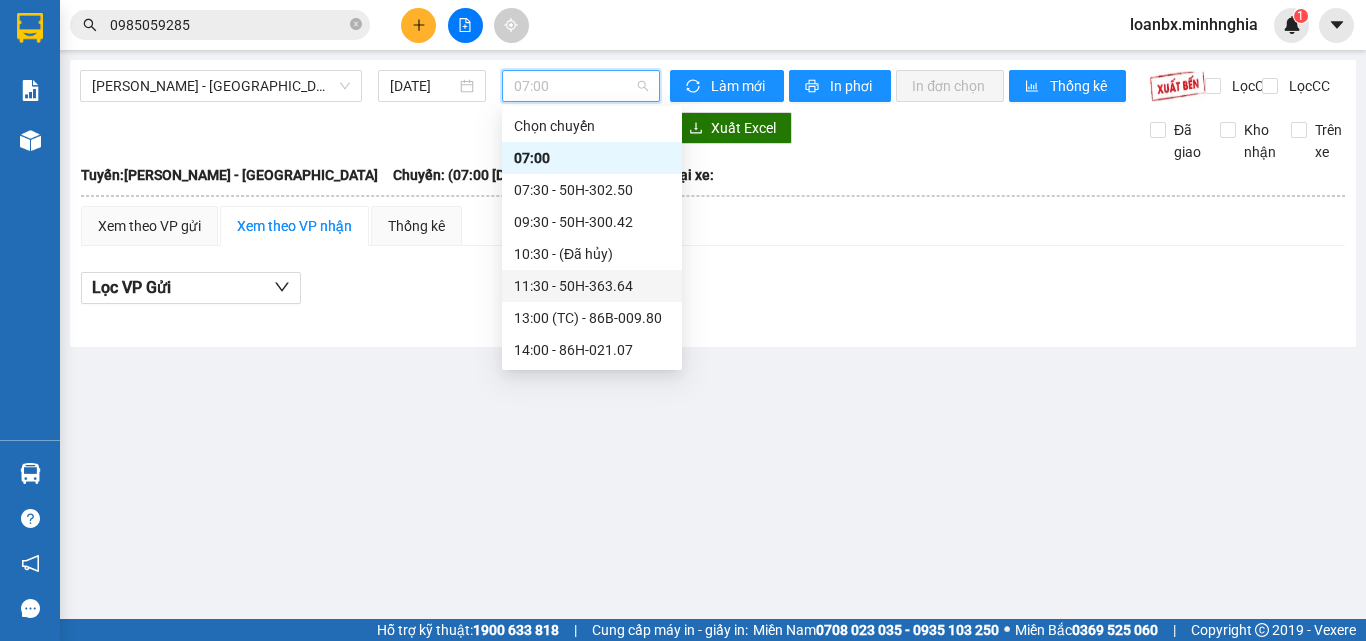 scroll, scrollTop: 100, scrollLeft: 0, axis: vertical 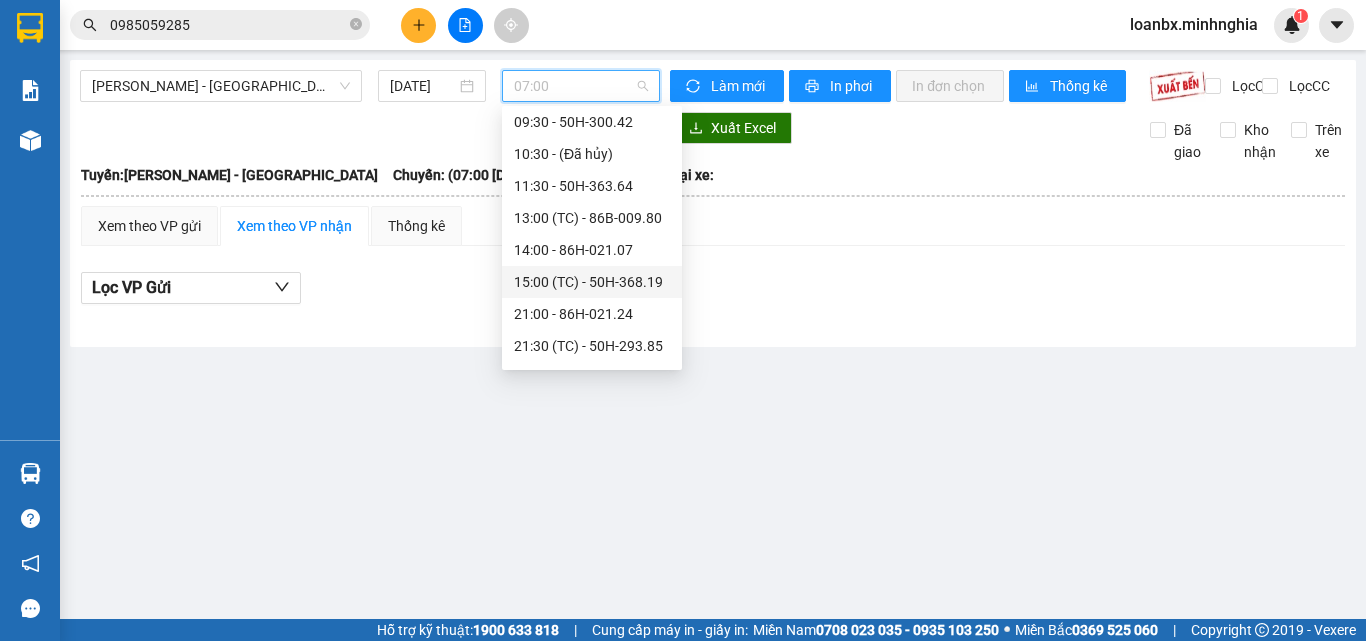 click on "15:00   (TC)   - 50H-368.19" at bounding box center (592, 282) 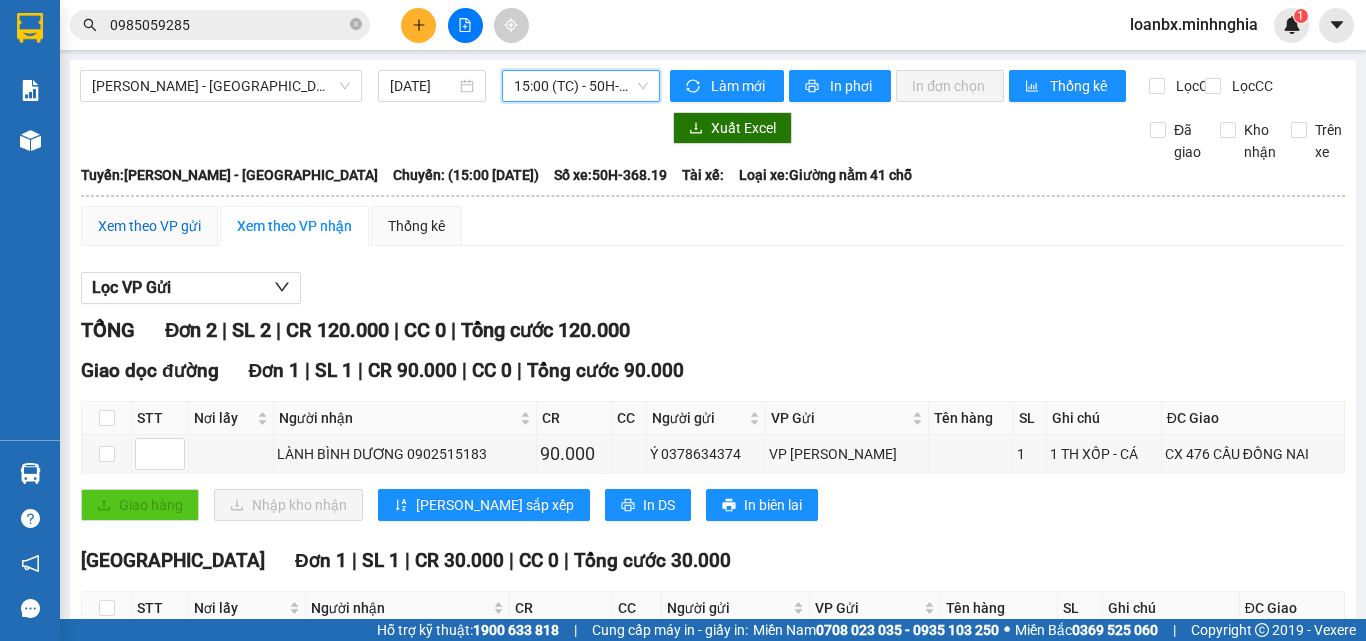 click on "Xem theo VP gửi" at bounding box center (149, 226) 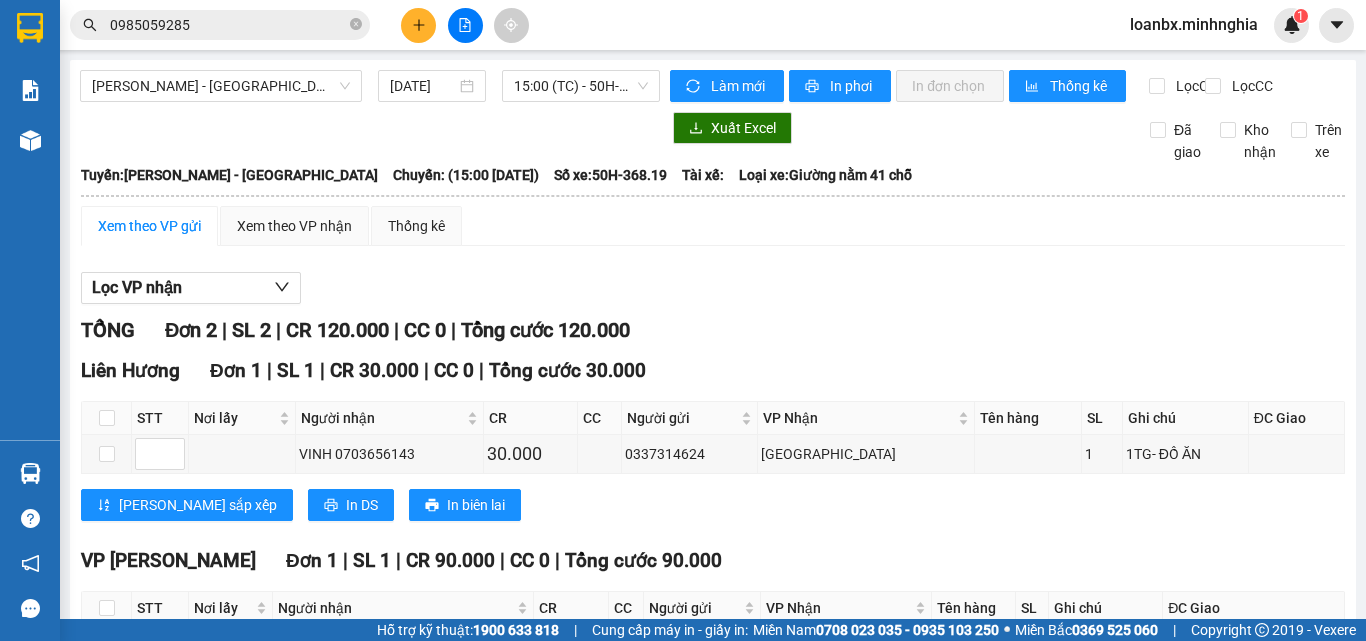 scroll, scrollTop: 165, scrollLeft: 0, axis: vertical 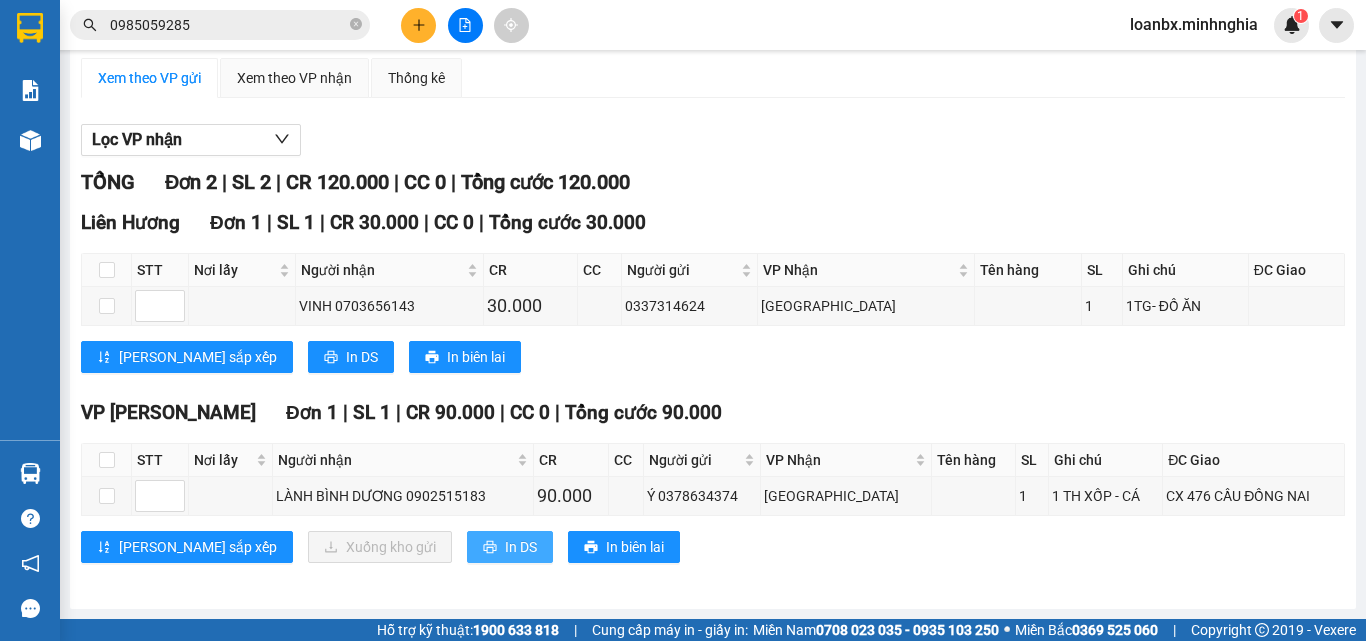 click 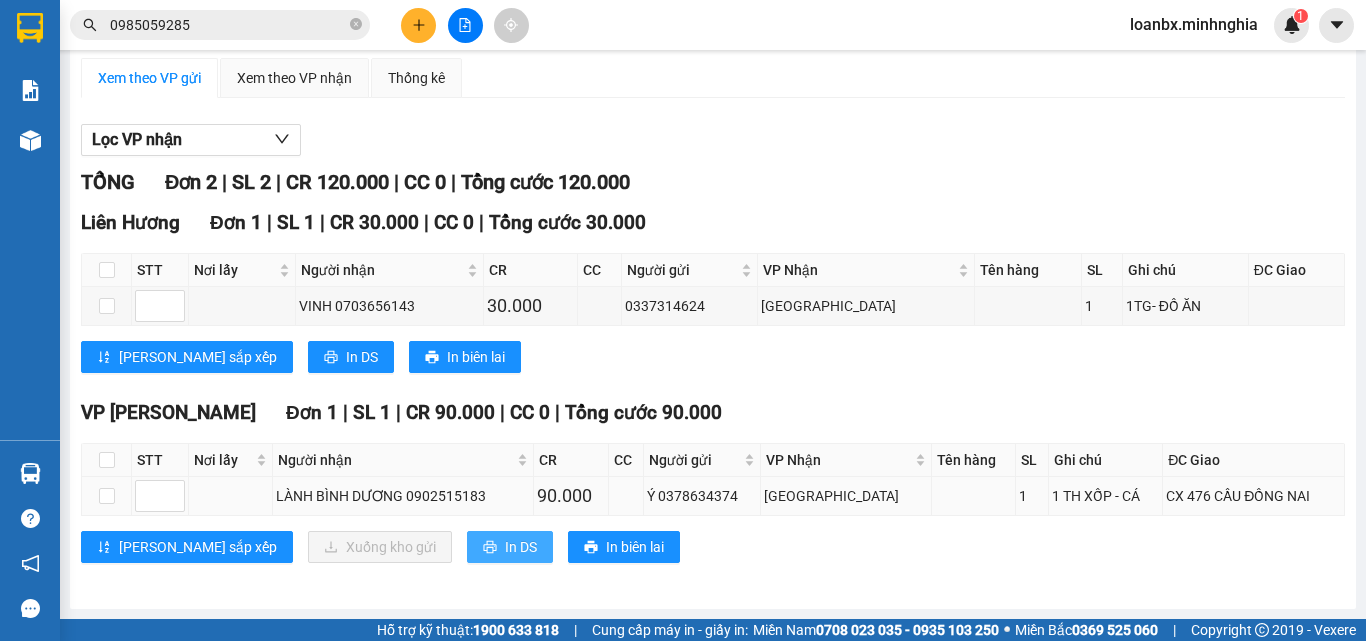 scroll, scrollTop: 0, scrollLeft: 0, axis: both 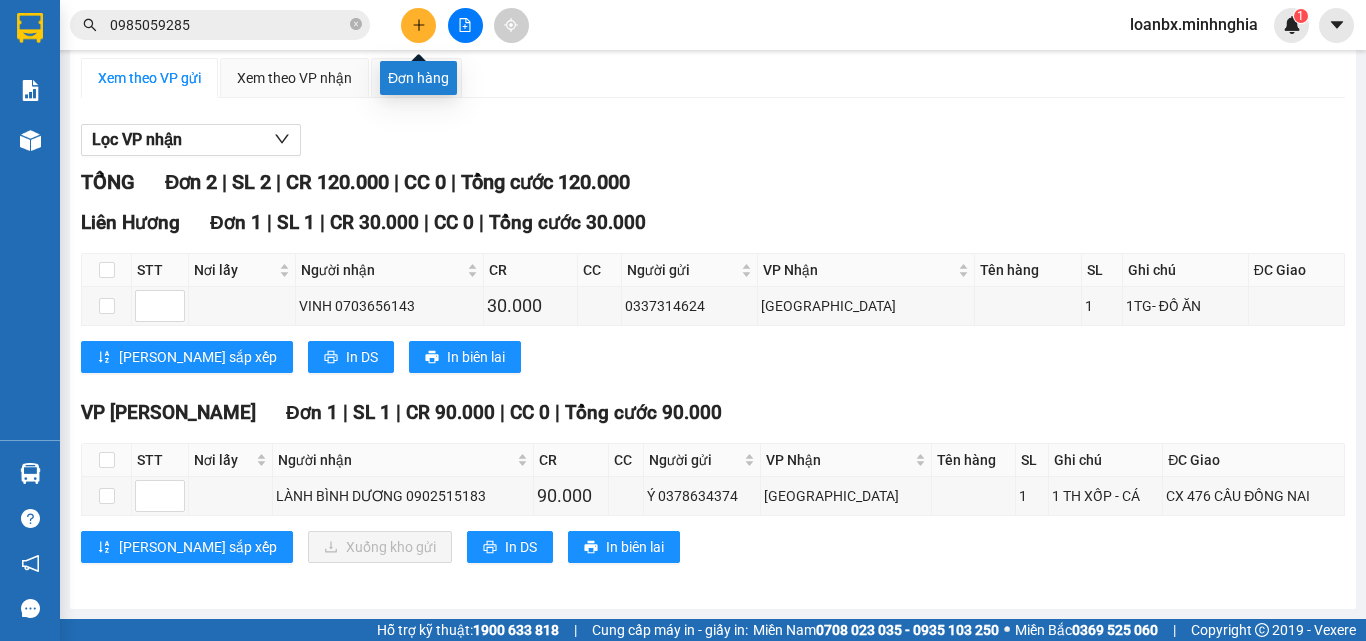 click 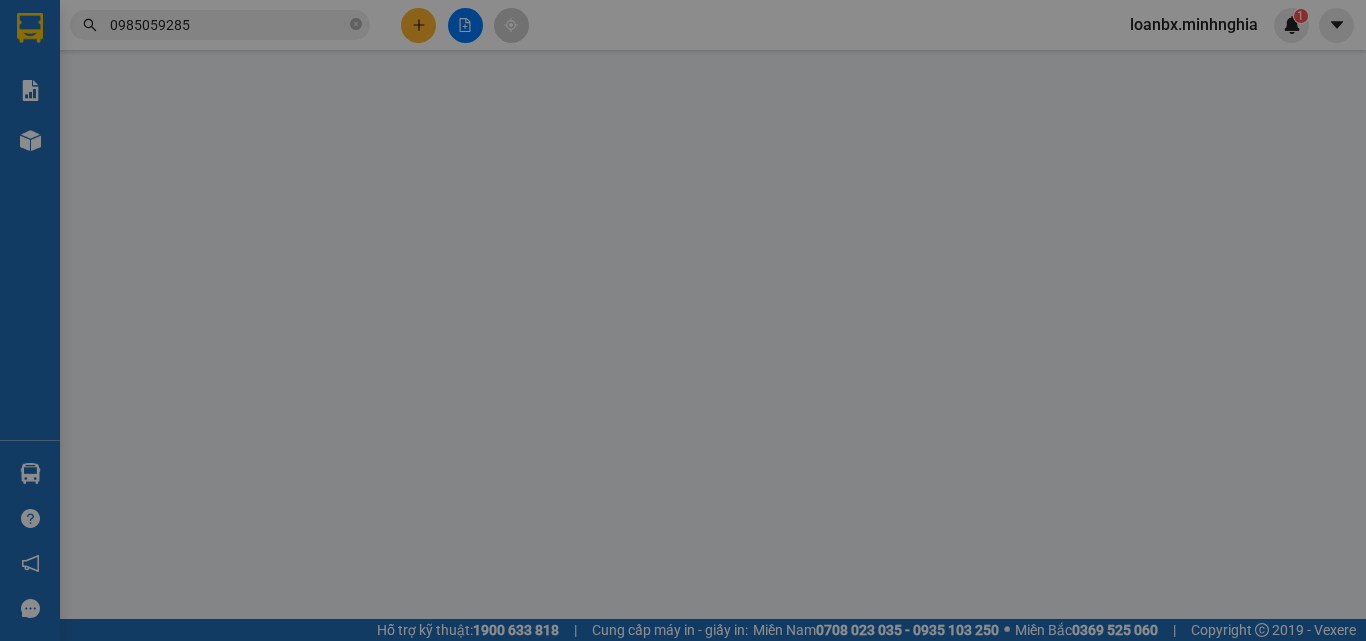 scroll, scrollTop: 0, scrollLeft: 0, axis: both 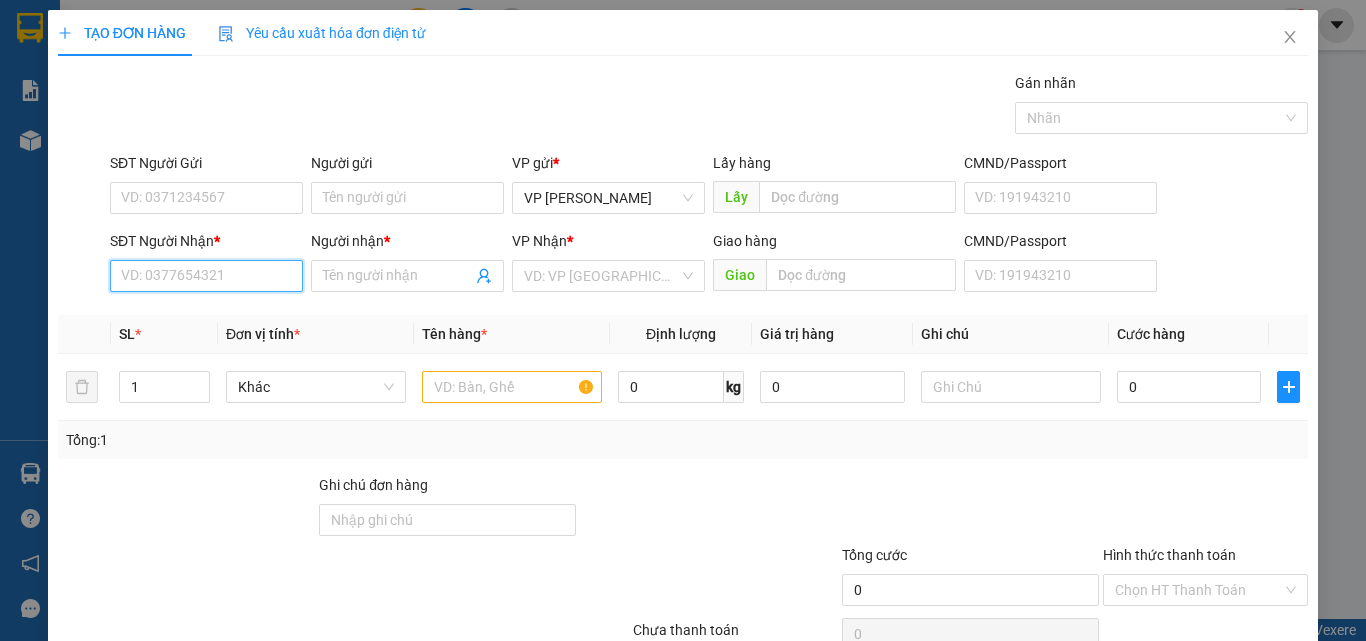 click on "SĐT Người Nhận  *" at bounding box center (206, 276) 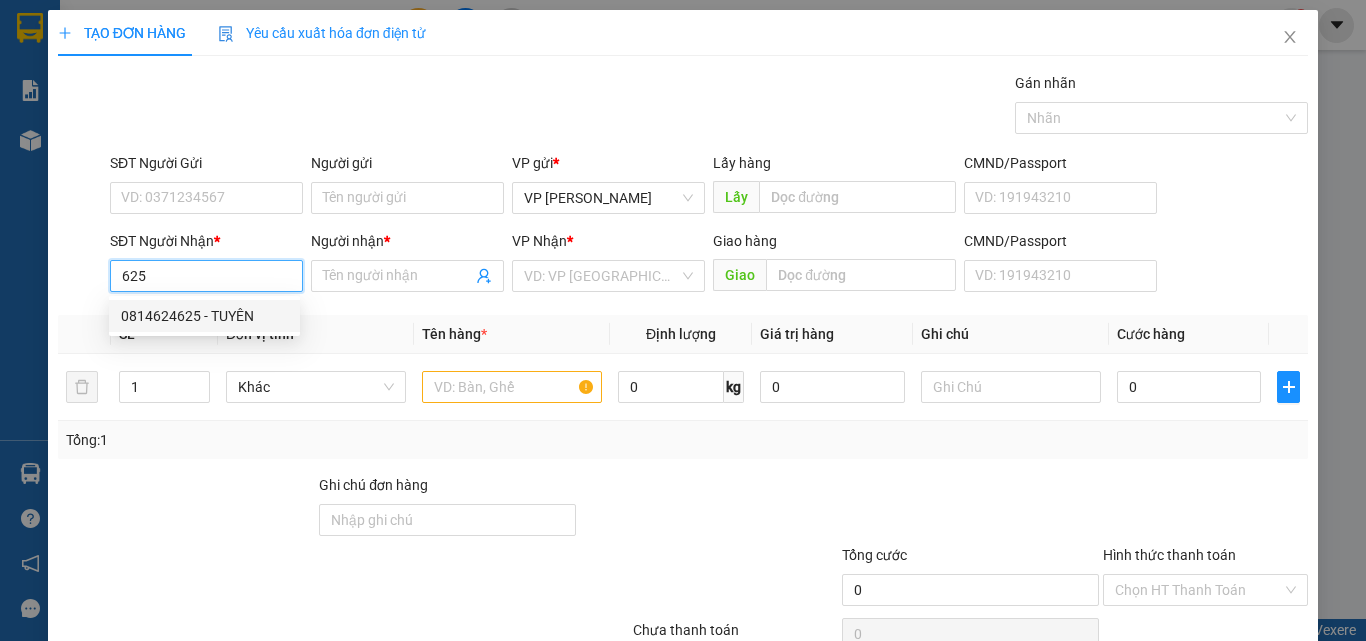 click on "0814624625 - TUYÊN" at bounding box center (204, 316) 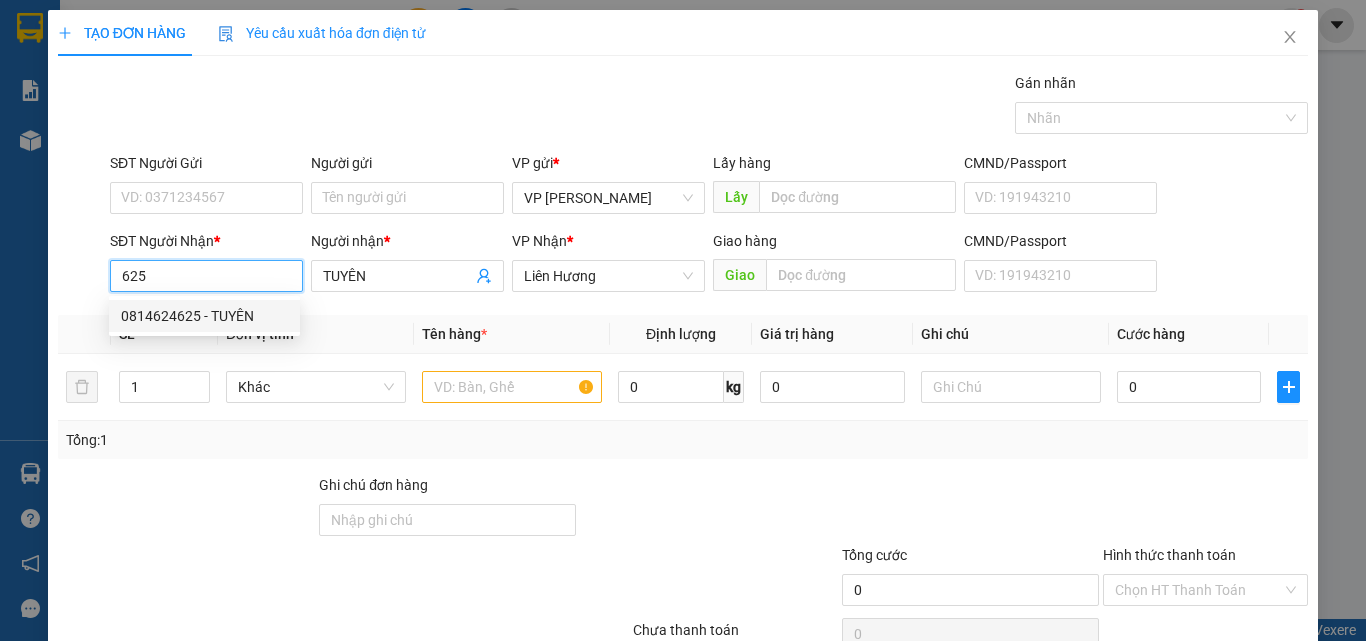 type on "0814624625" 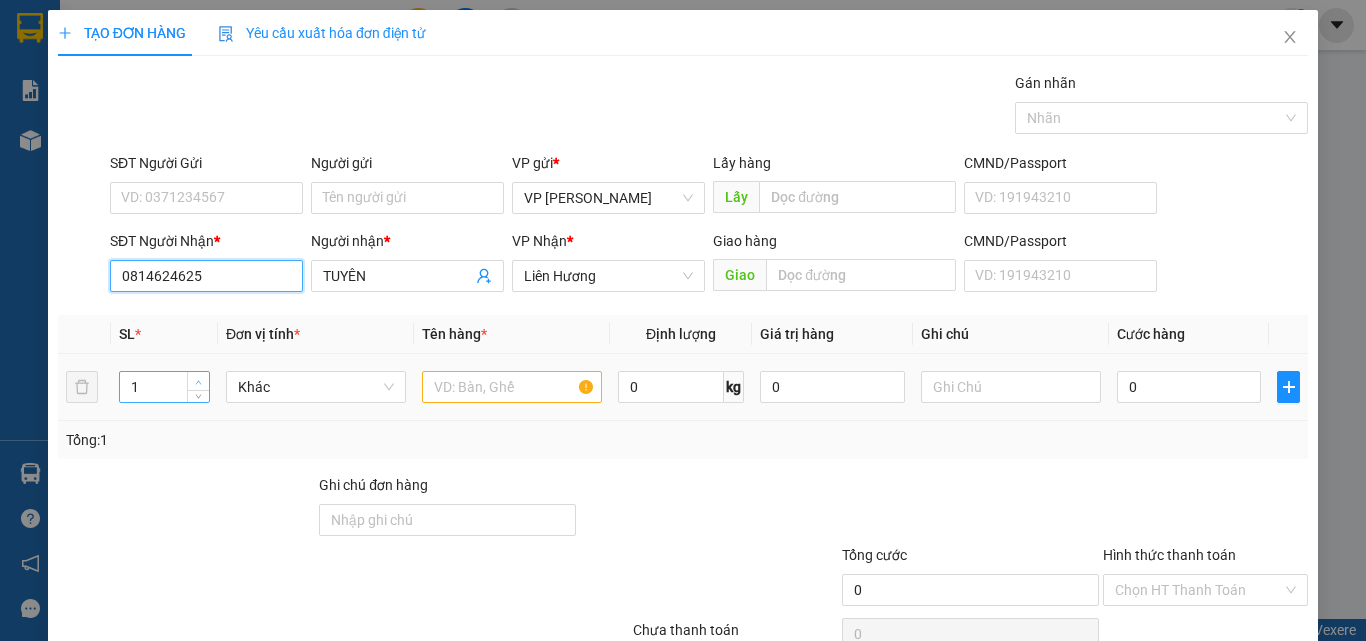 type on "0814624625" 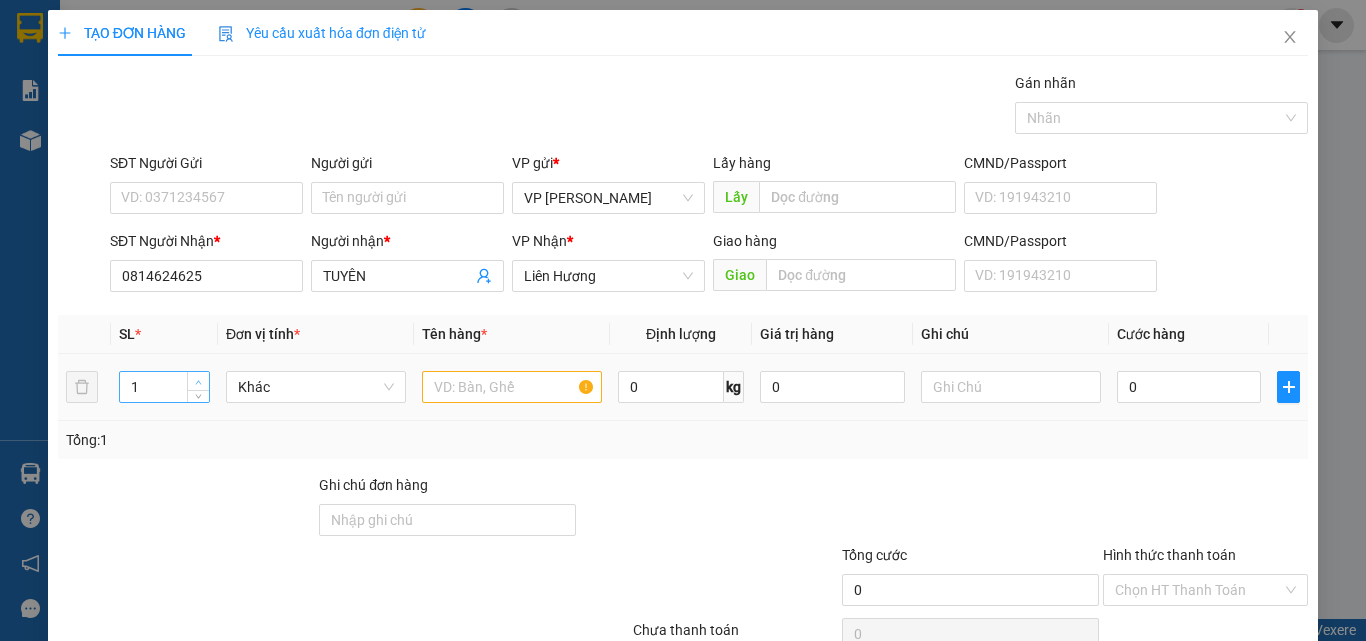 type on "2" 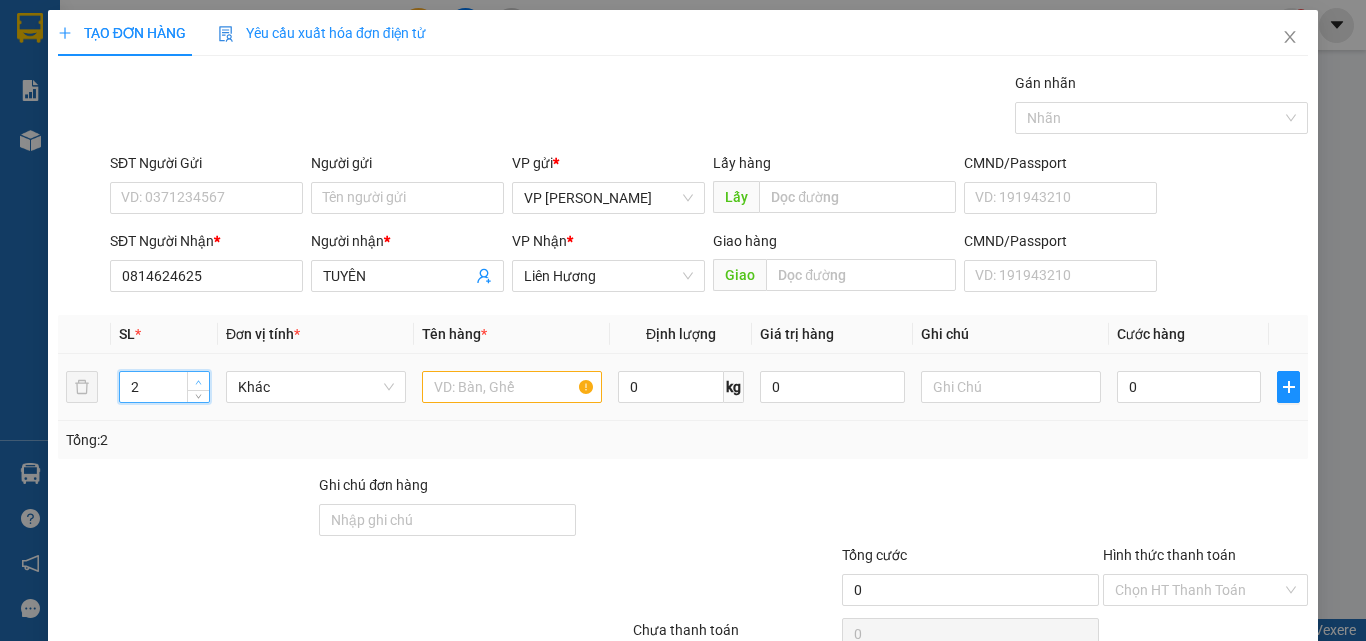 click at bounding box center (199, 382) 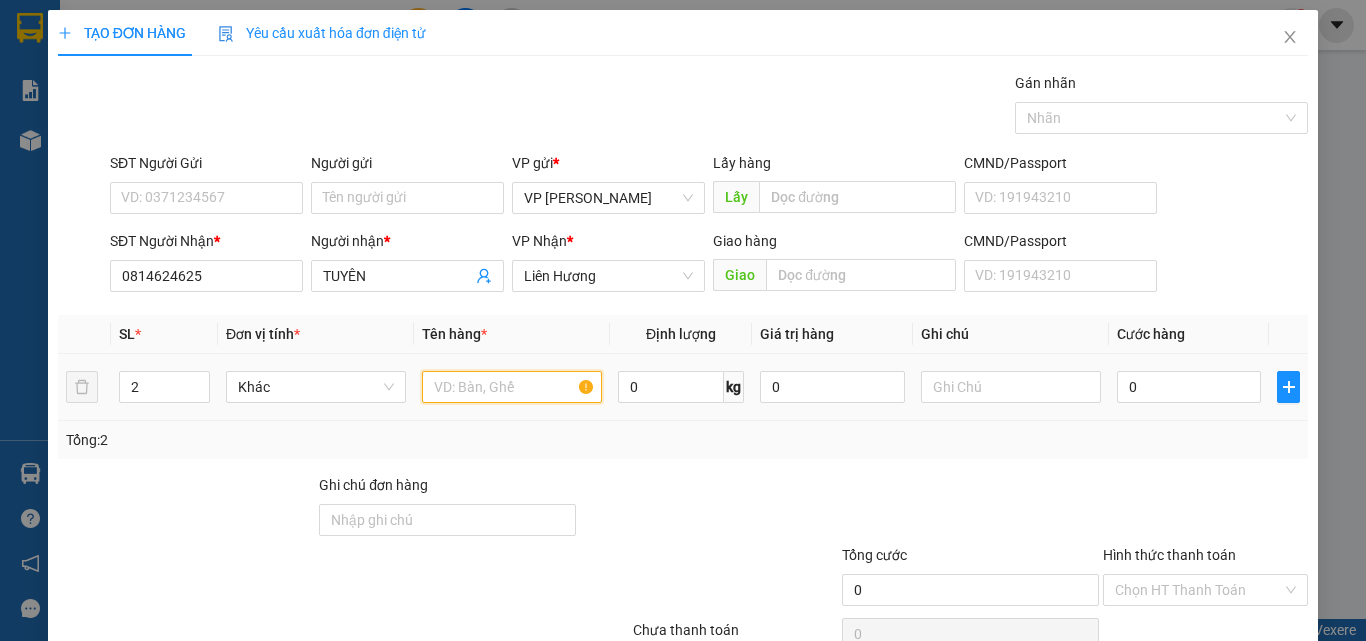click at bounding box center (512, 387) 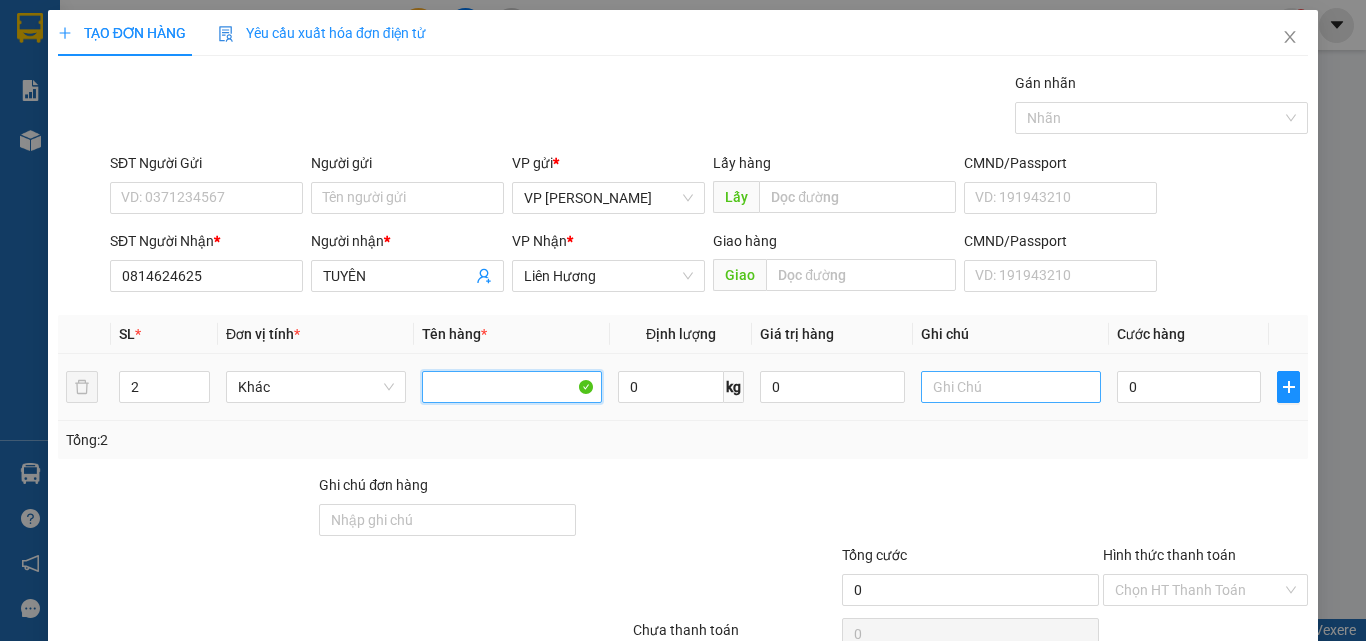 type 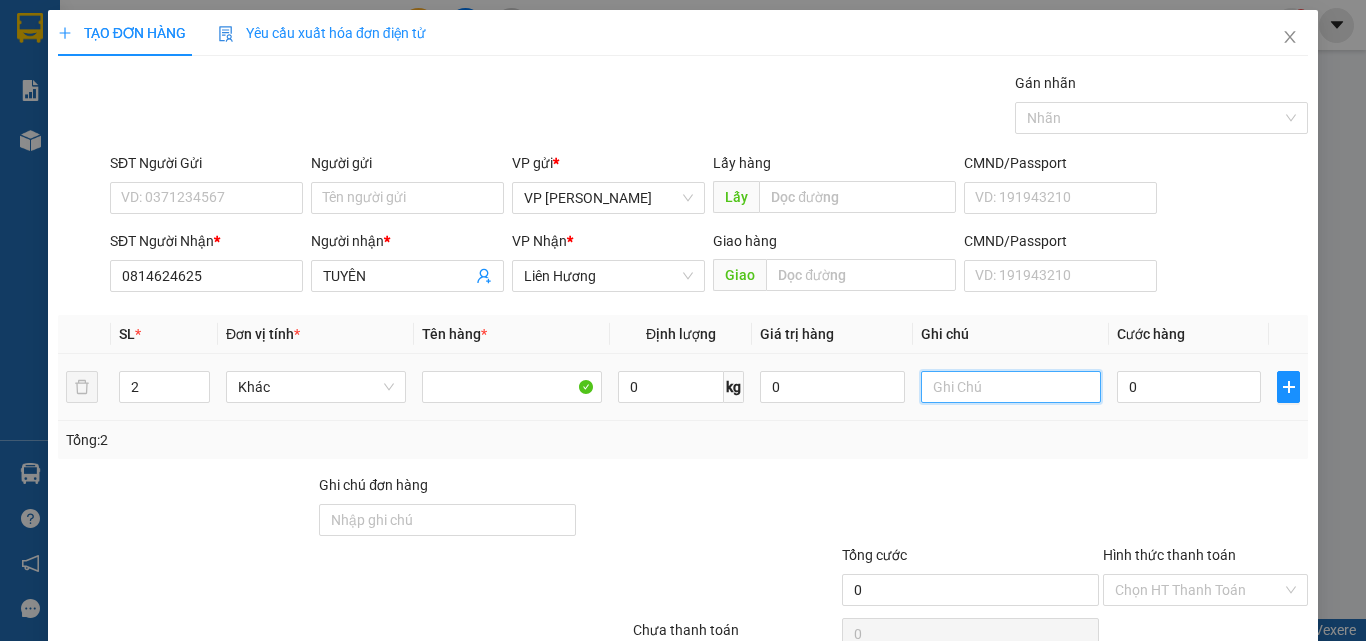 click at bounding box center [1011, 387] 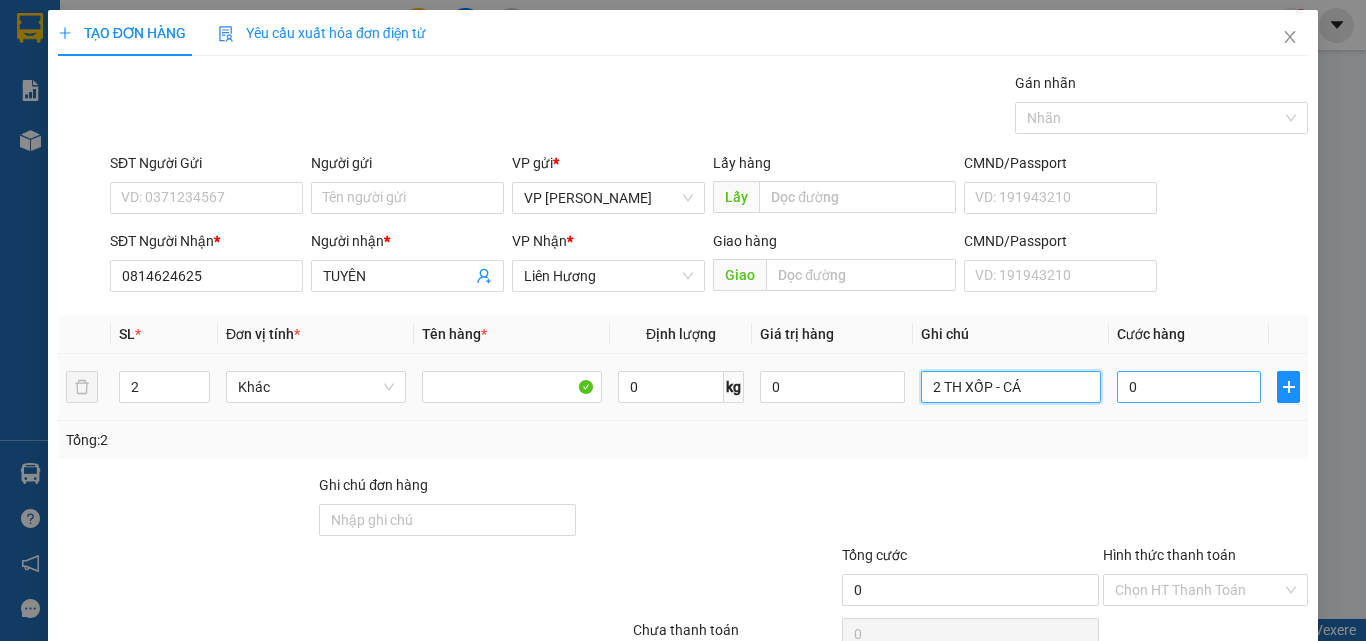 type on "2 TH XỐP - CÁ" 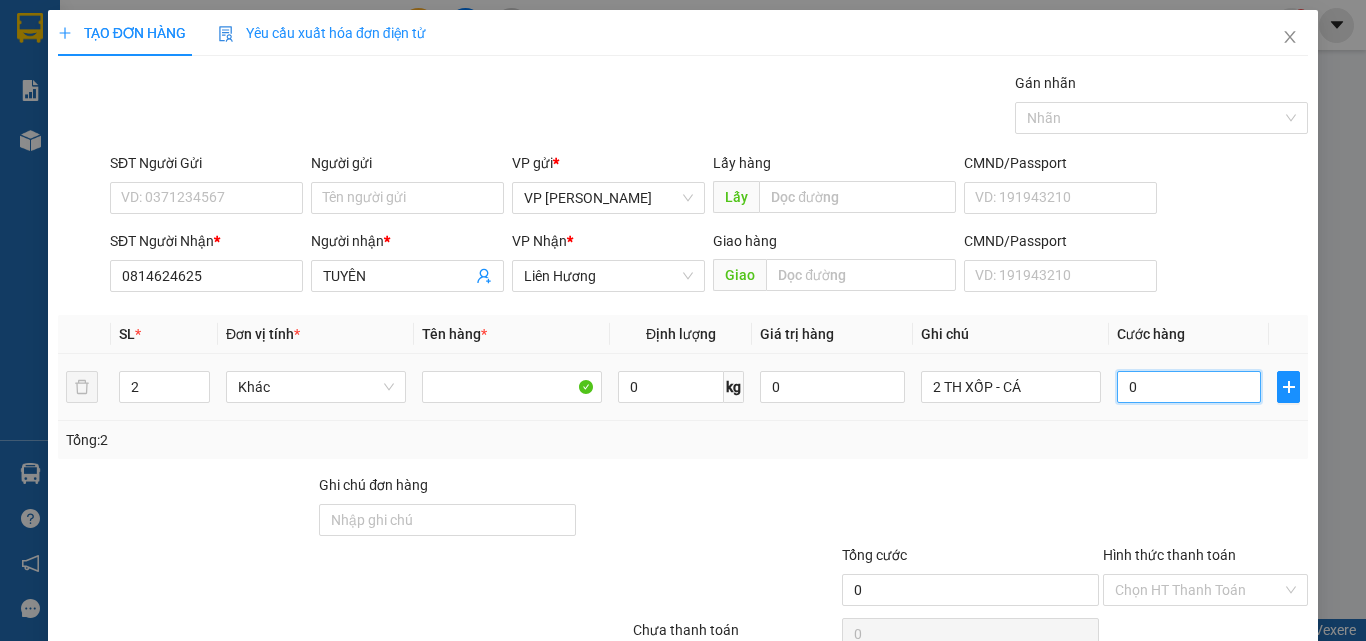click on "0" at bounding box center [1189, 387] 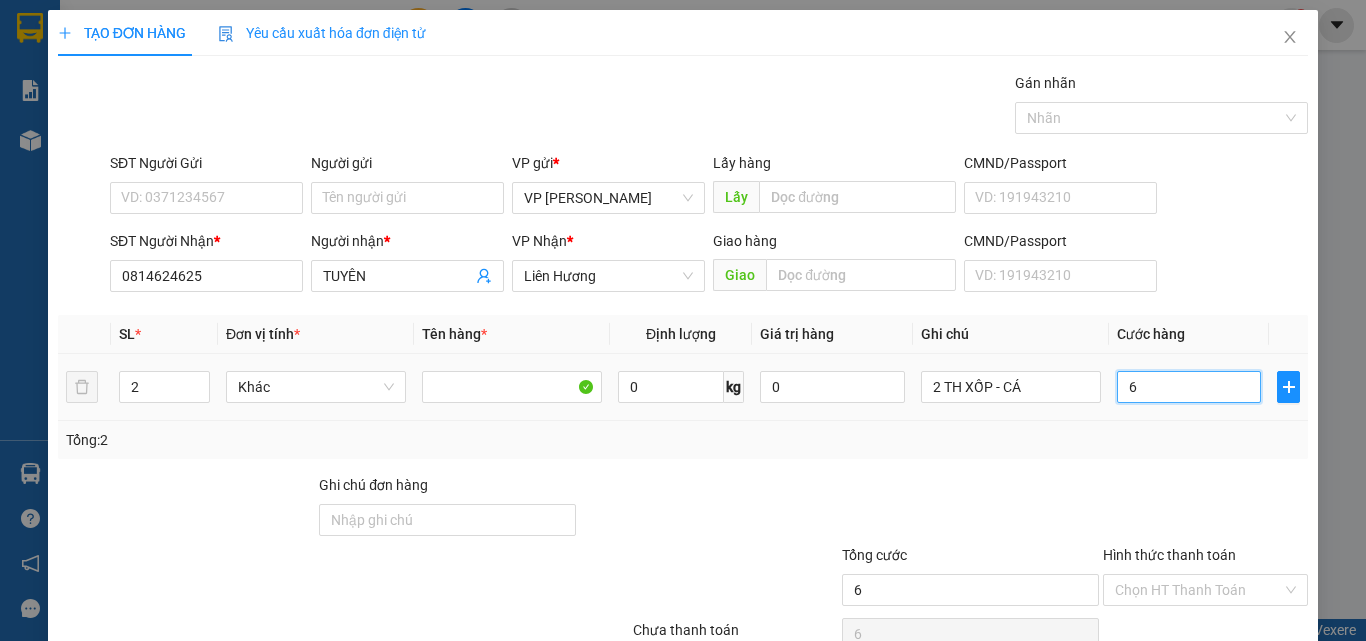 type on "60" 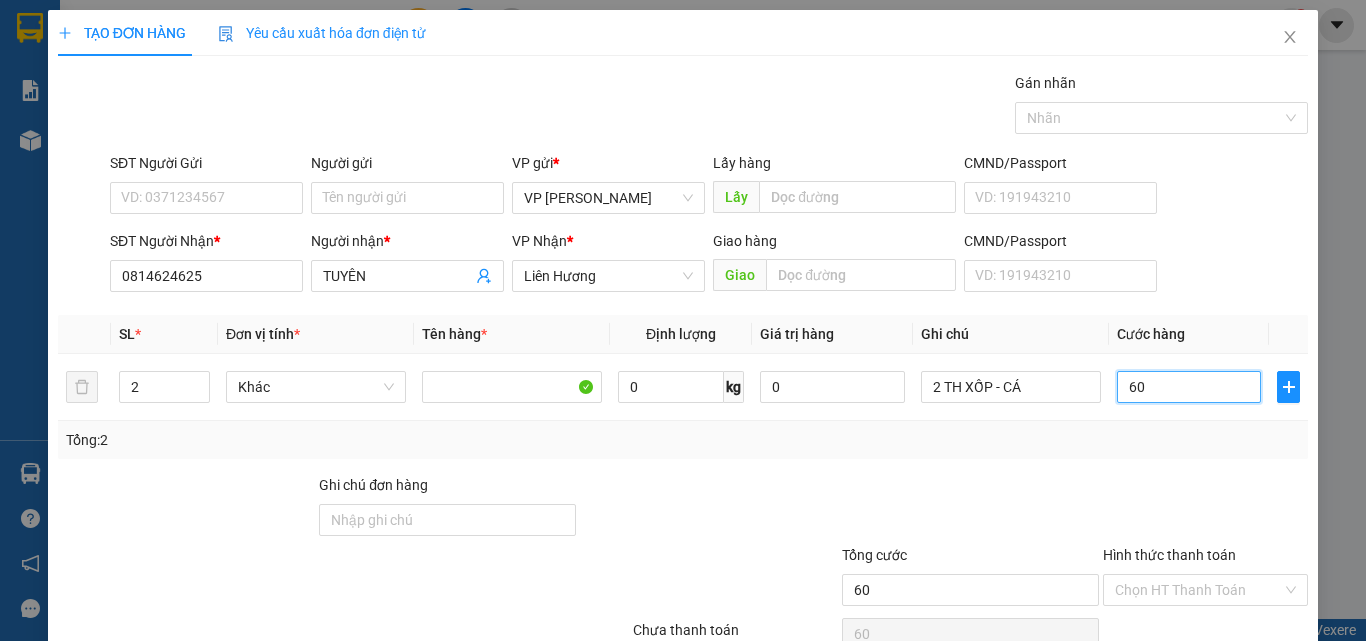 scroll, scrollTop: 99, scrollLeft: 0, axis: vertical 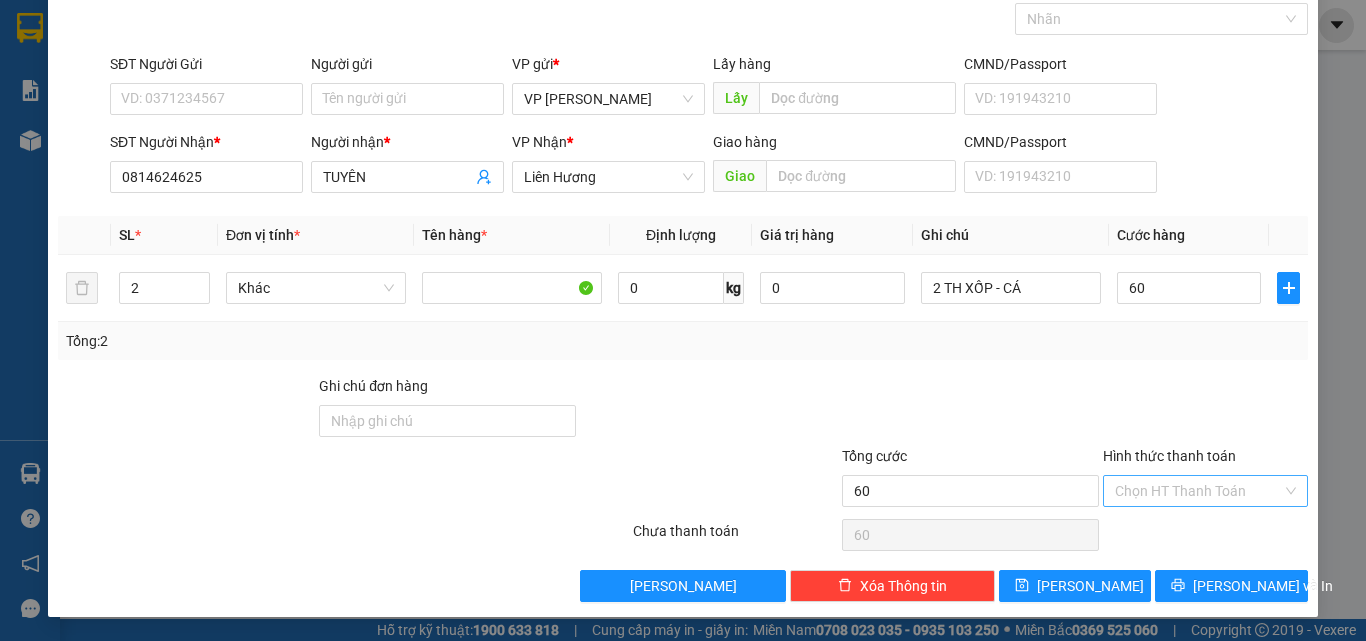 type on "60.000" 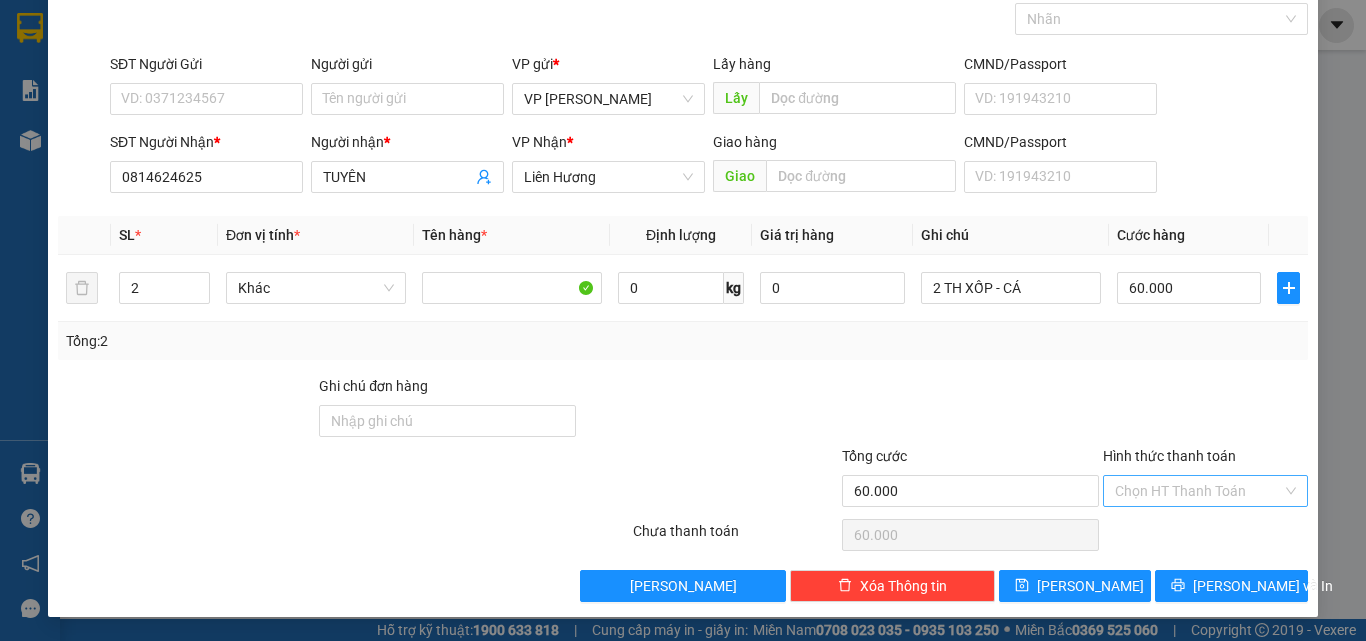 click on "Hình thức thanh toán" at bounding box center (1198, 491) 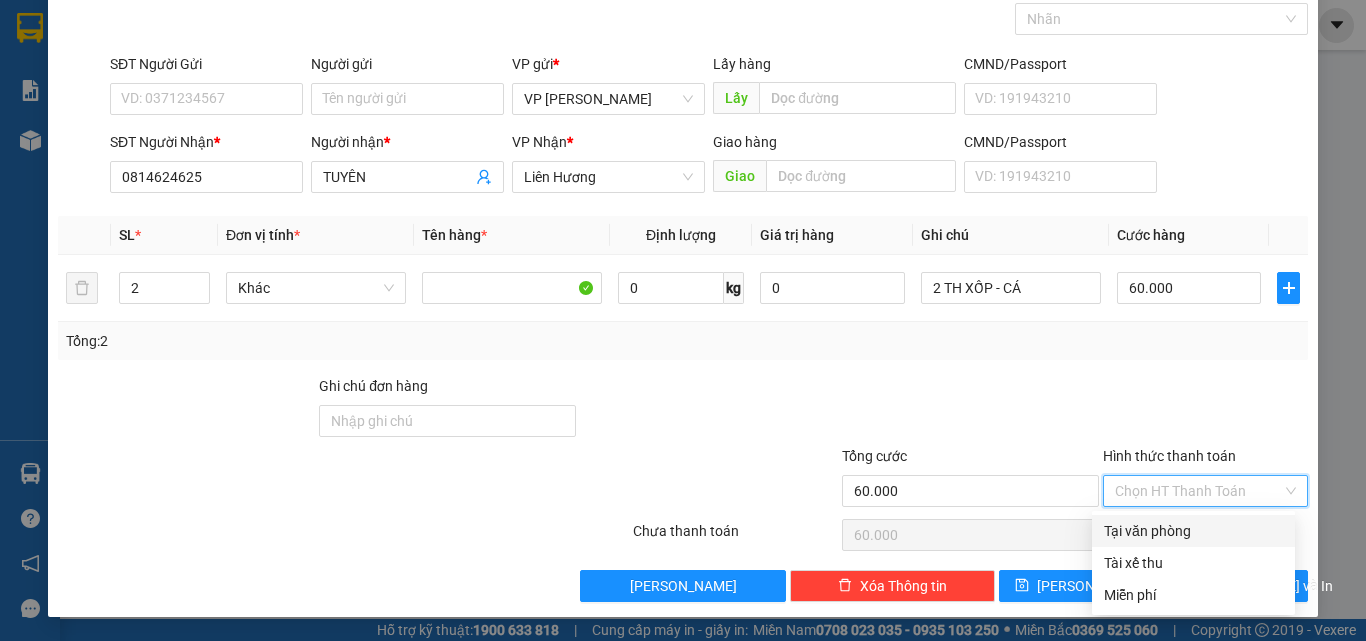 click on "Tại văn phòng" at bounding box center (1193, 531) 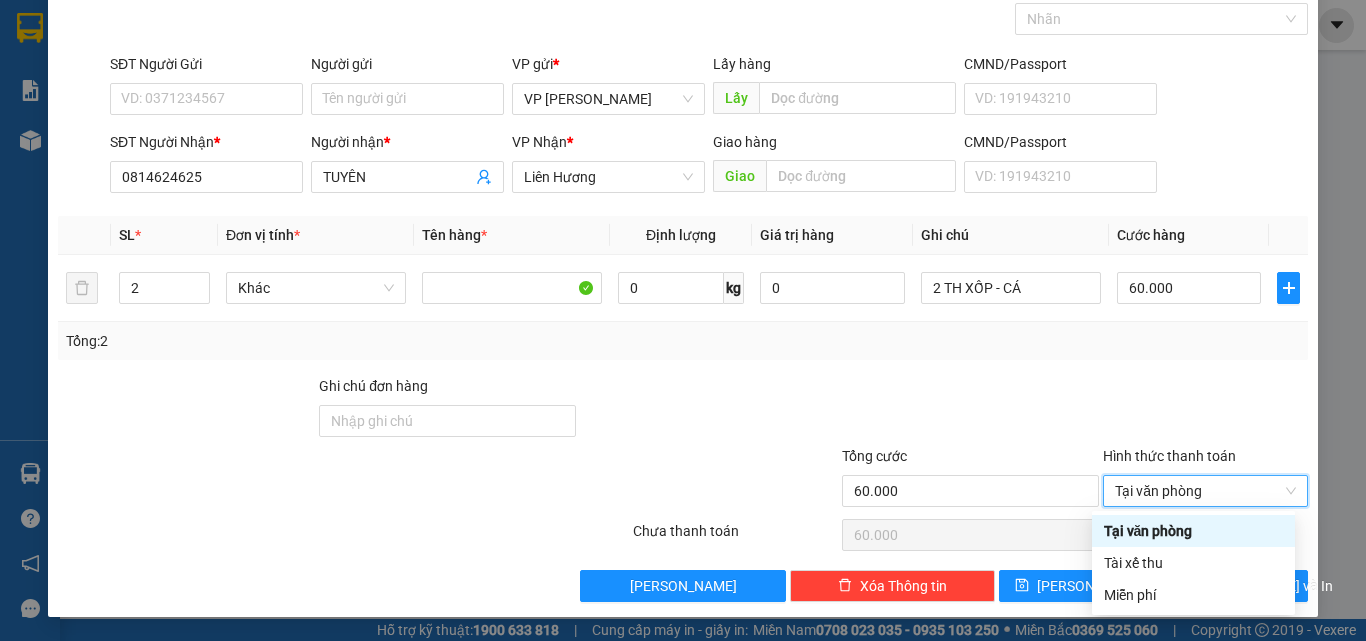 type on "0" 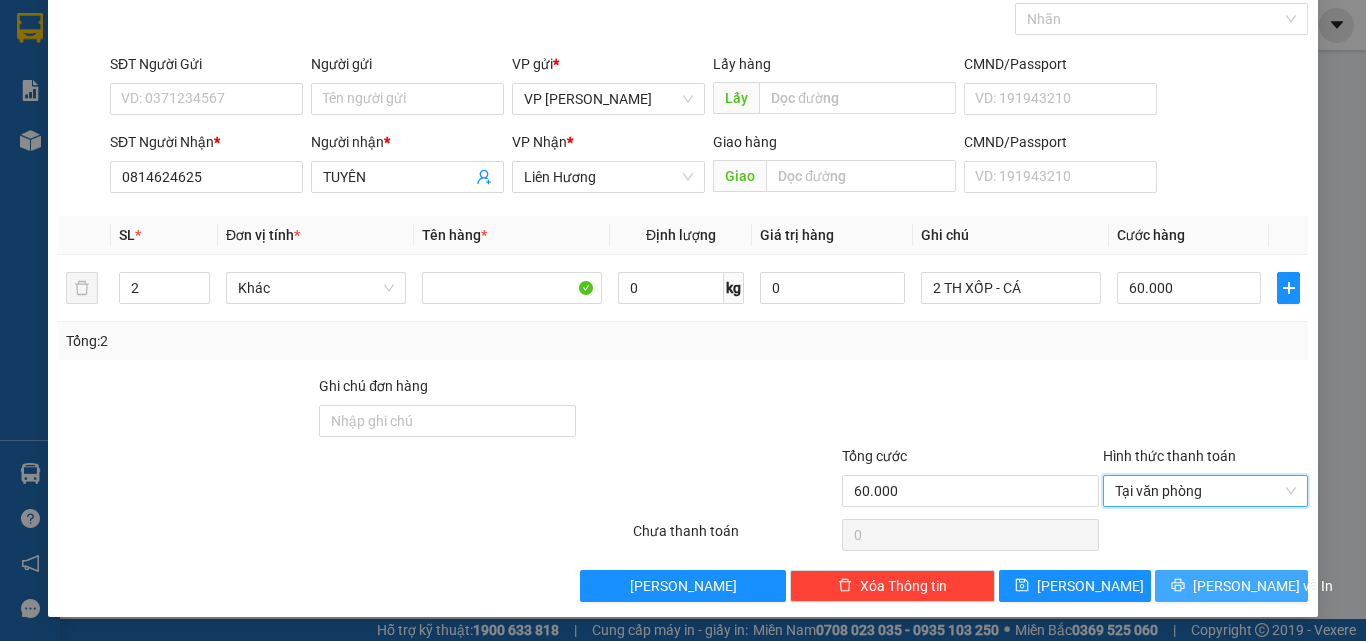 click on "[PERSON_NAME] và In" at bounding box center (1263, 586) 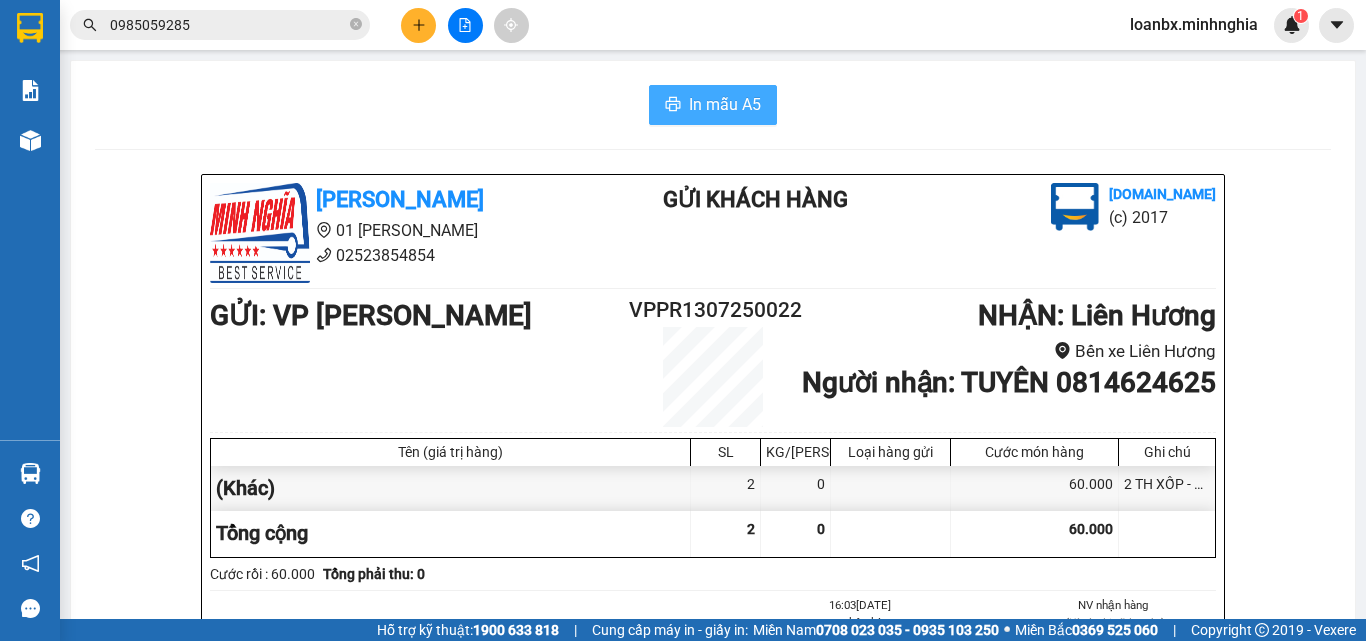 click on "In mẫu A5" at bounding box center [725, 104] 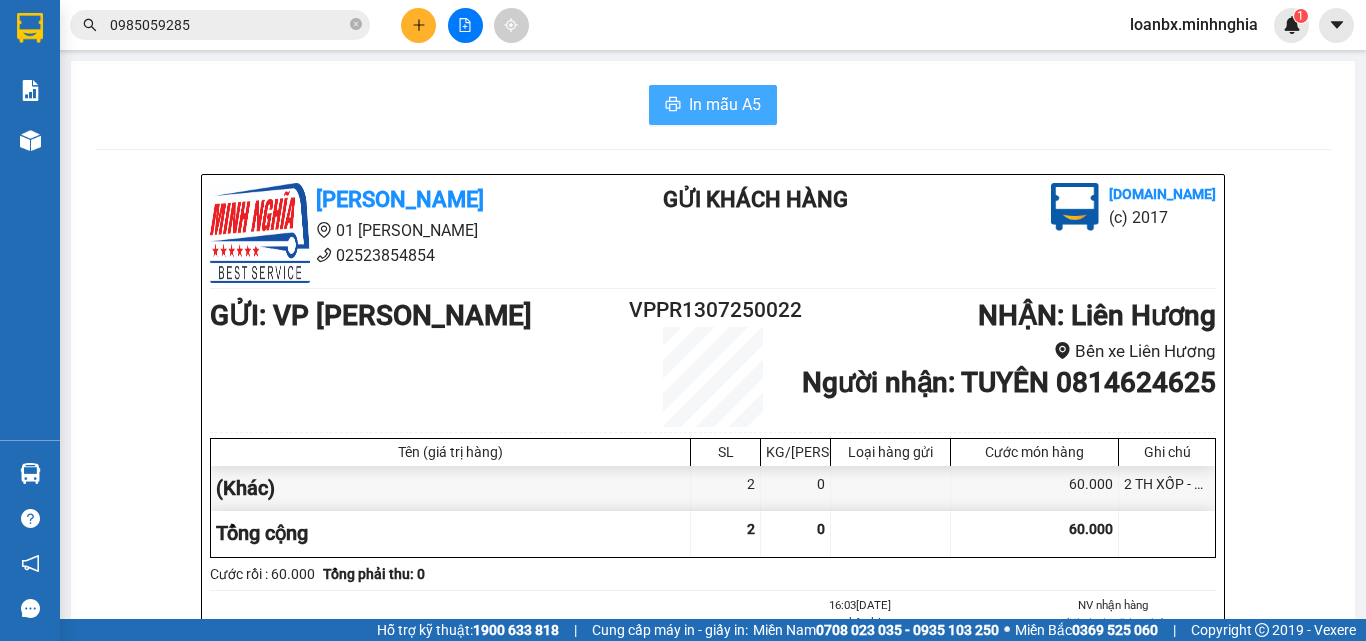 scroll, scrollTop: 0, scrollLeft: 0, axis: both 